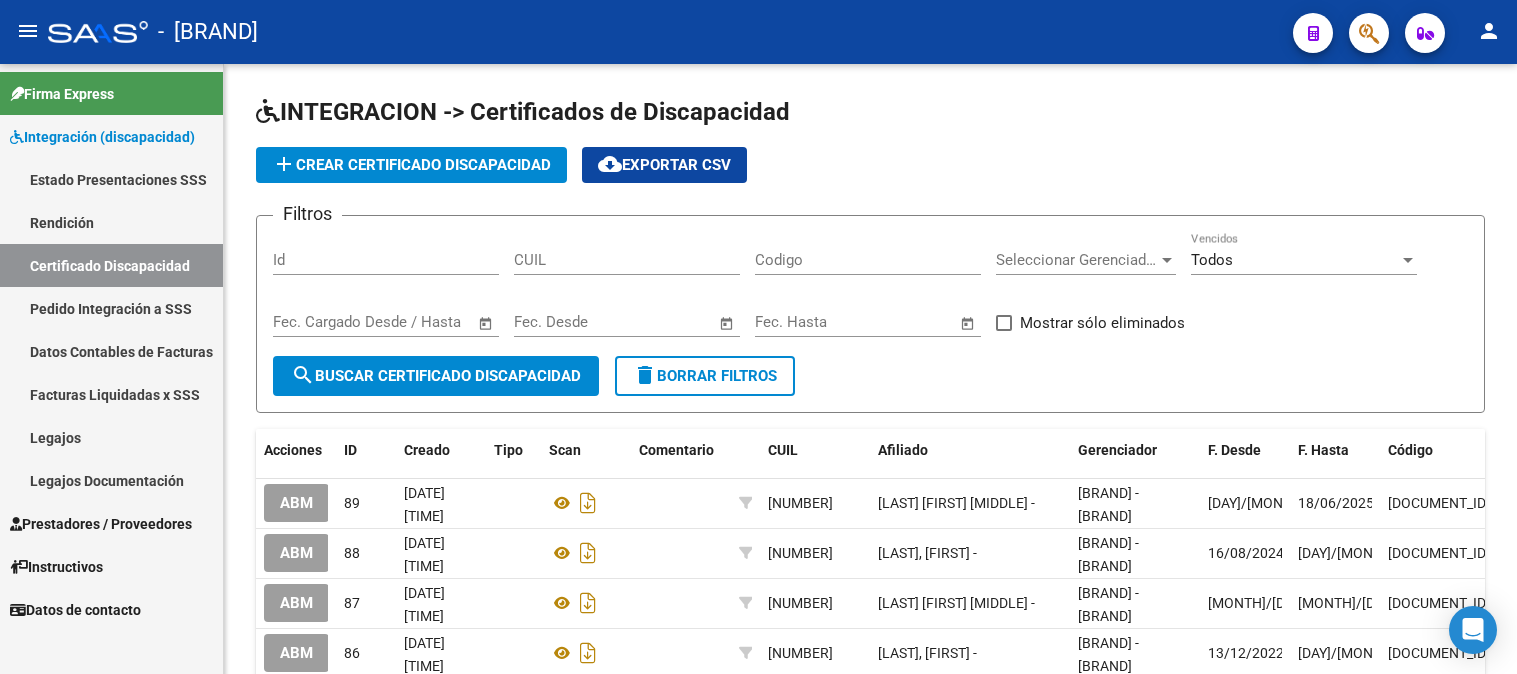 scroll, scrollTop: 0, scrollLeft: 0, axis: both 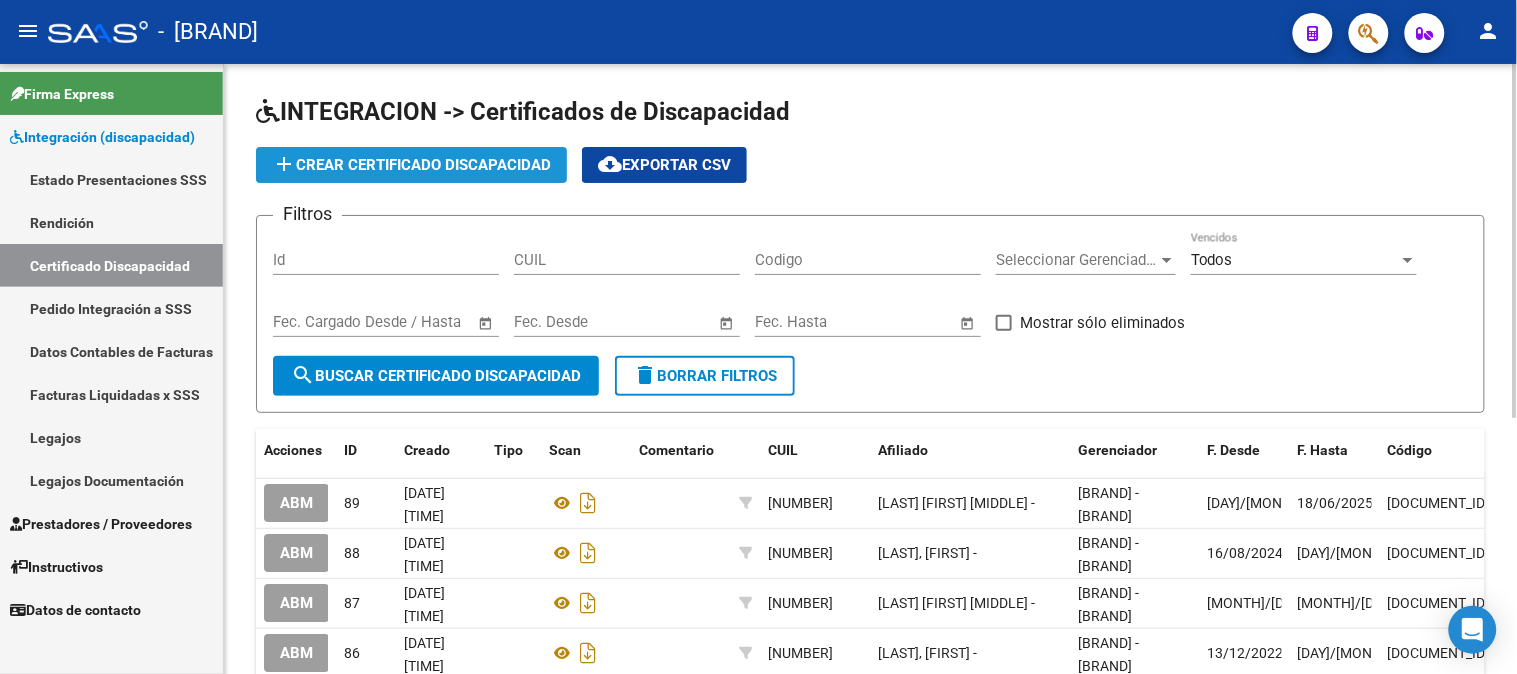 click on "add  Crear Certificado Discapacidad" 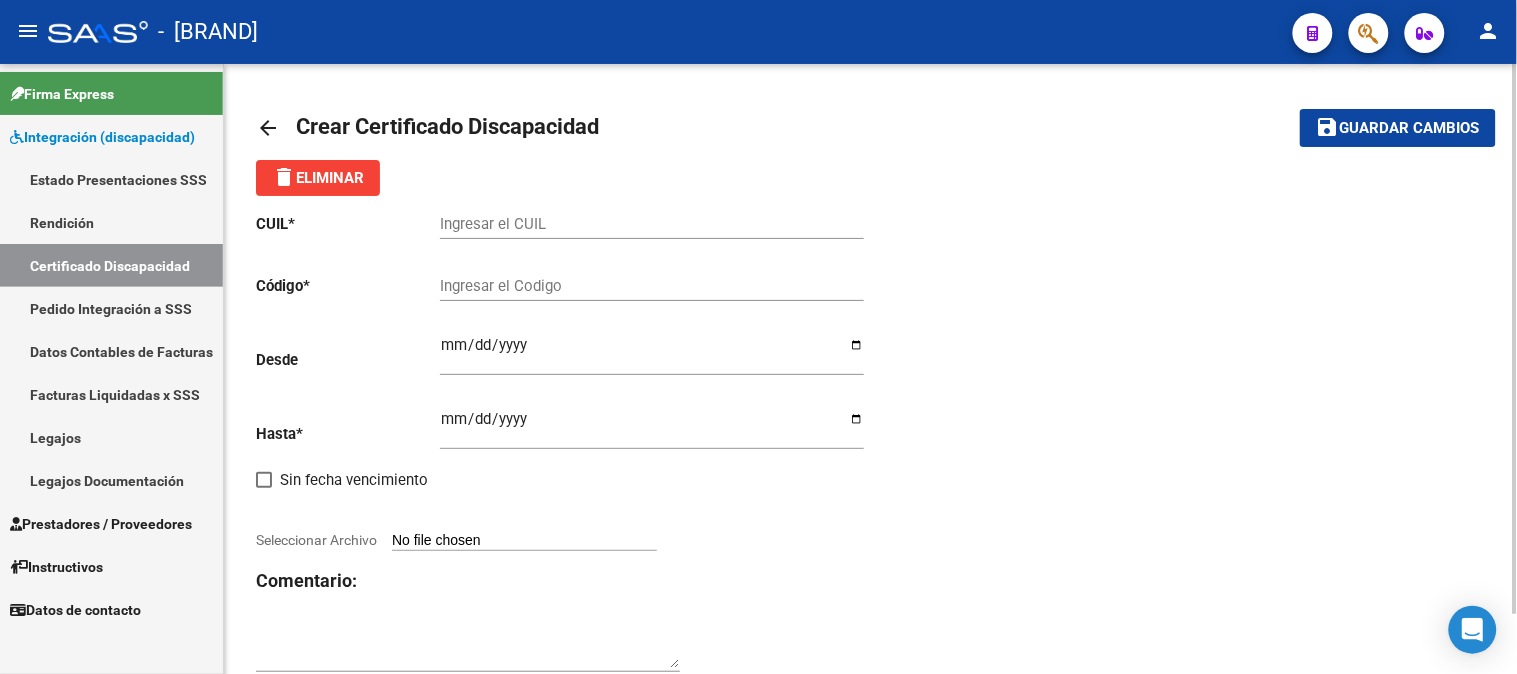 click on "Ingresar el CUIL" 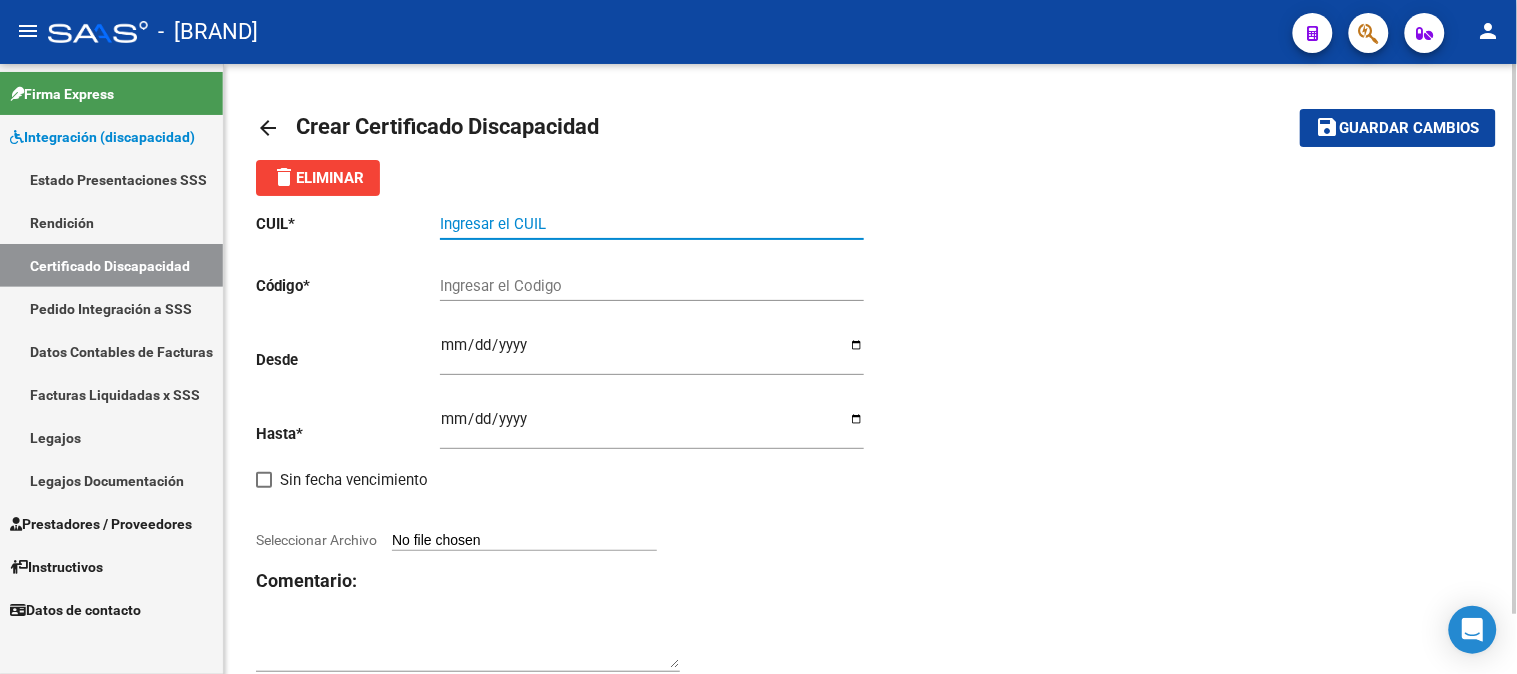 paste on "20-51054767-6" 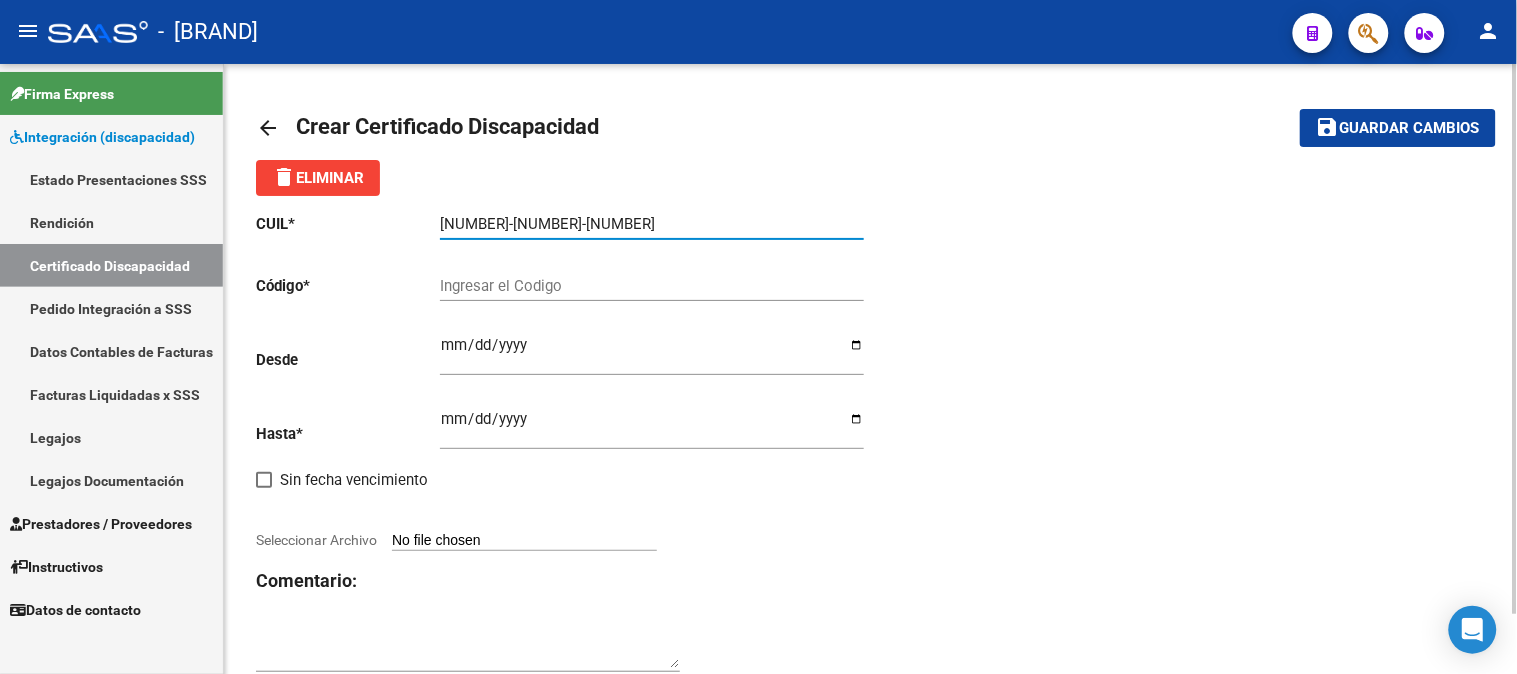 type on "20-51054767-6" 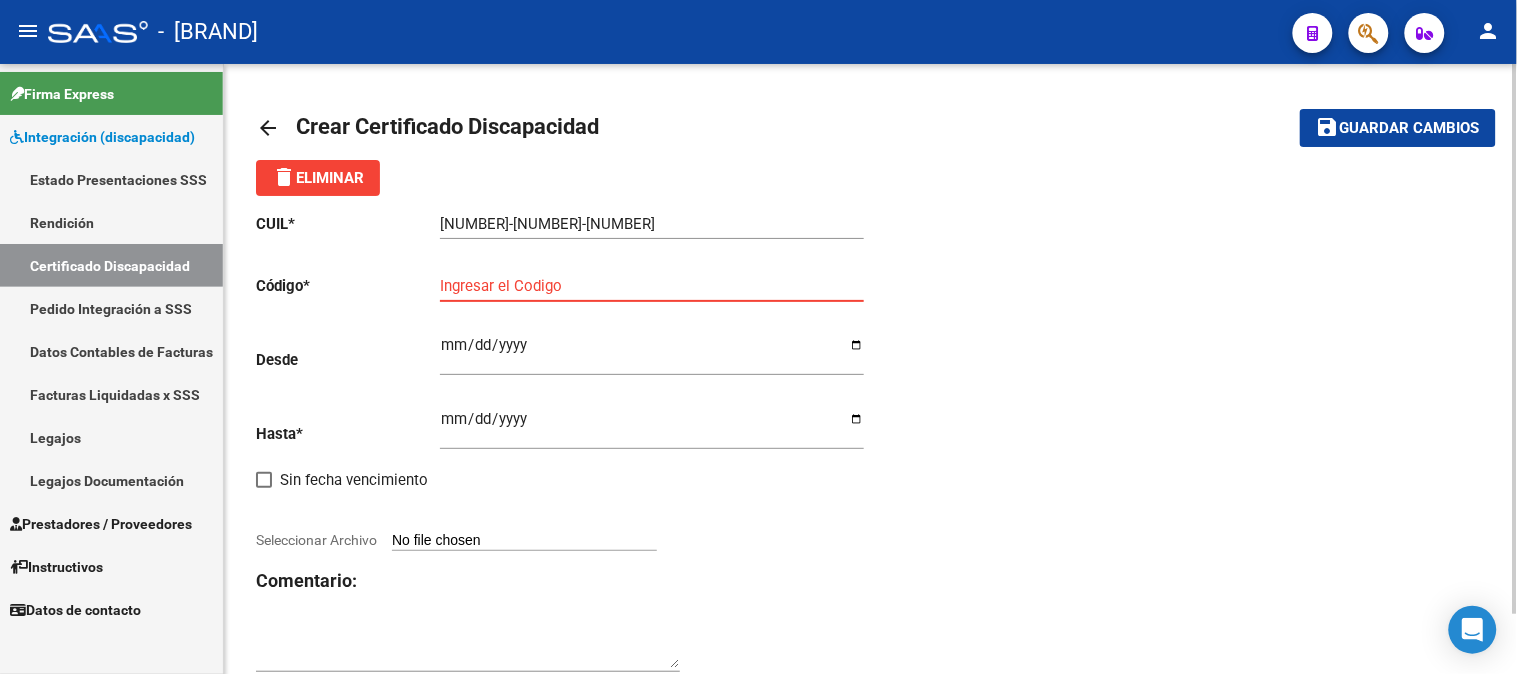 paste on "000ARG02000510547672023051920330519BS387" 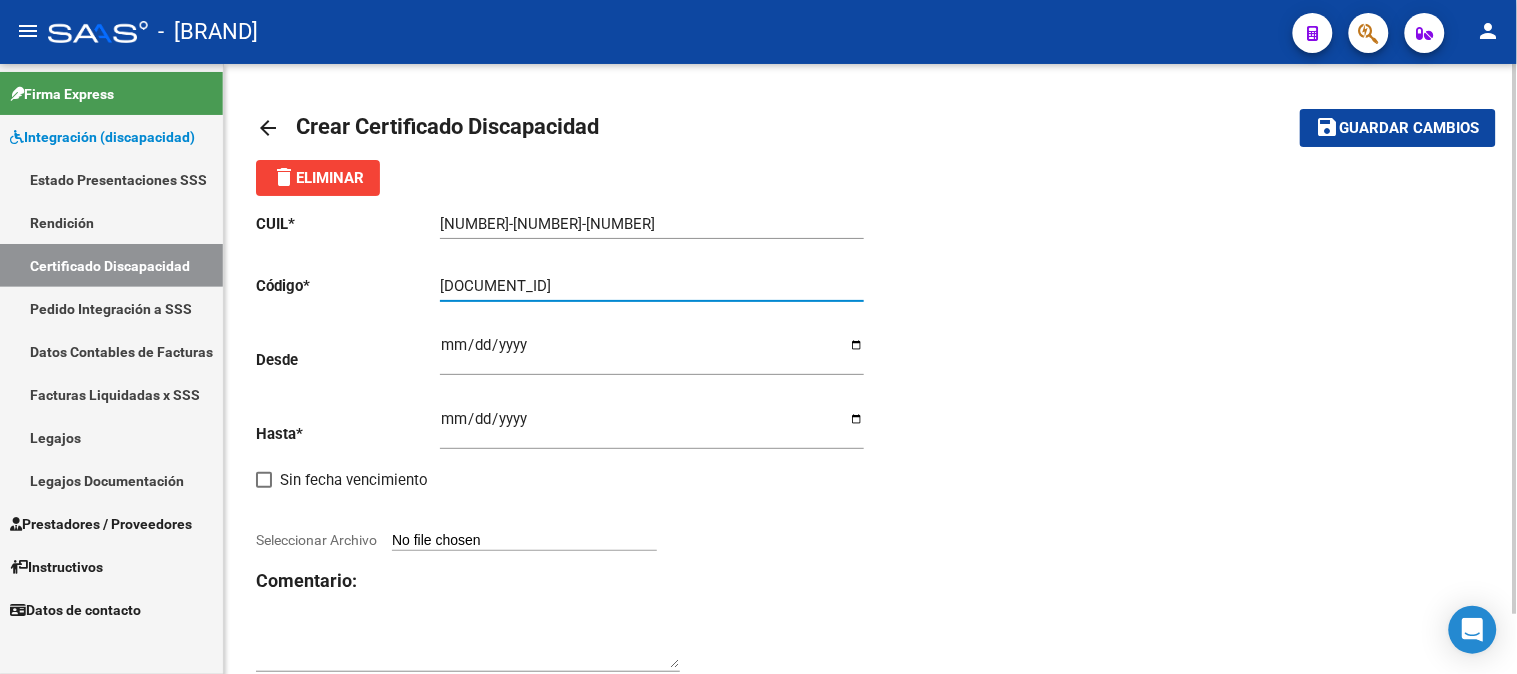 click on "000ARG02000510547672023051920330519BS387" at bounding box center [652, 286] 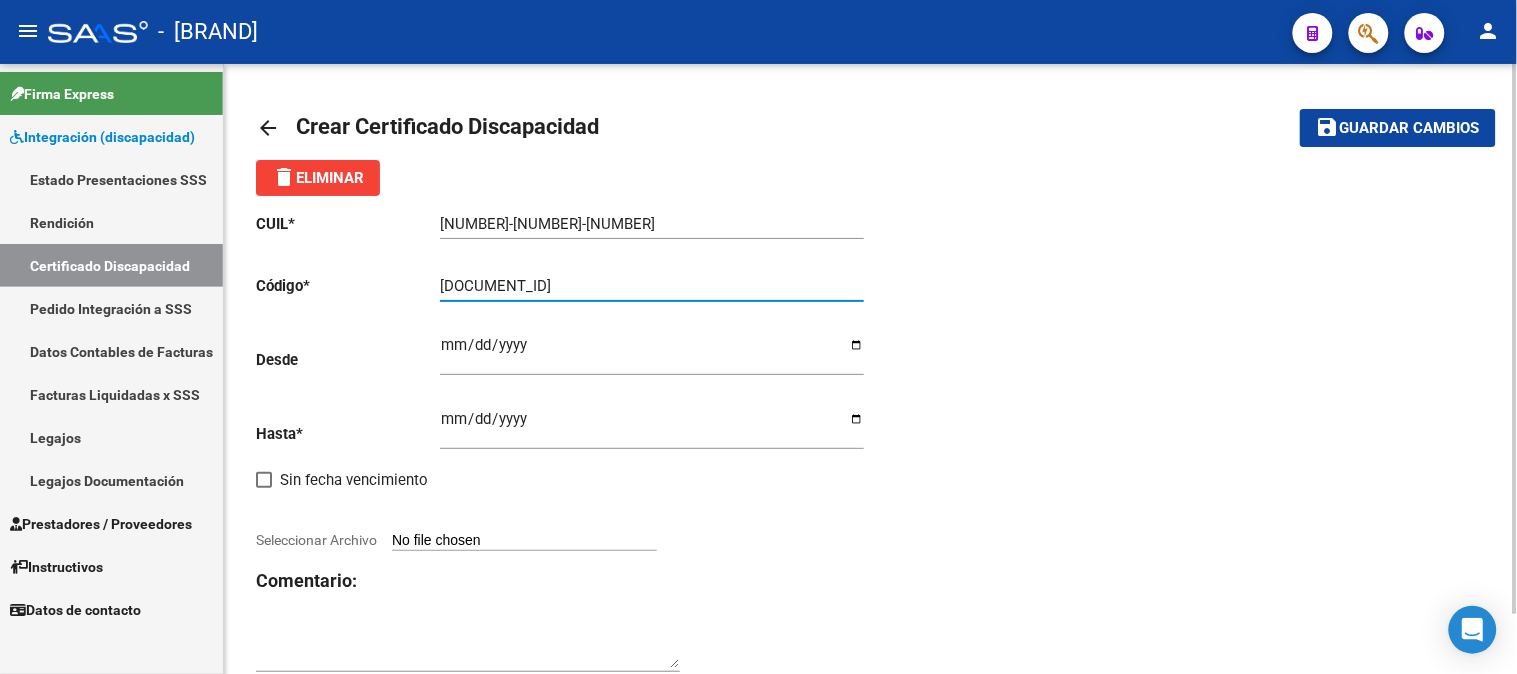 type on "ARG02000510547672023051920330519BS387" 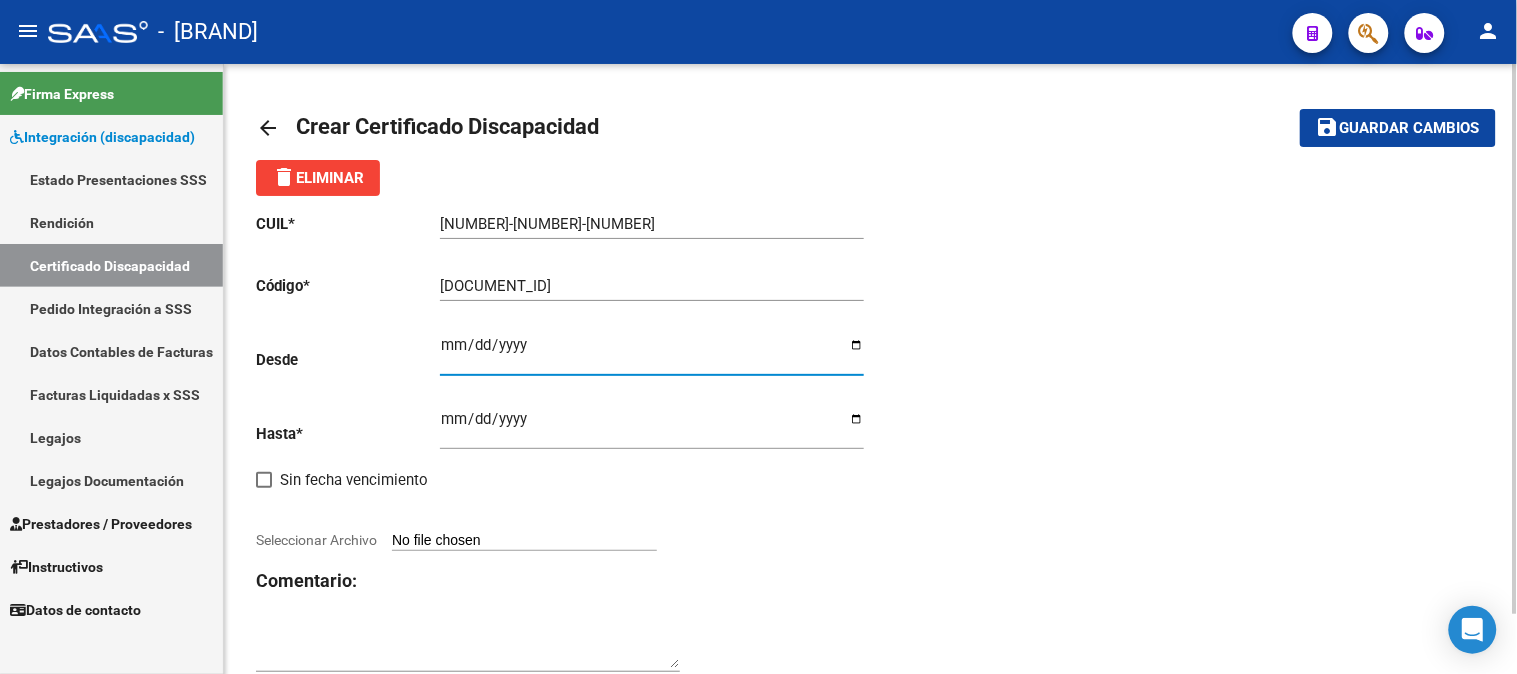click on "Ingresar fec. Desde" at bounding box center [652, 353] 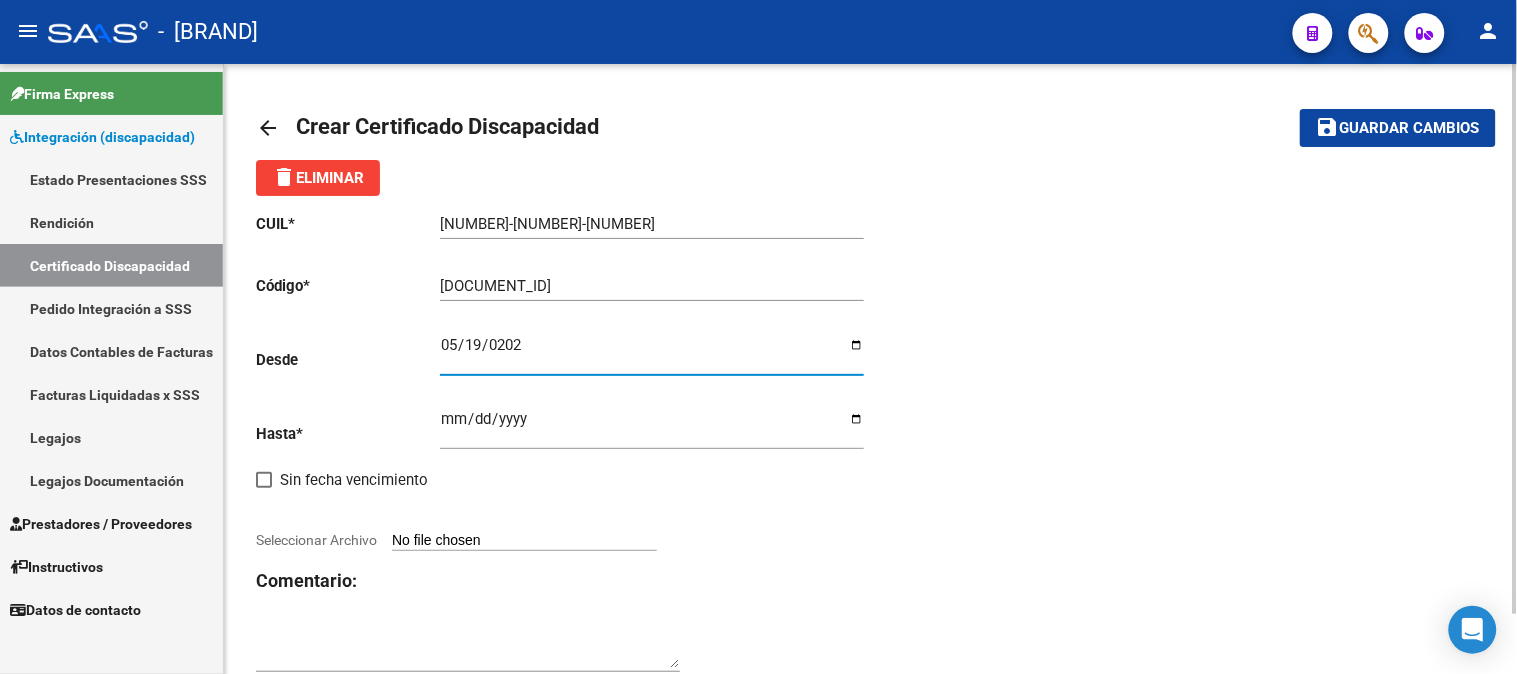 type on "2023-05-19" 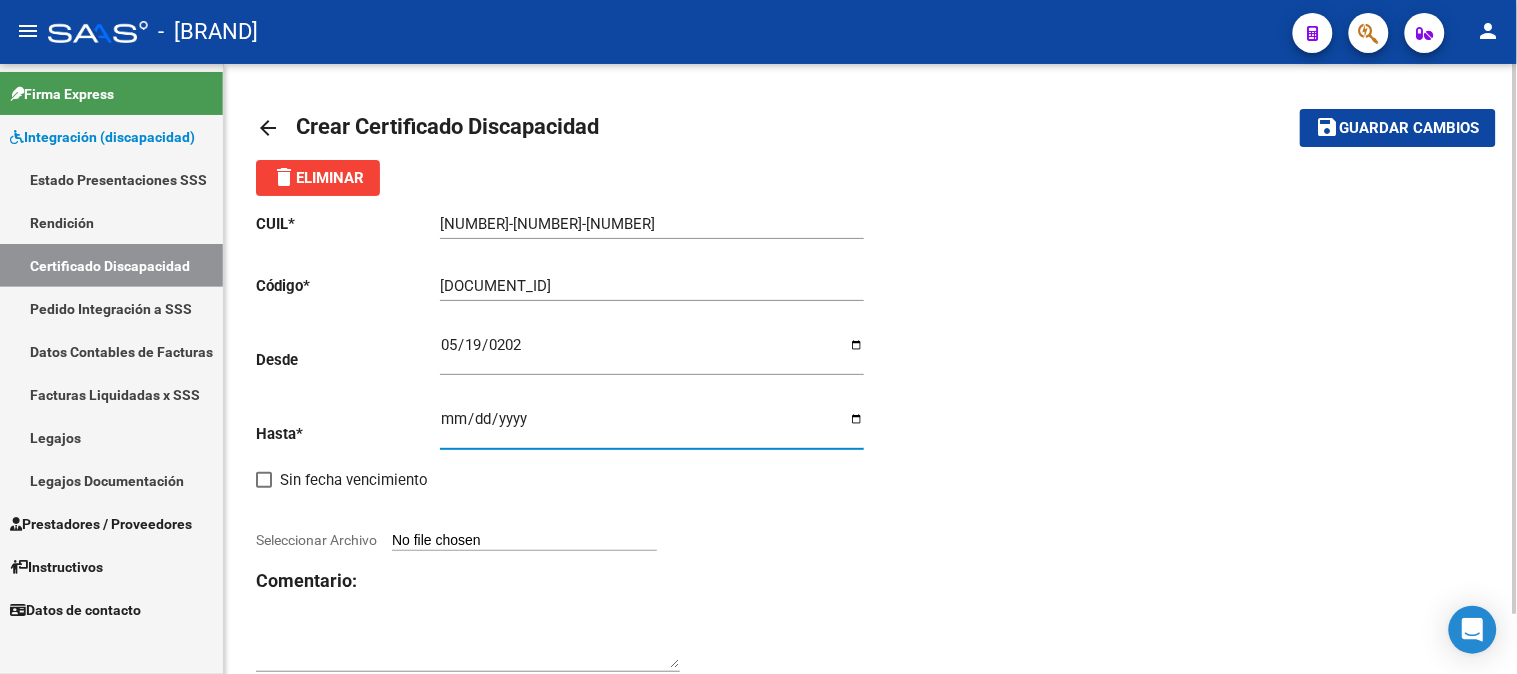 click on "Ingresar fec. Hasta" at bounding box center (652, 427) 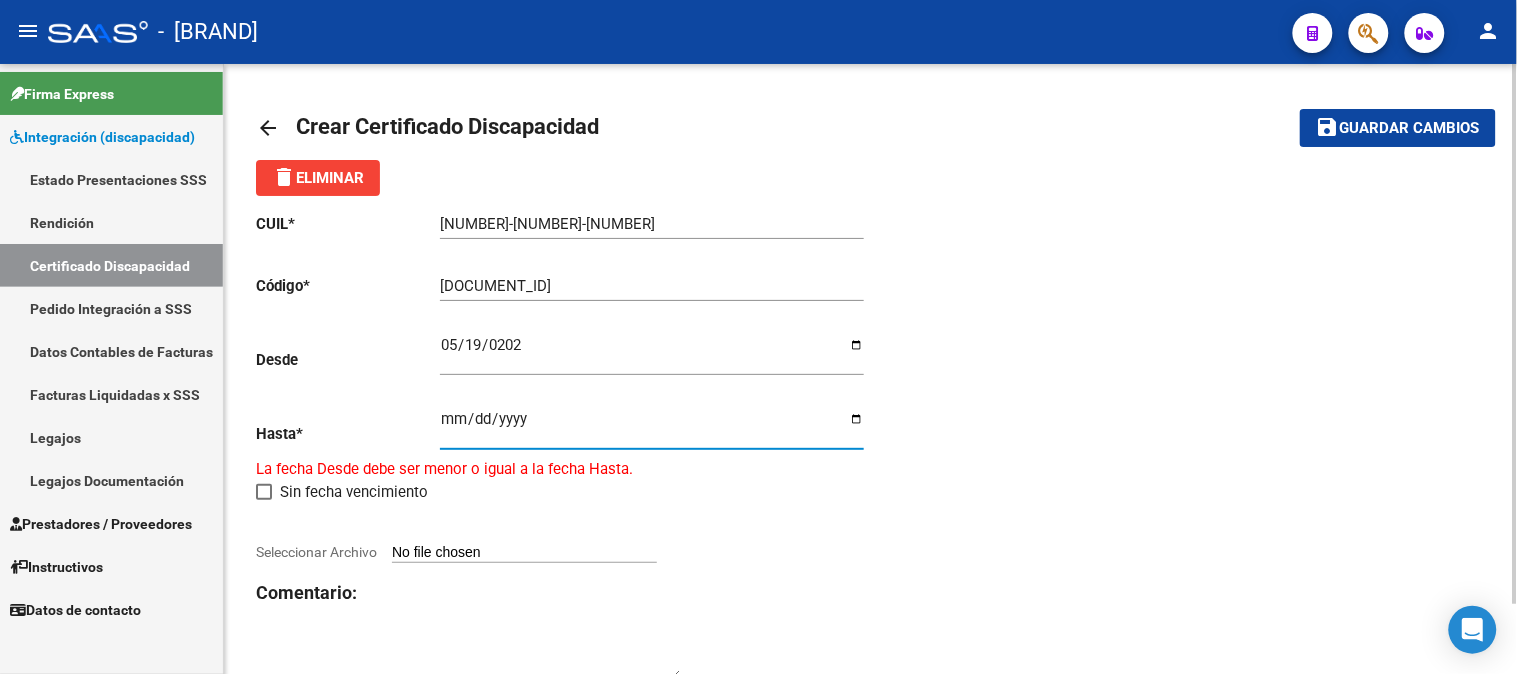 type on "2033-05-19" 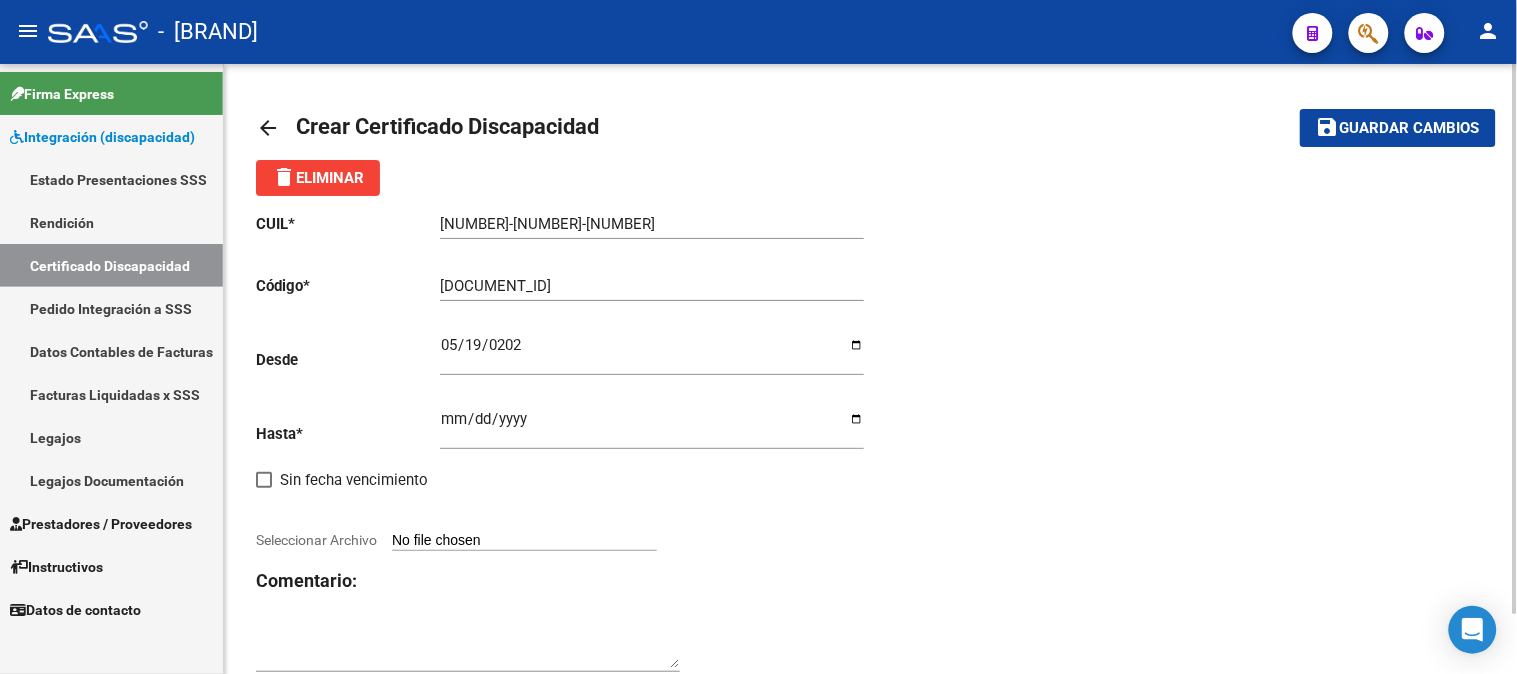 click on "CUIL  *   20-51054767-6 Ingresar el CUIL  Código  *   ARG02000510547672023051920330519BS387 Ingresar el Codigo  Desde    2023-05-19 Ingresar fec. Desde  Hasta  *   2033-05-19 Ingresar fec. Hasta     Sin fecha vencimiento        Seleccionar Archivo Comentario:" 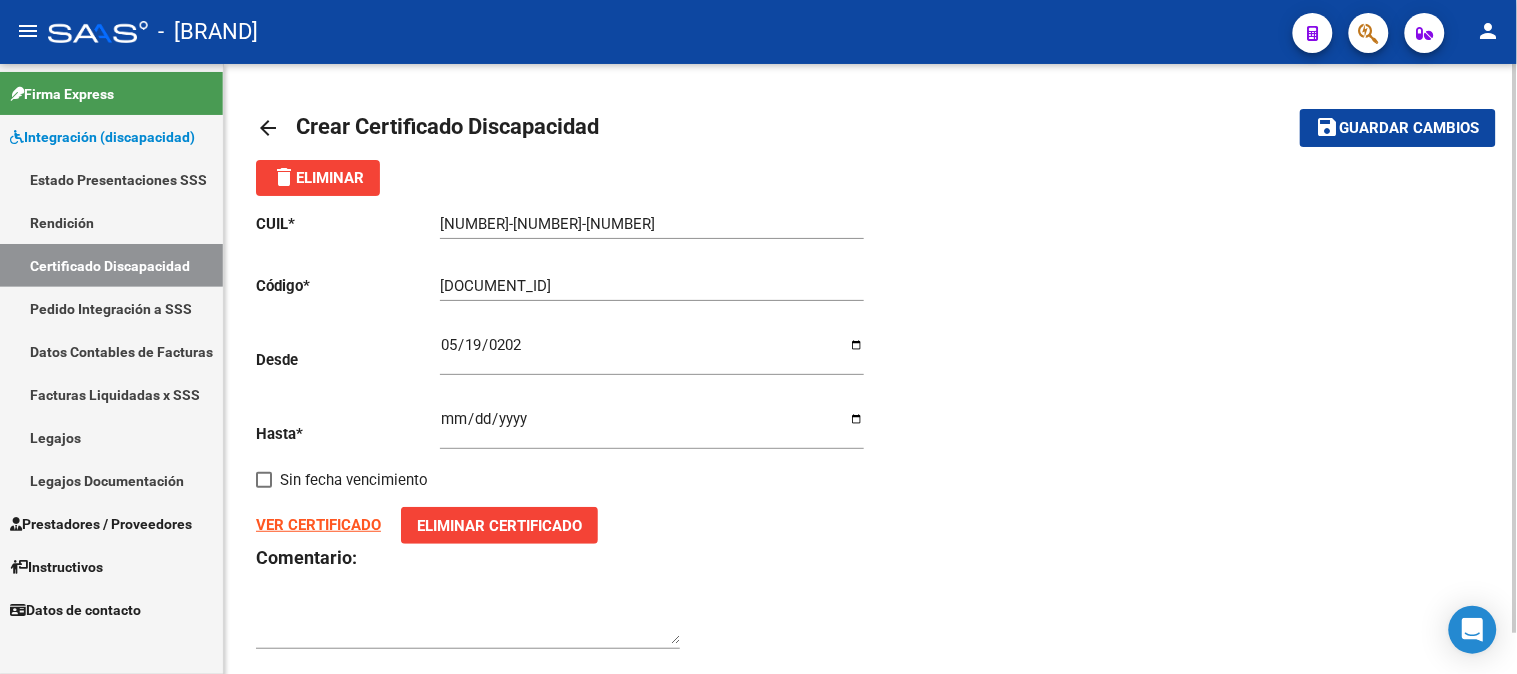 click on "save Guardar cambios" 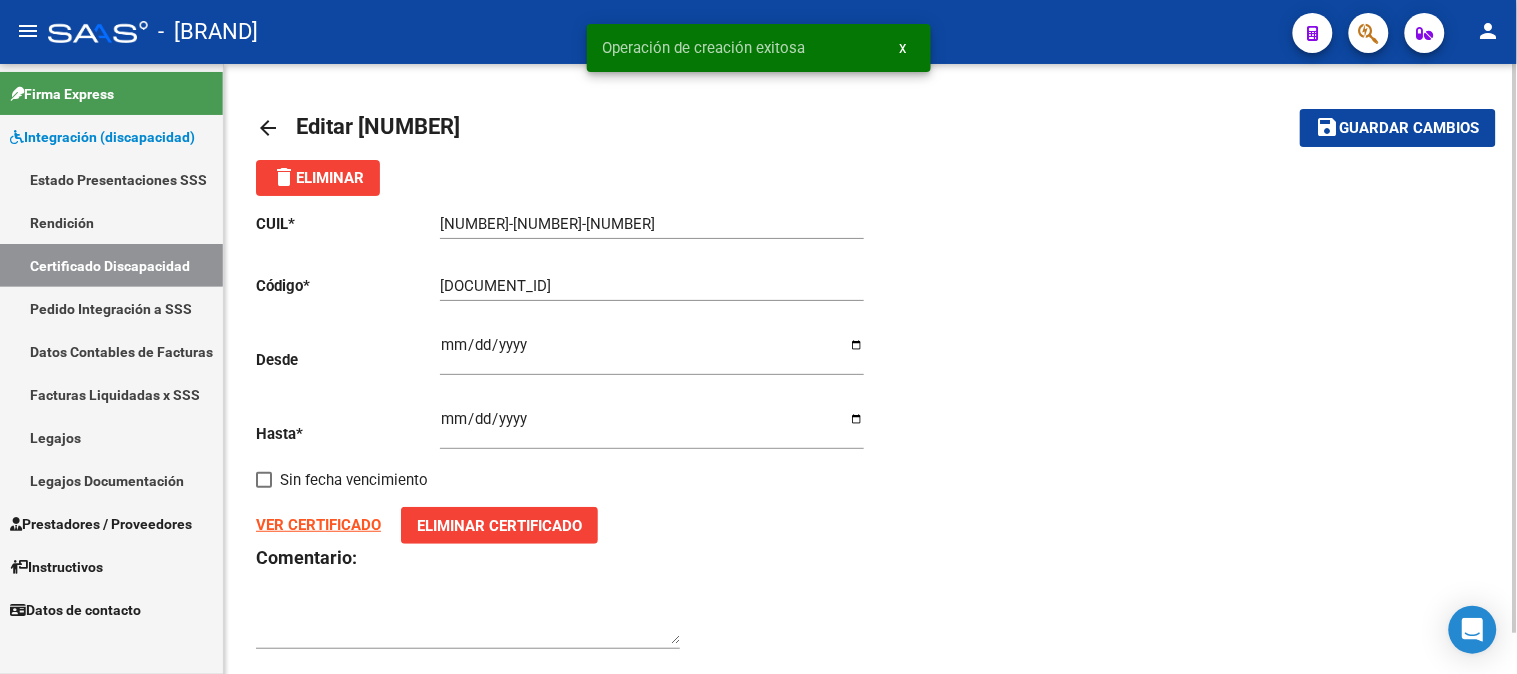 click on "x" at bounding box center [903, 48] 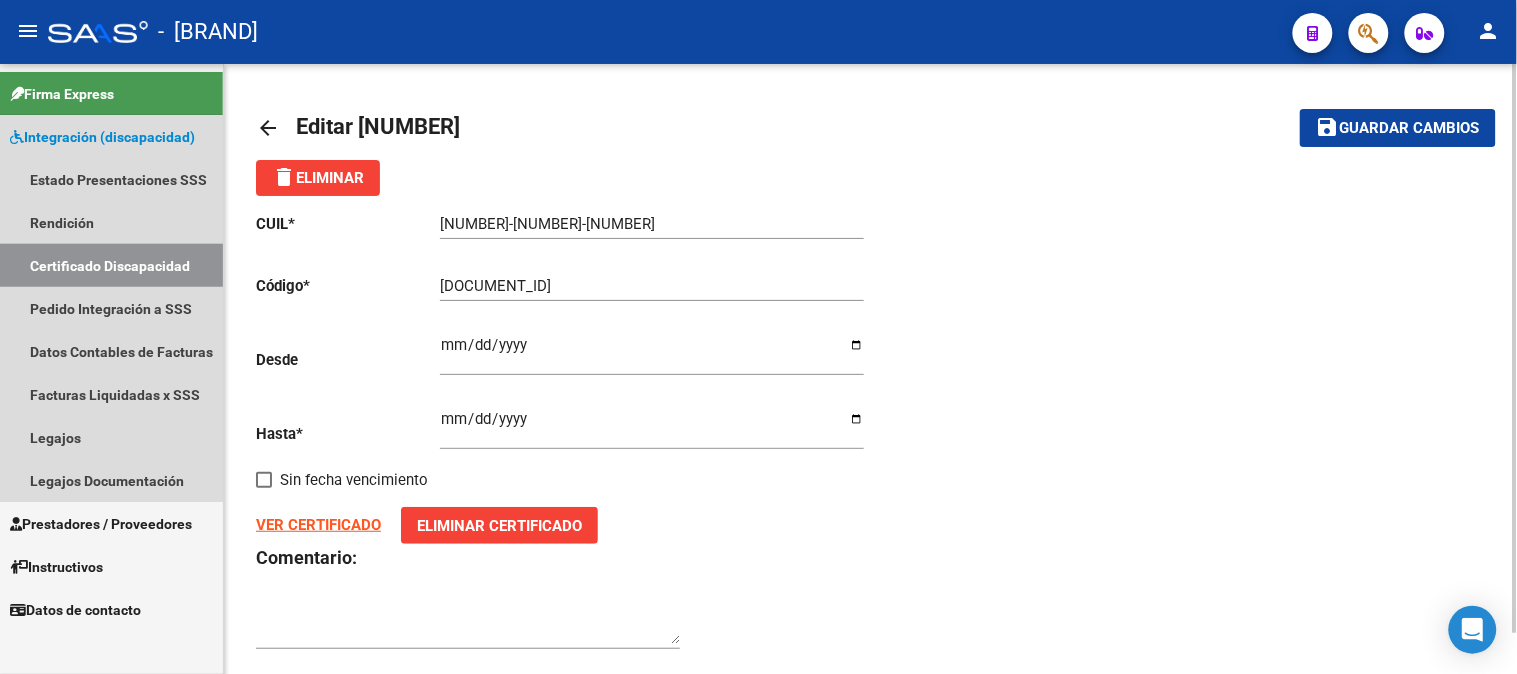 click on "Certificado Discapacidad" at bounding box center (111, 265) 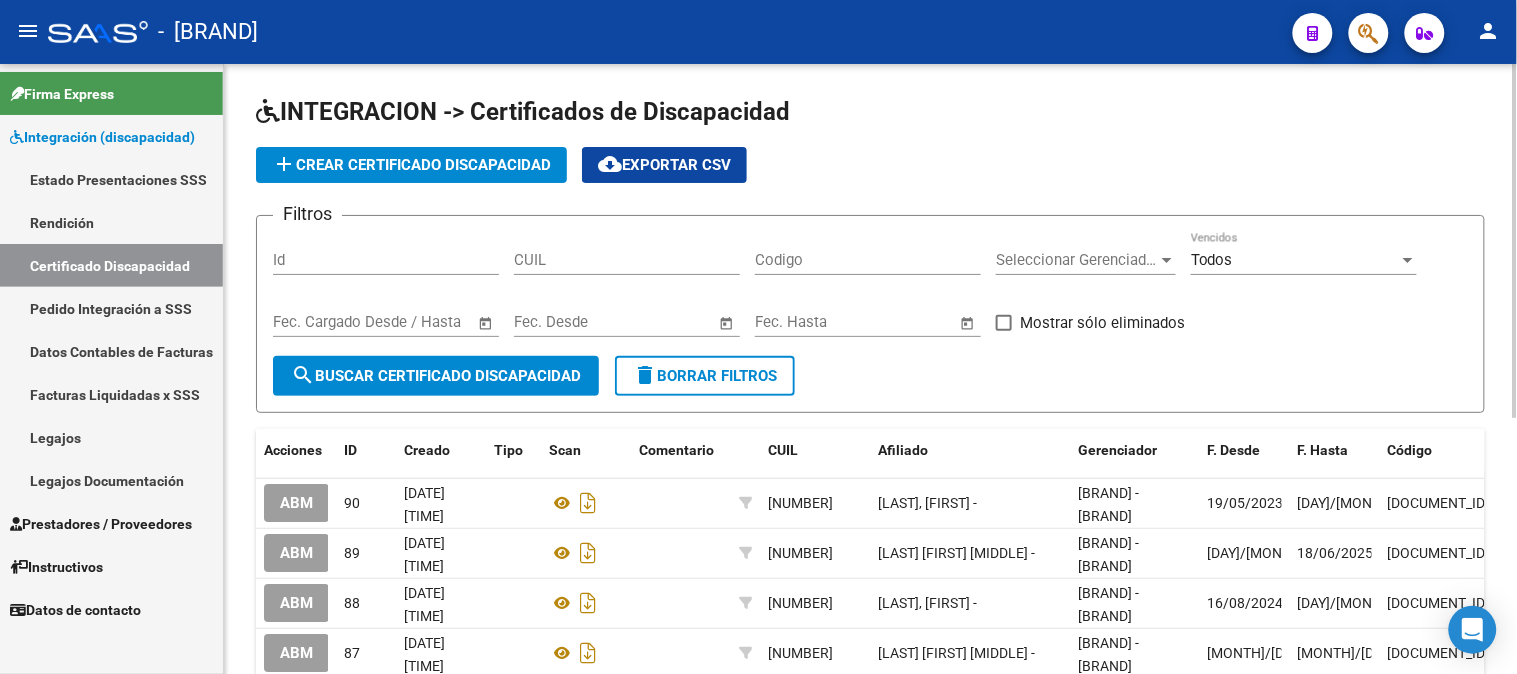 click on "Legajos" at bounding box center [111, 437] 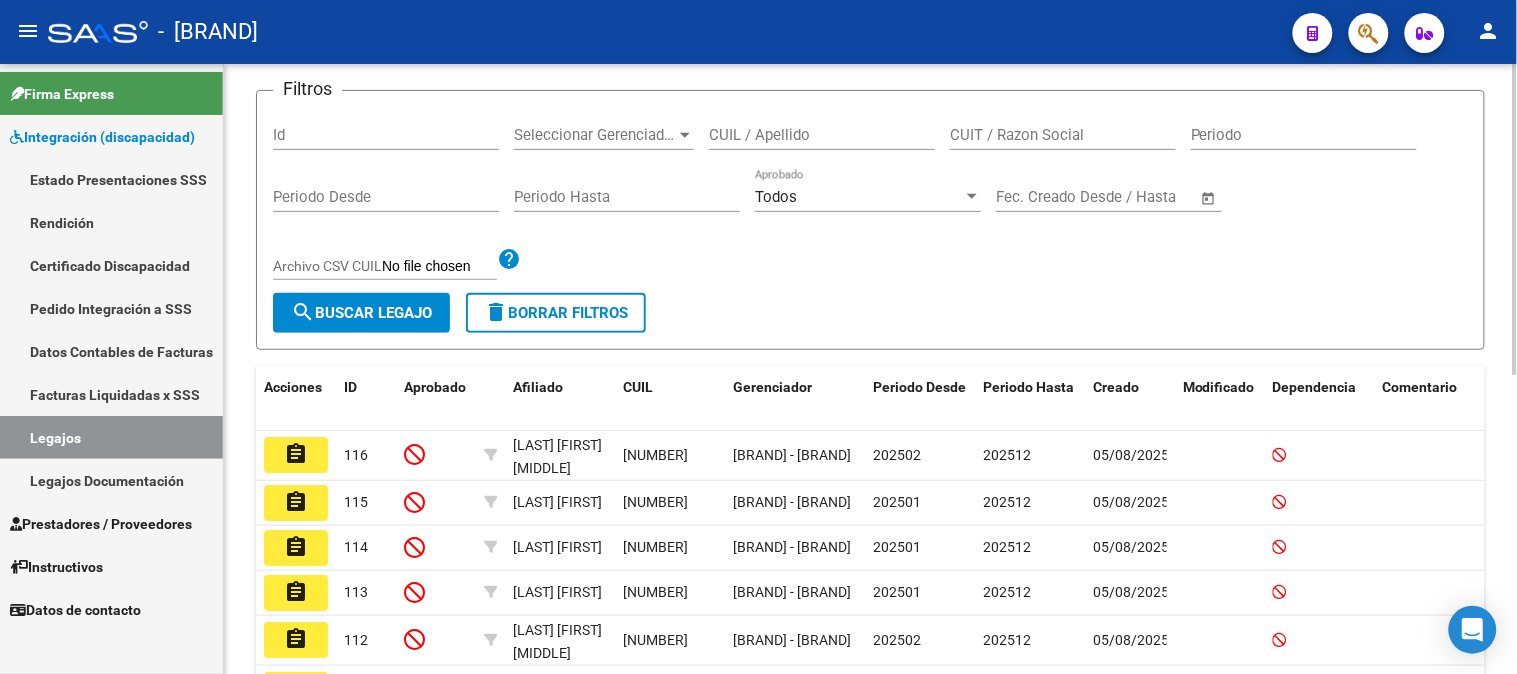 scroll, scrollTop: 333, scrollLeft: 0, axis: vertical 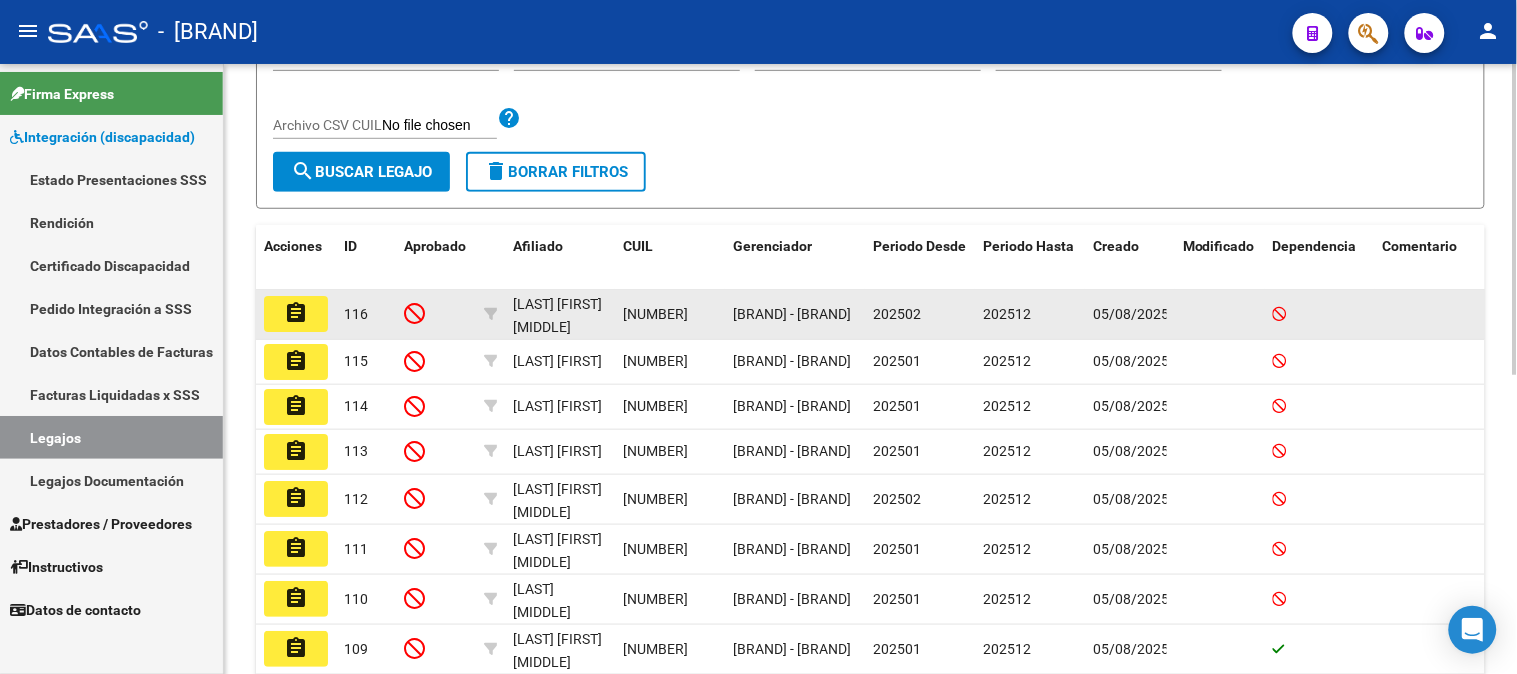 click on "assignment" 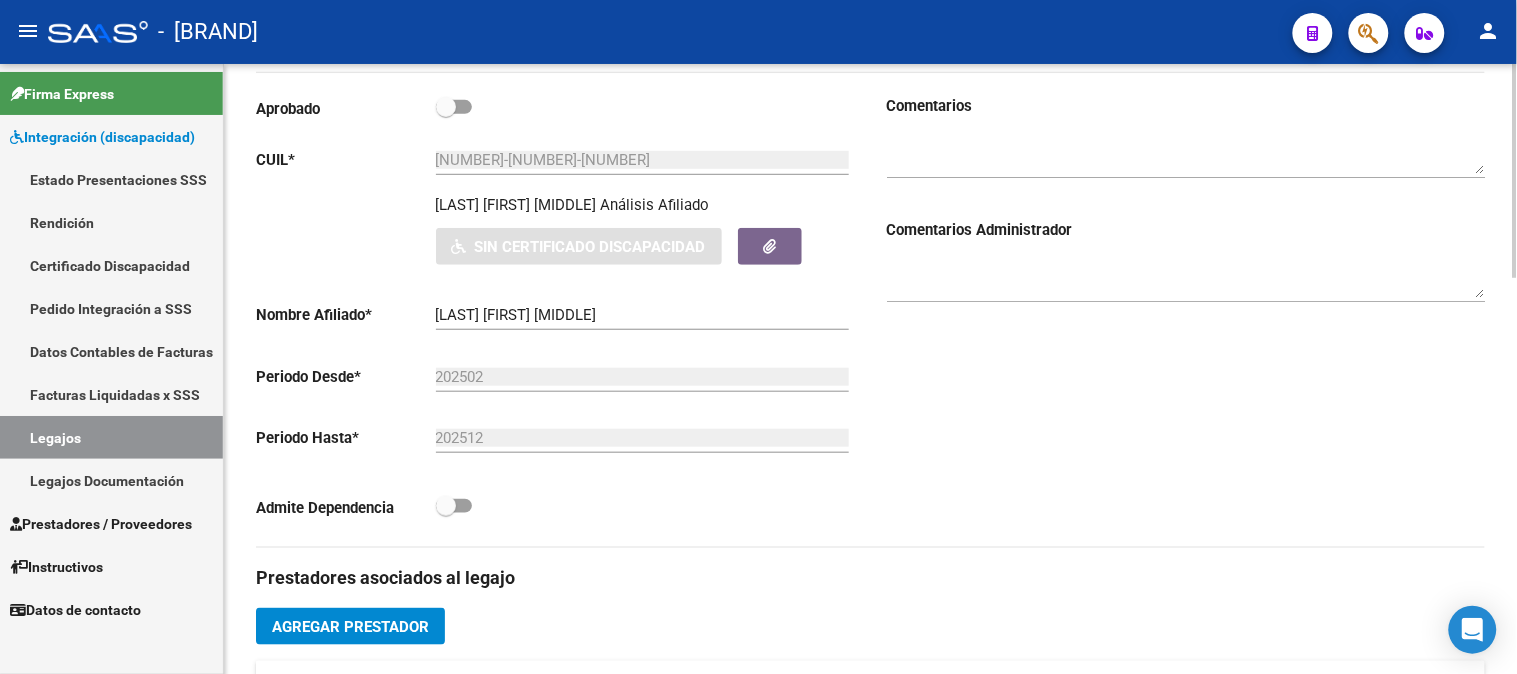 scroll, scrollTop: 222, scrollLeft: 0, axis: vertical 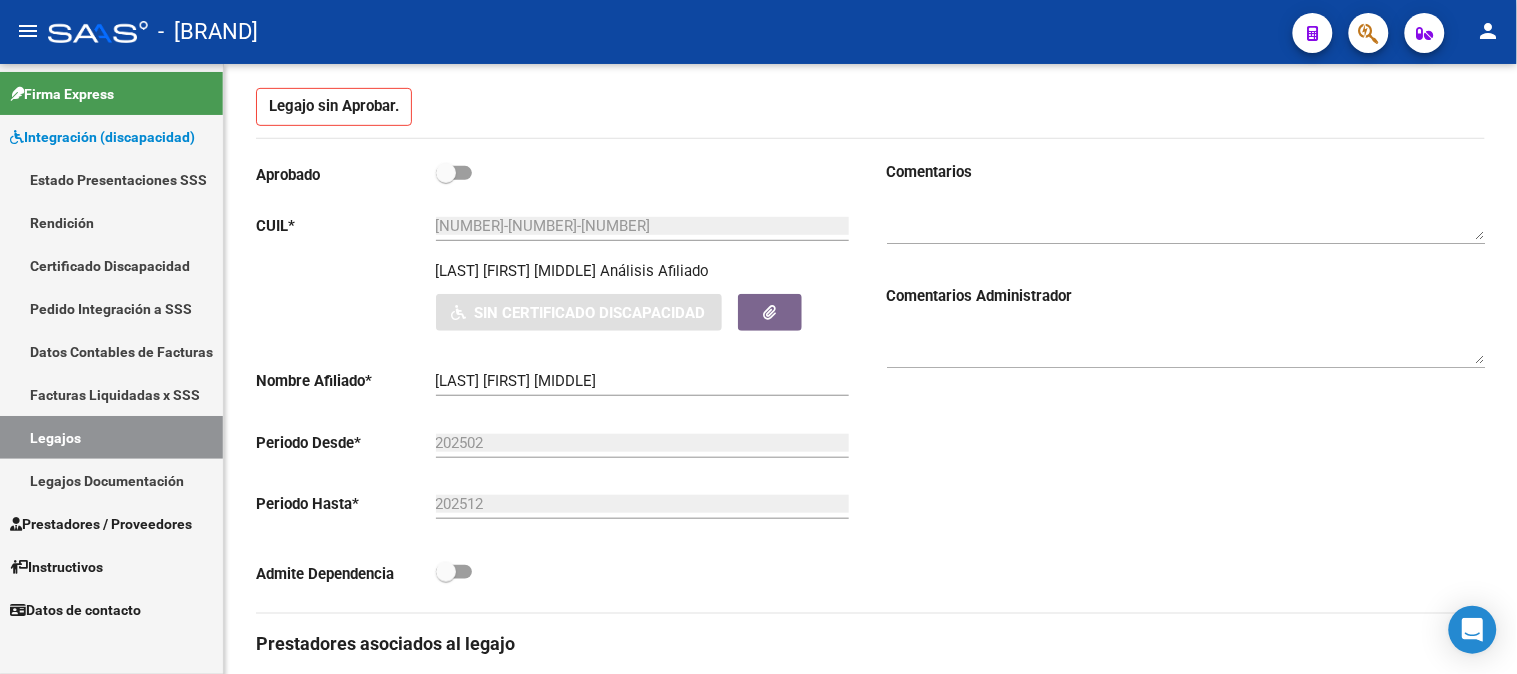 click on "Certificado Discapacidad" at bounding box center [111, 265] 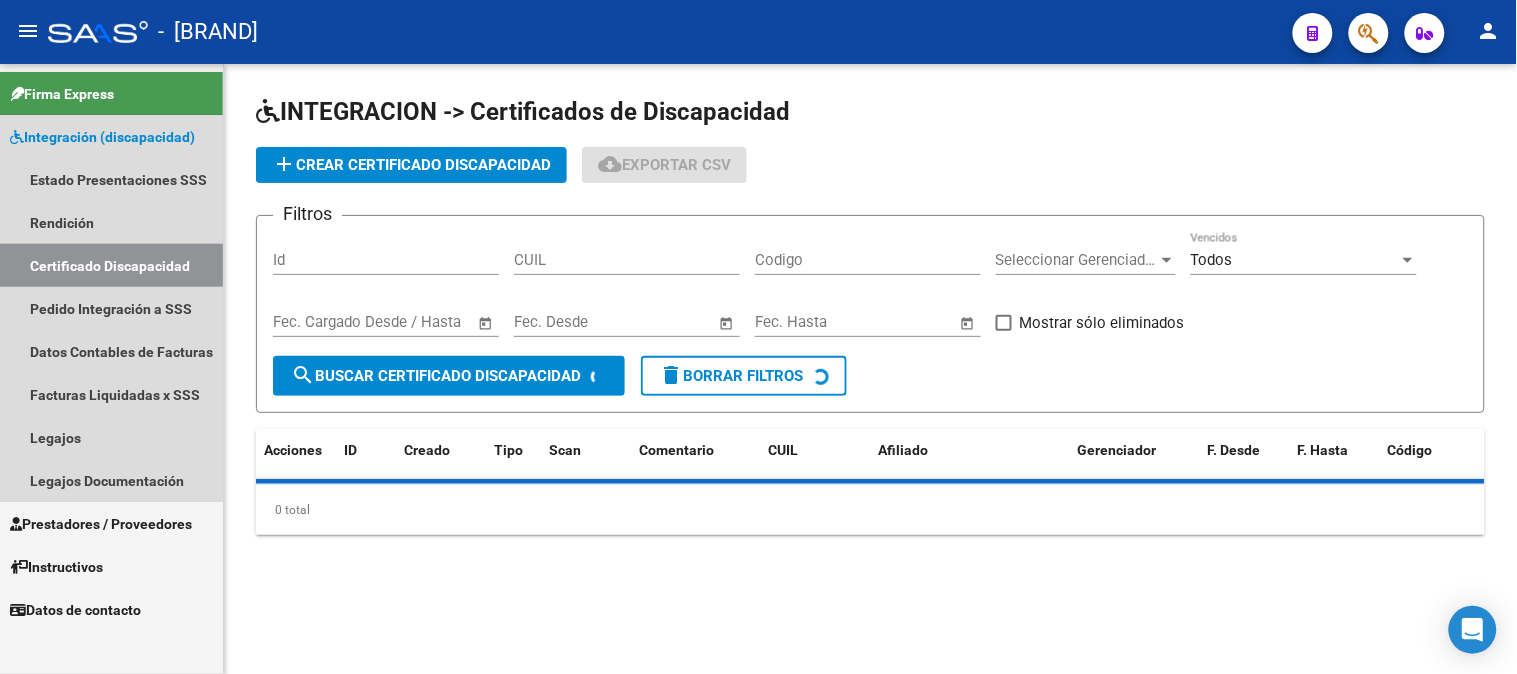 scroll, scrollTop: 0, scrollLeft: 0, axis: both 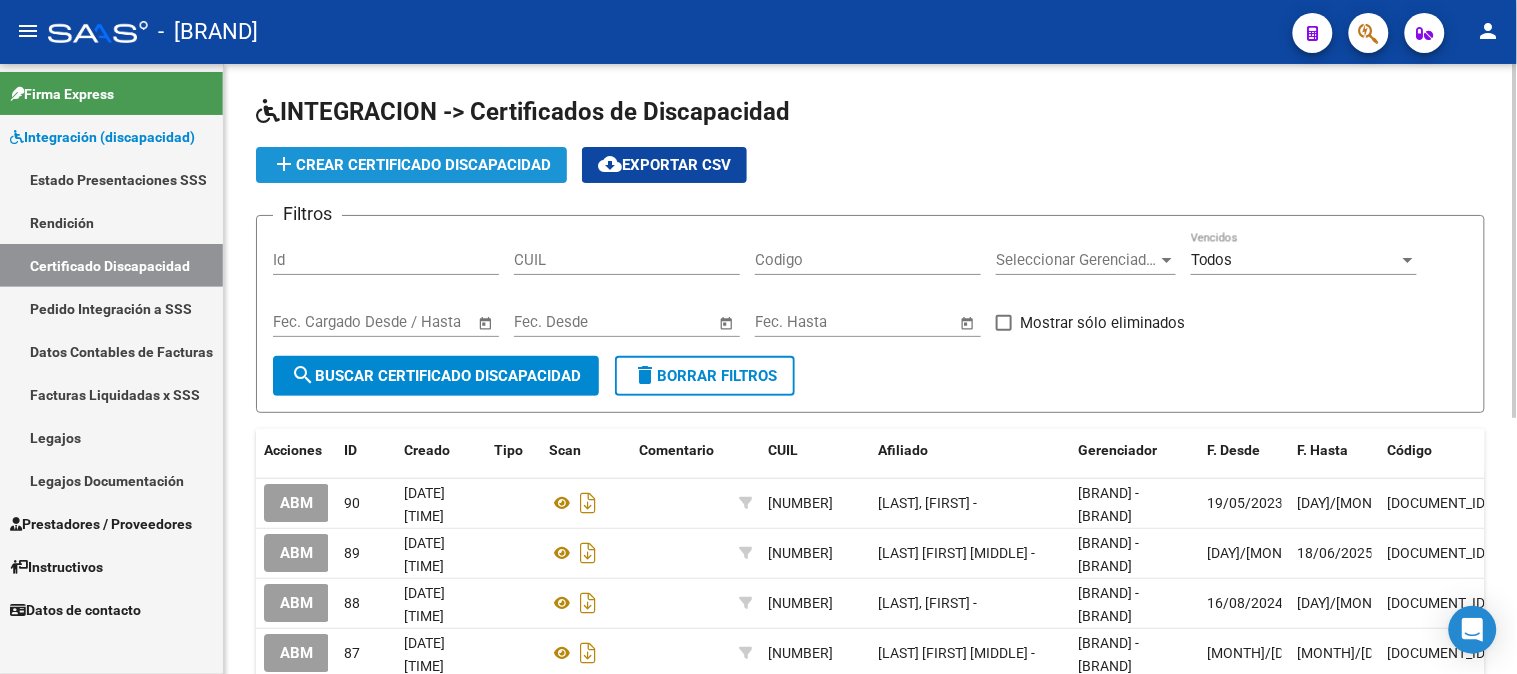 click on "add  Crear Certificado Discapacidad" 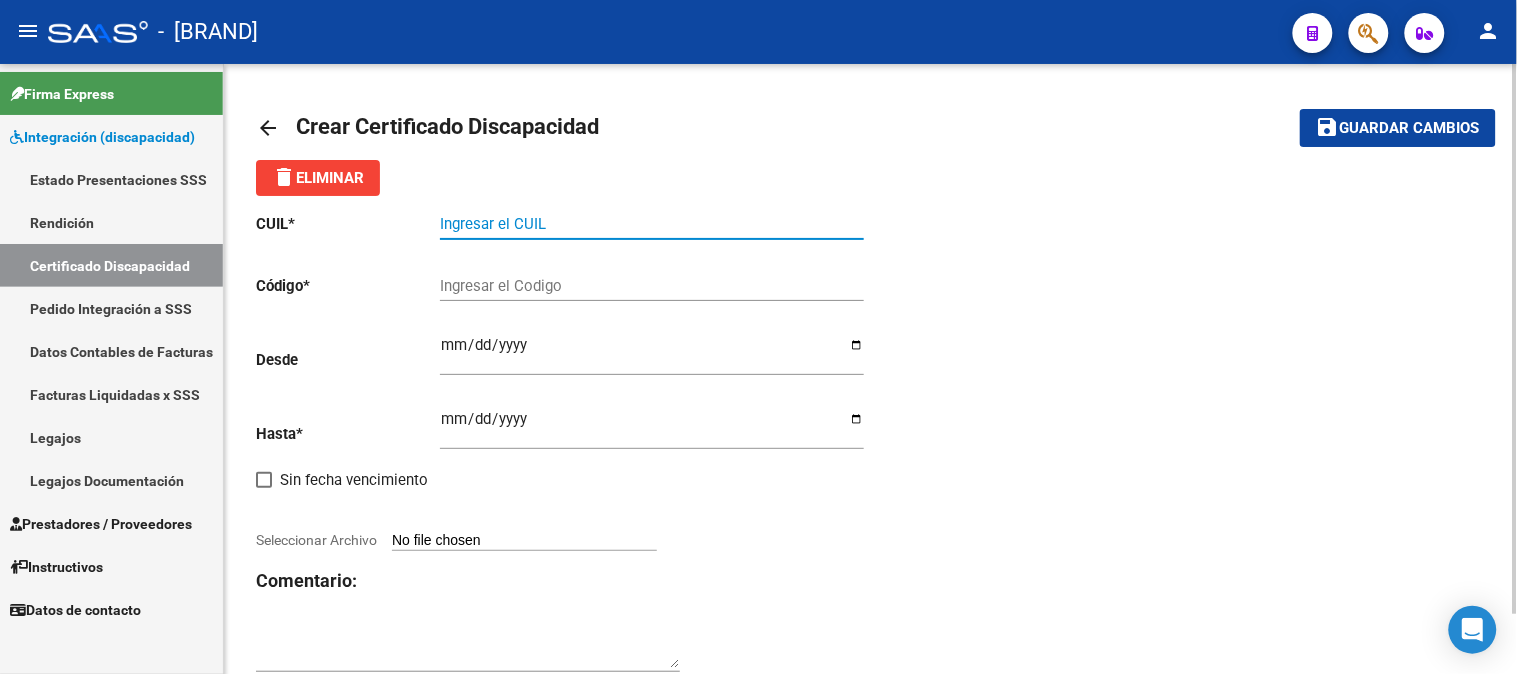 click on "Ingresar el CUIL" at bounding box center (652, 224) 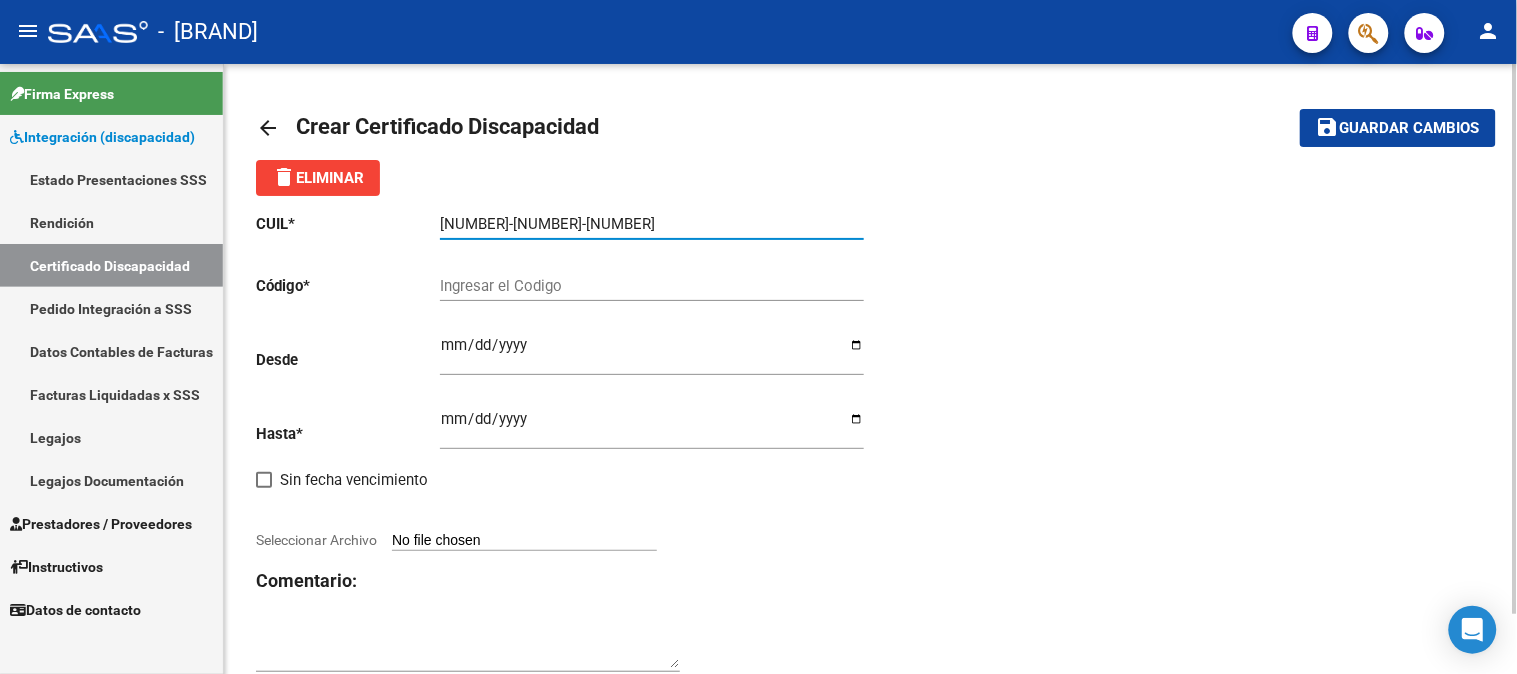 type on "20-48331391-9" 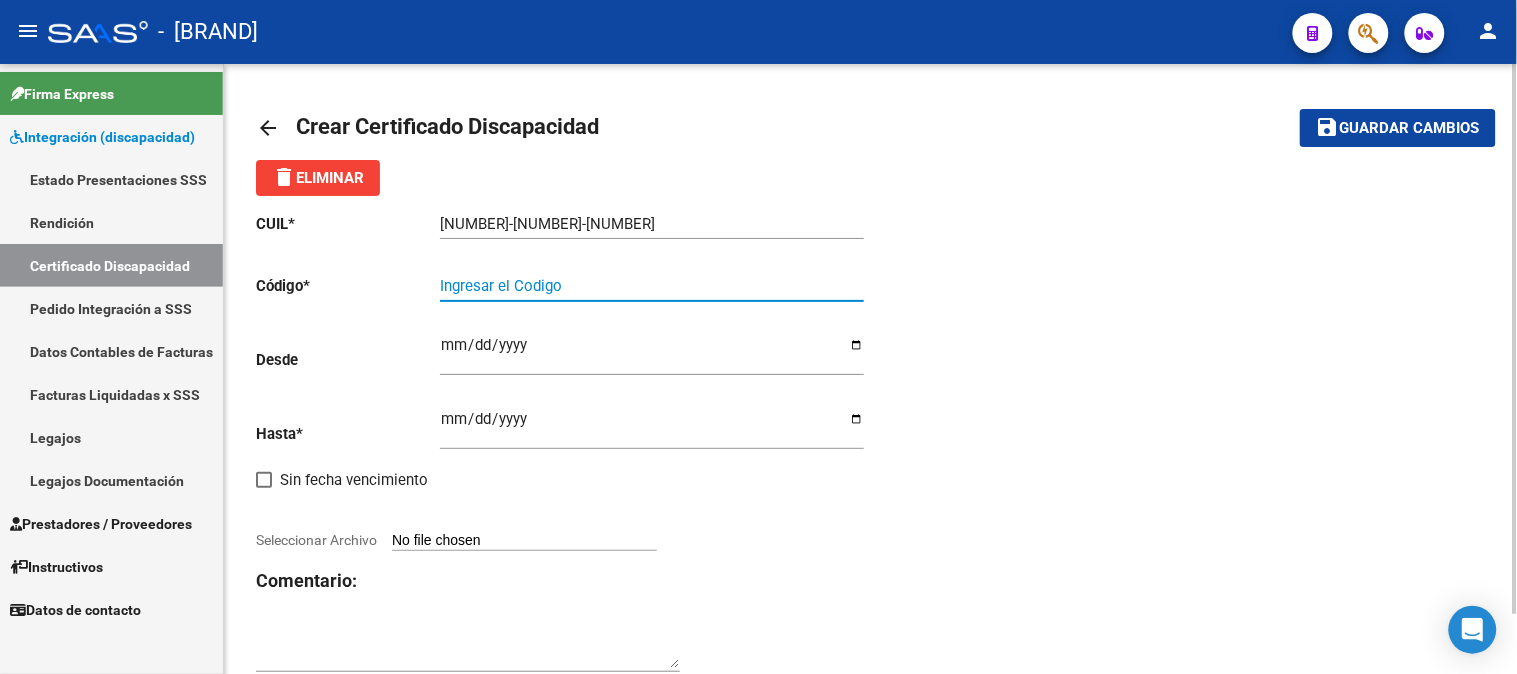 click on "Ingresar el Codigo" at bounding box center (652, 286) 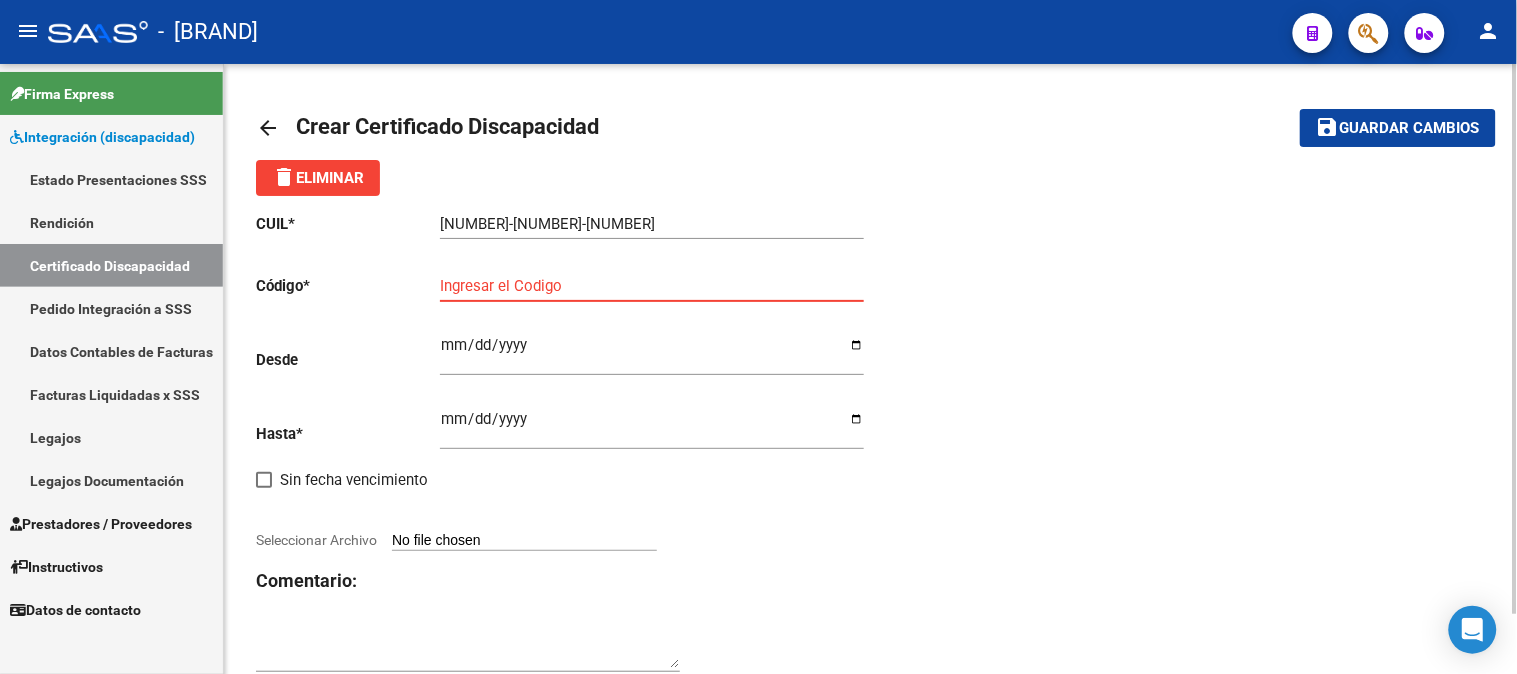 paste on "00ARG02000483313912022010620270106COR234" 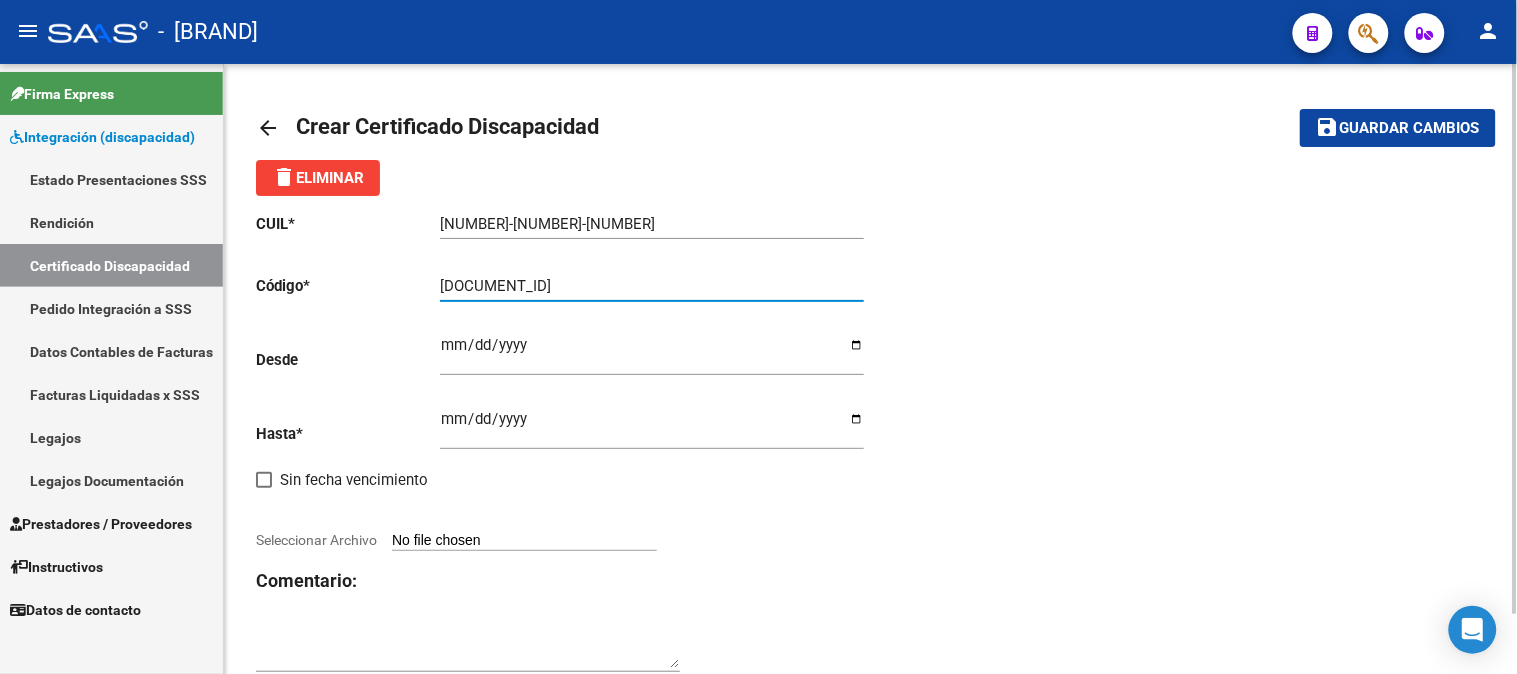 click on "00ARG02000483313912022010620270106COR234" at bounding box center [652, 286] 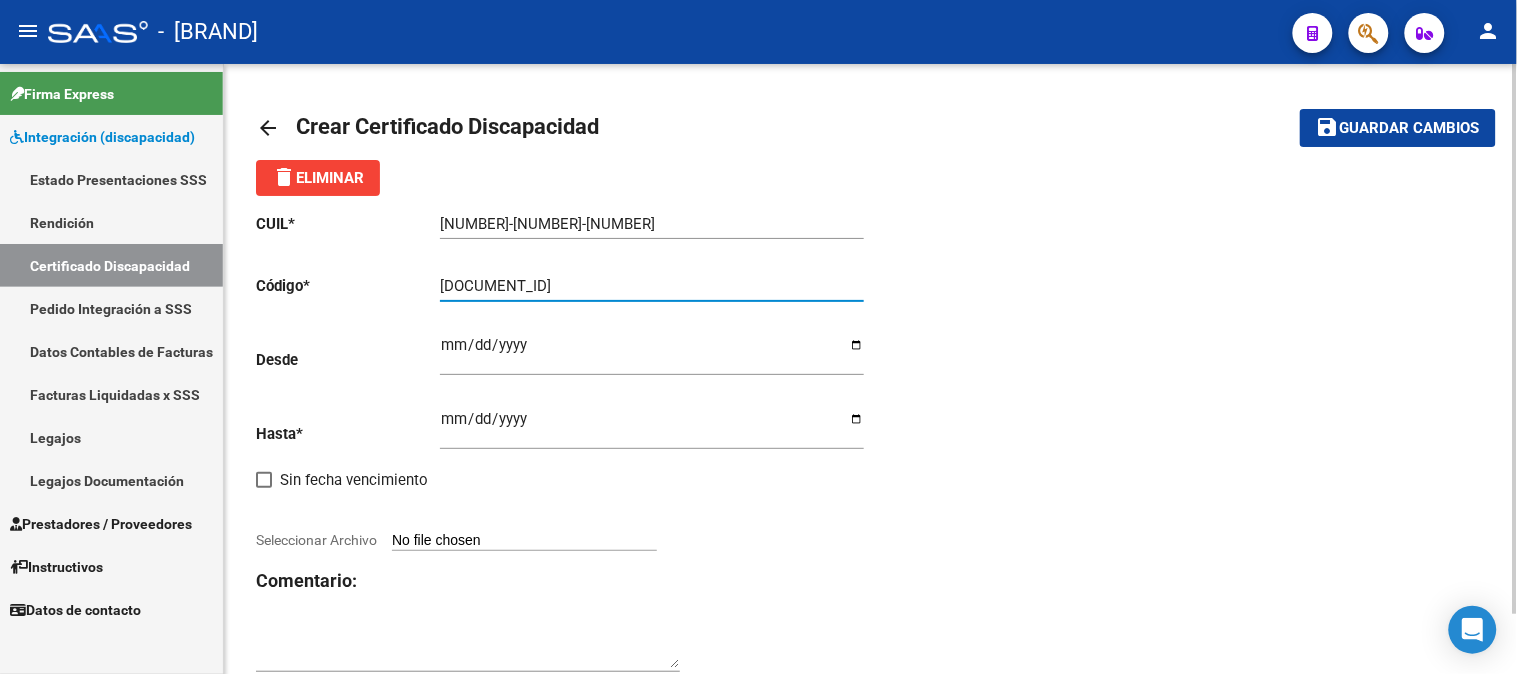 type on "ARG02000483313912022010620270106COR234" 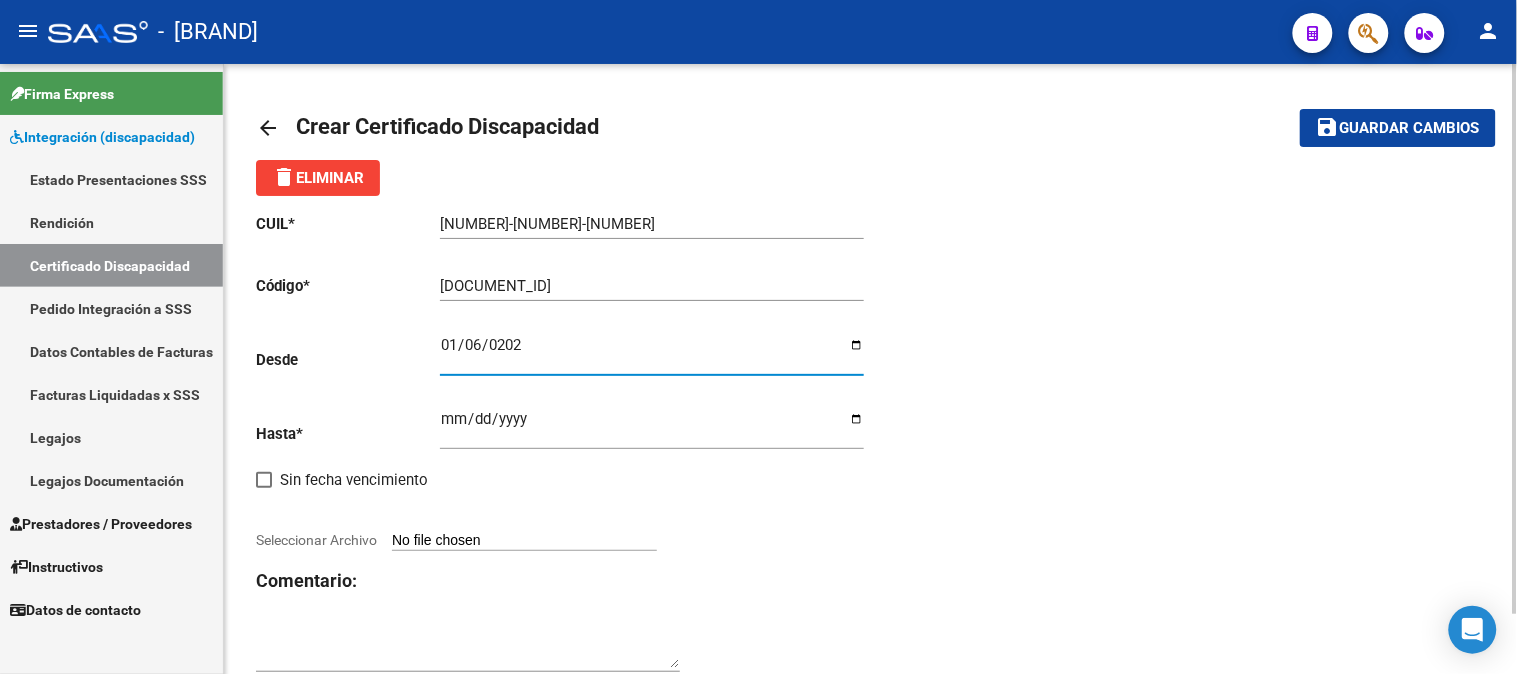 type on "2022-01-06" 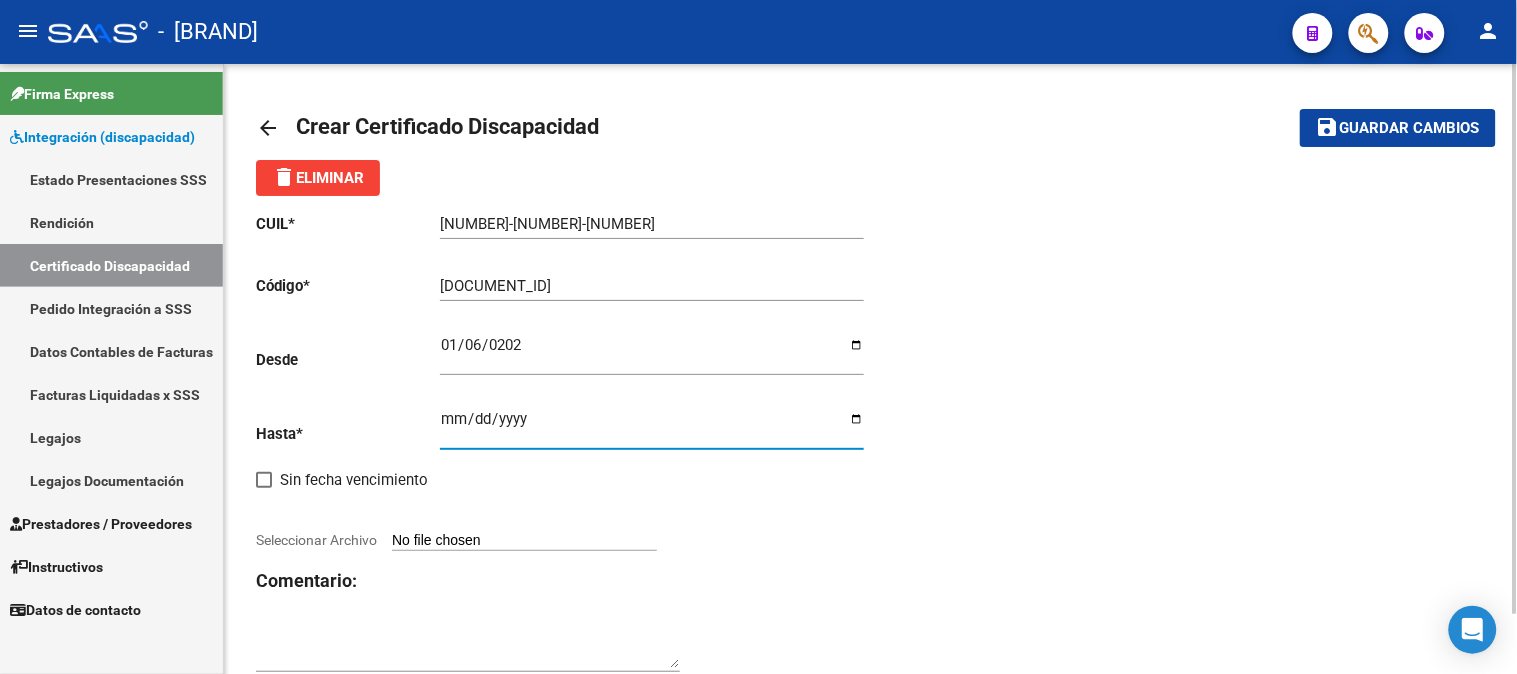 click on "Ingresar fec. Hasta" at bounding box center [652, 427] 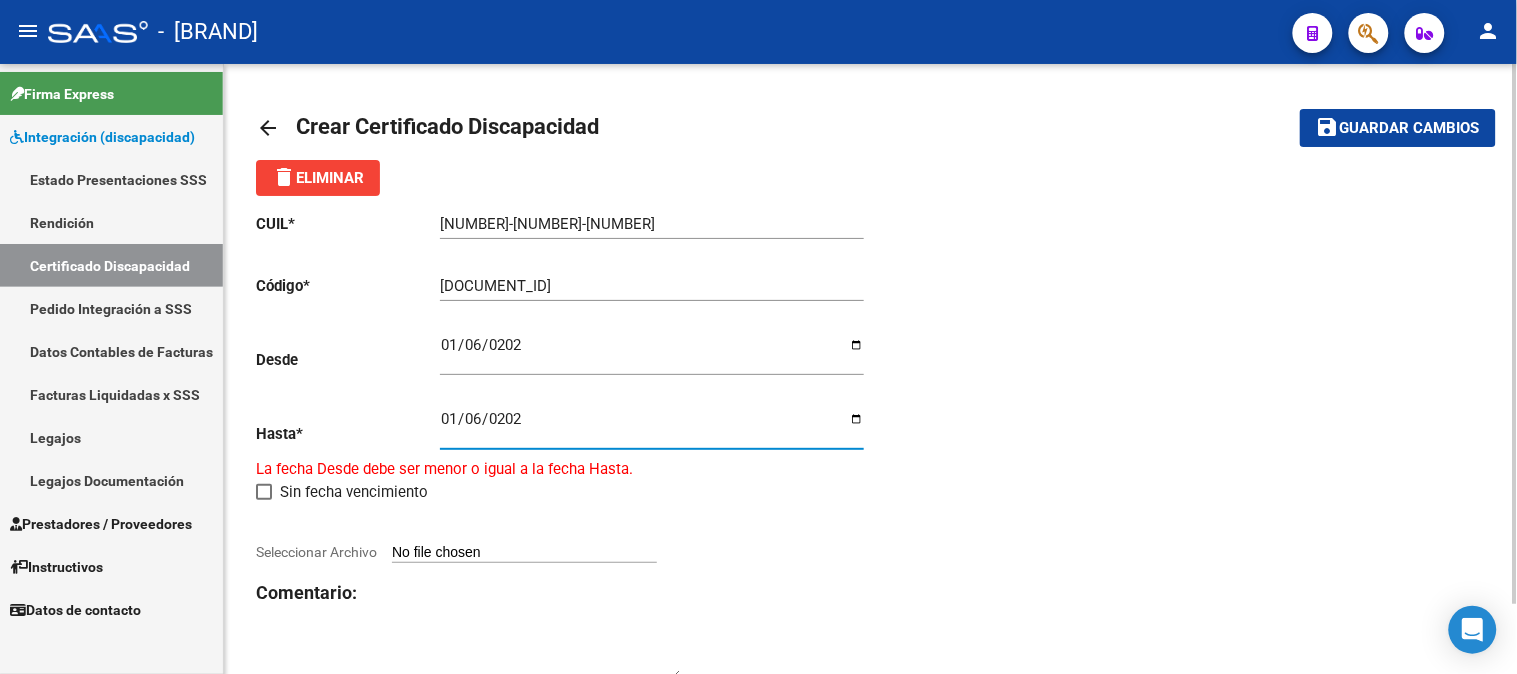 type on "2027-01-06" 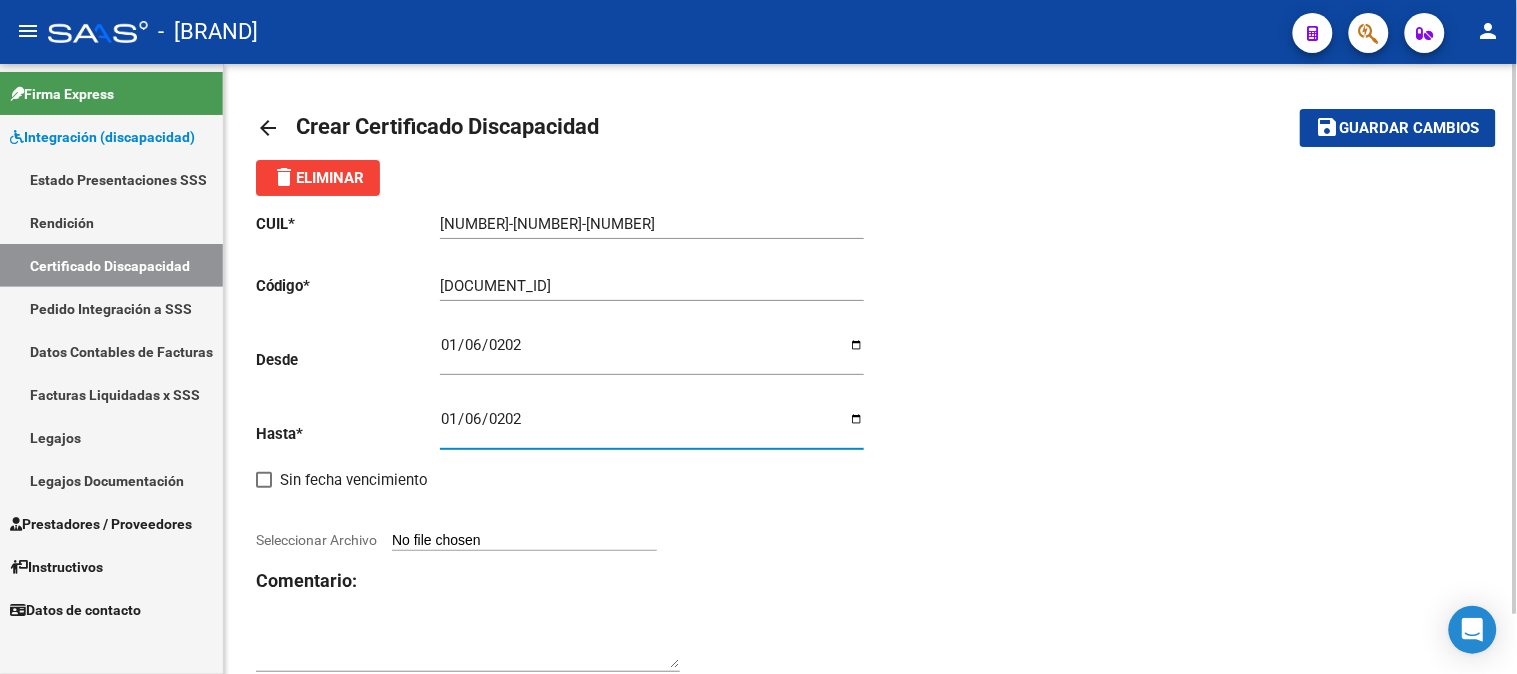 click on "CUIL  *   20-48331391-9 Ingresar el CUIL  Código  *   ARG02000483313912022010620270106COR234 Ingresar el Codigo  Desde    2022-01-06 Ingresar fec. Desde  Hasta  *   2027-01-06 Ingresar fec. Hasta     Sin fecha vencimiento        Seleccionar Archivo Comentario:" 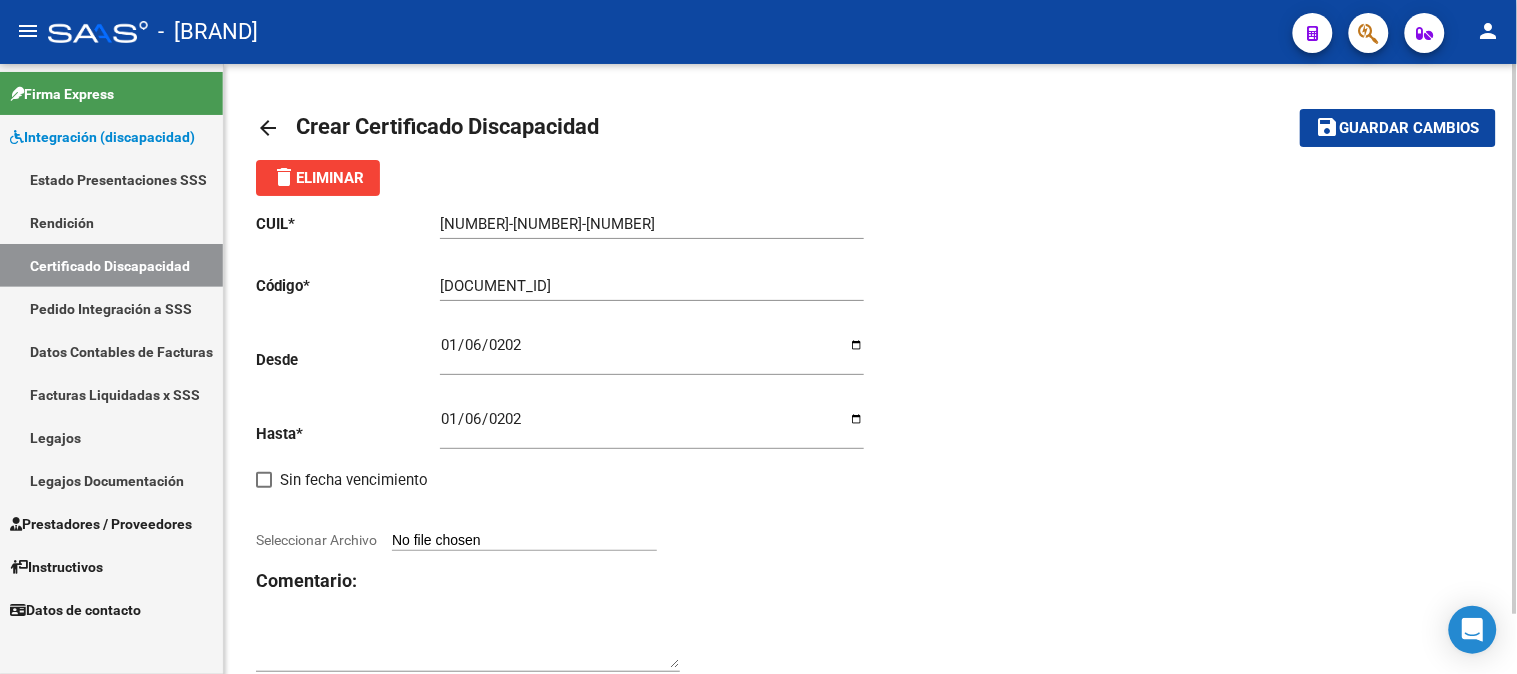 click on "Seleccionar Archivo" at bounding box center [524, 541] 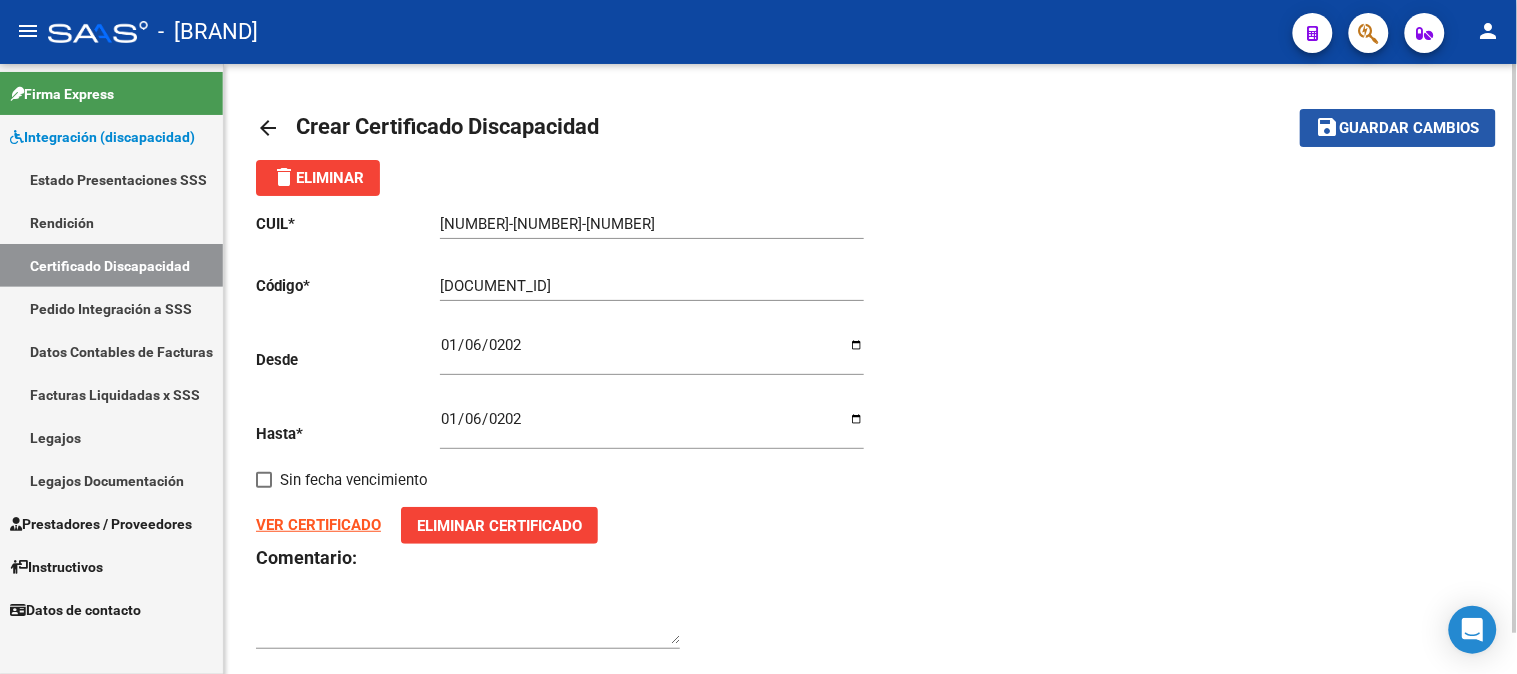 click on "Guardar cambios" 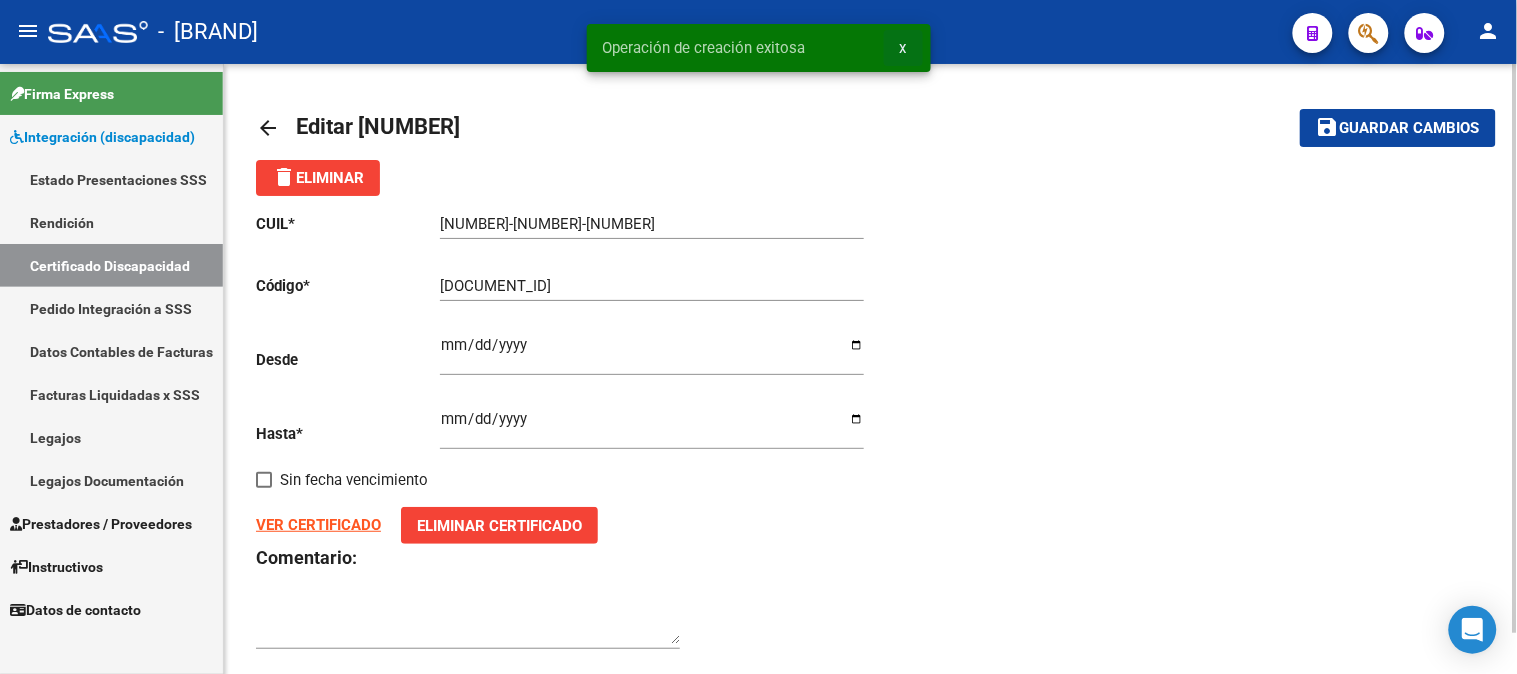 click on "x" at bounding box center (903, 48) 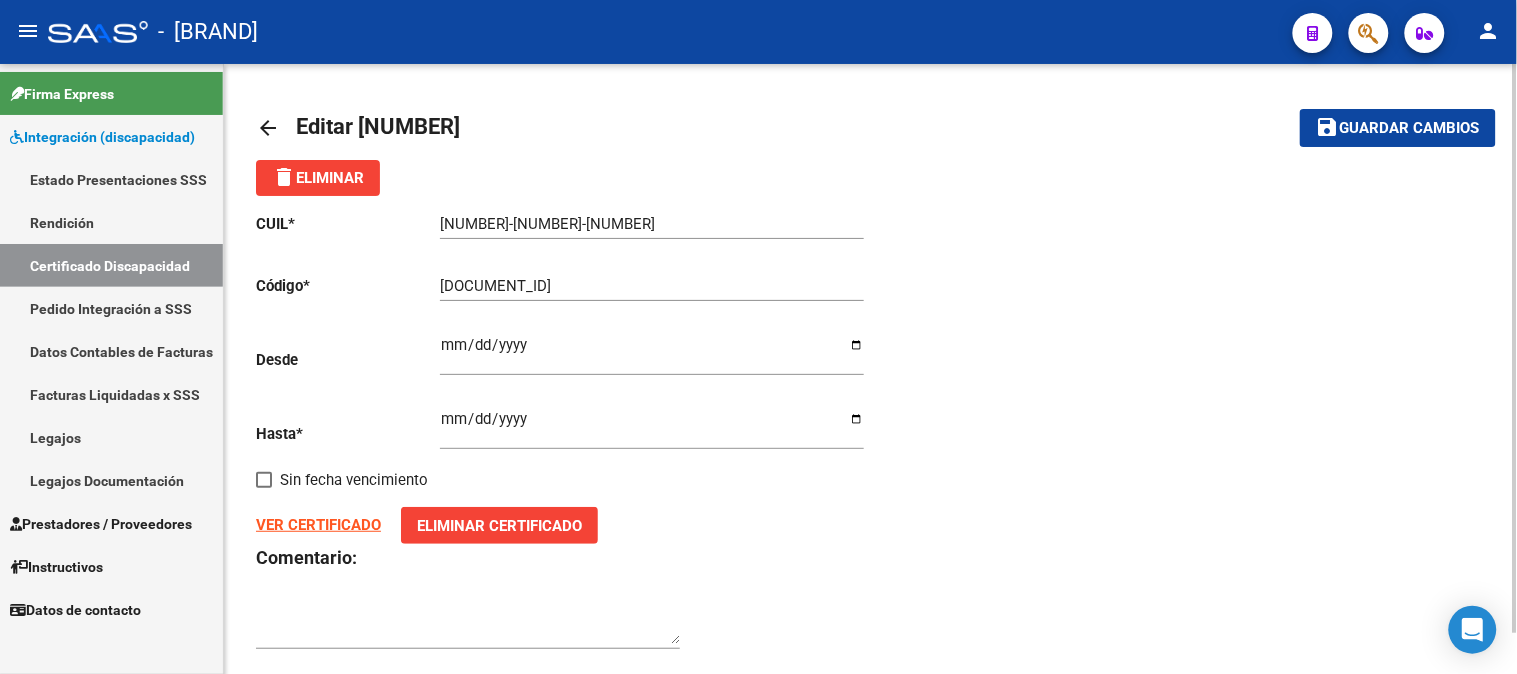 click on "Certificado Discapacidad" at bounding box center (111, 265) 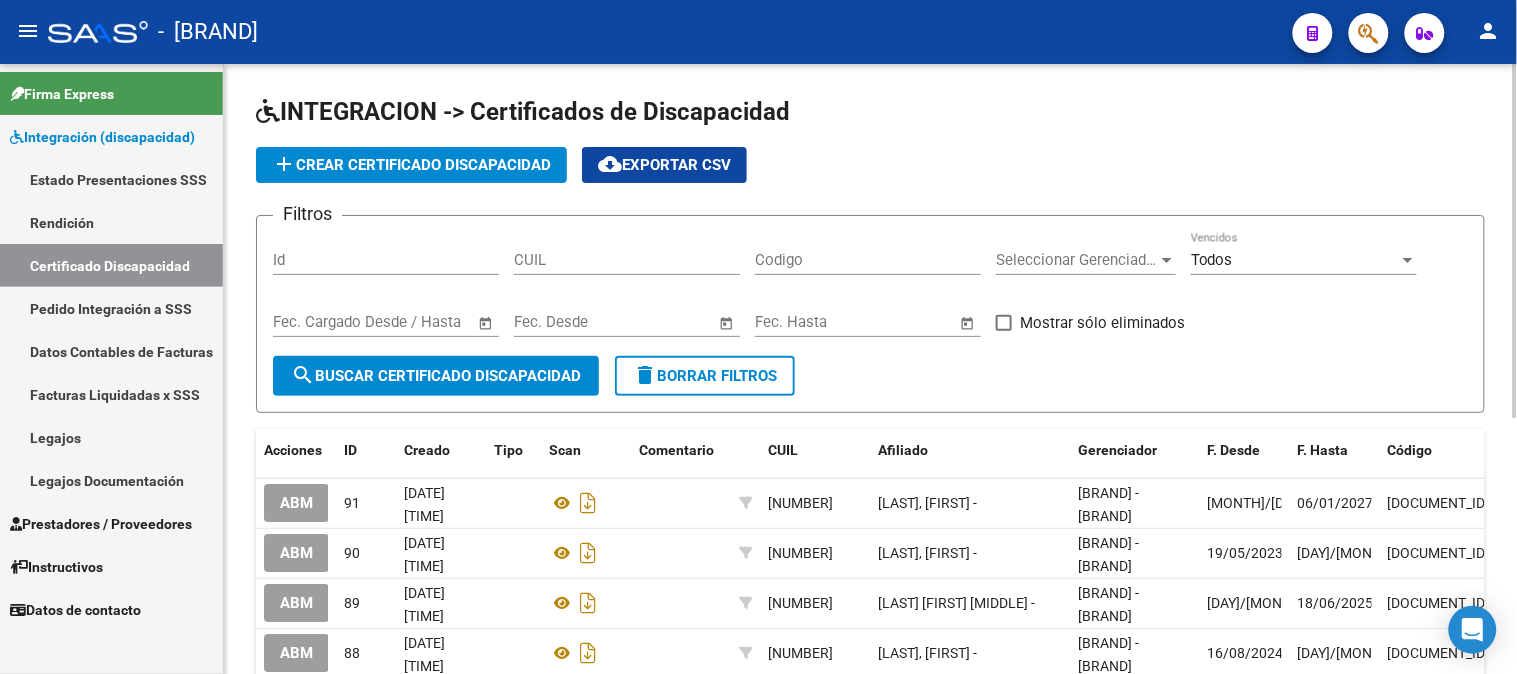 click on "add  Crear Certificado Discapacidad" 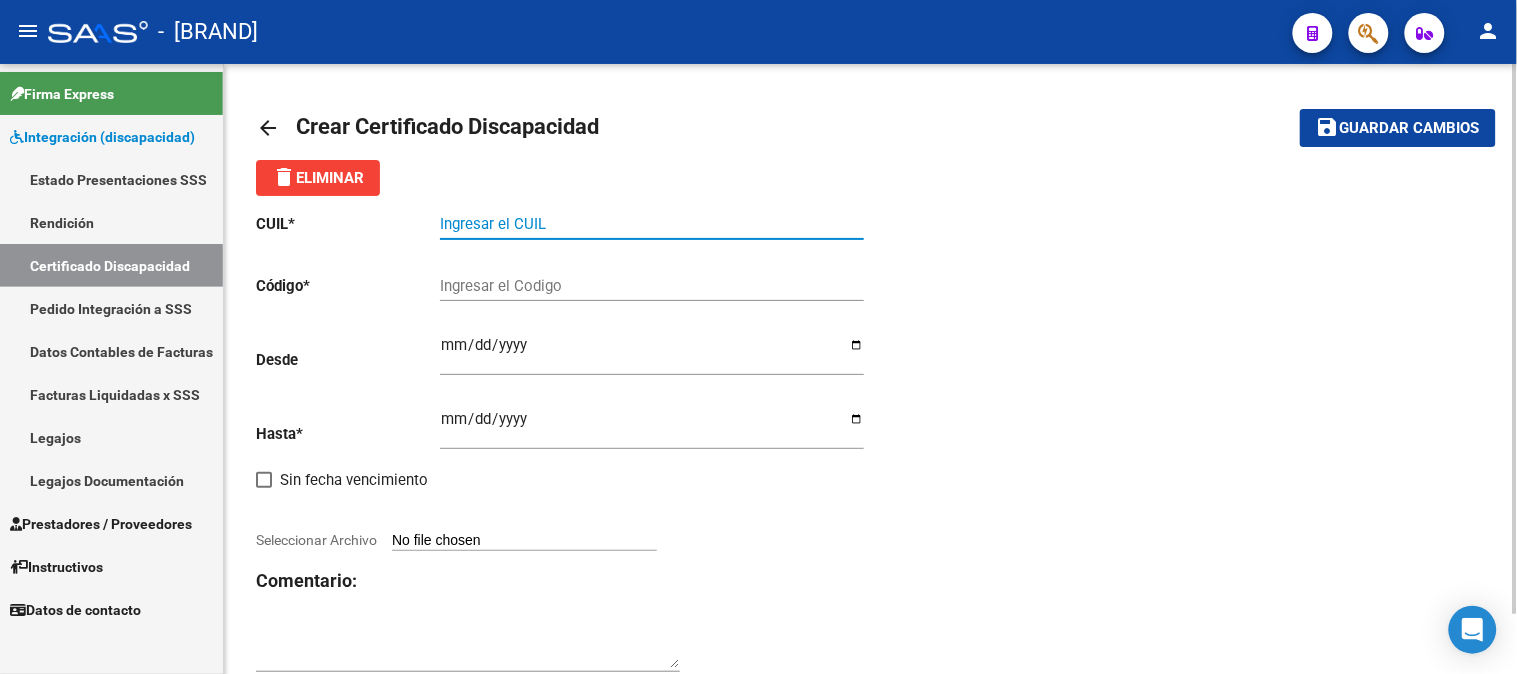 click on "Ingresar el CUIL" at bounding box center (652, 224) 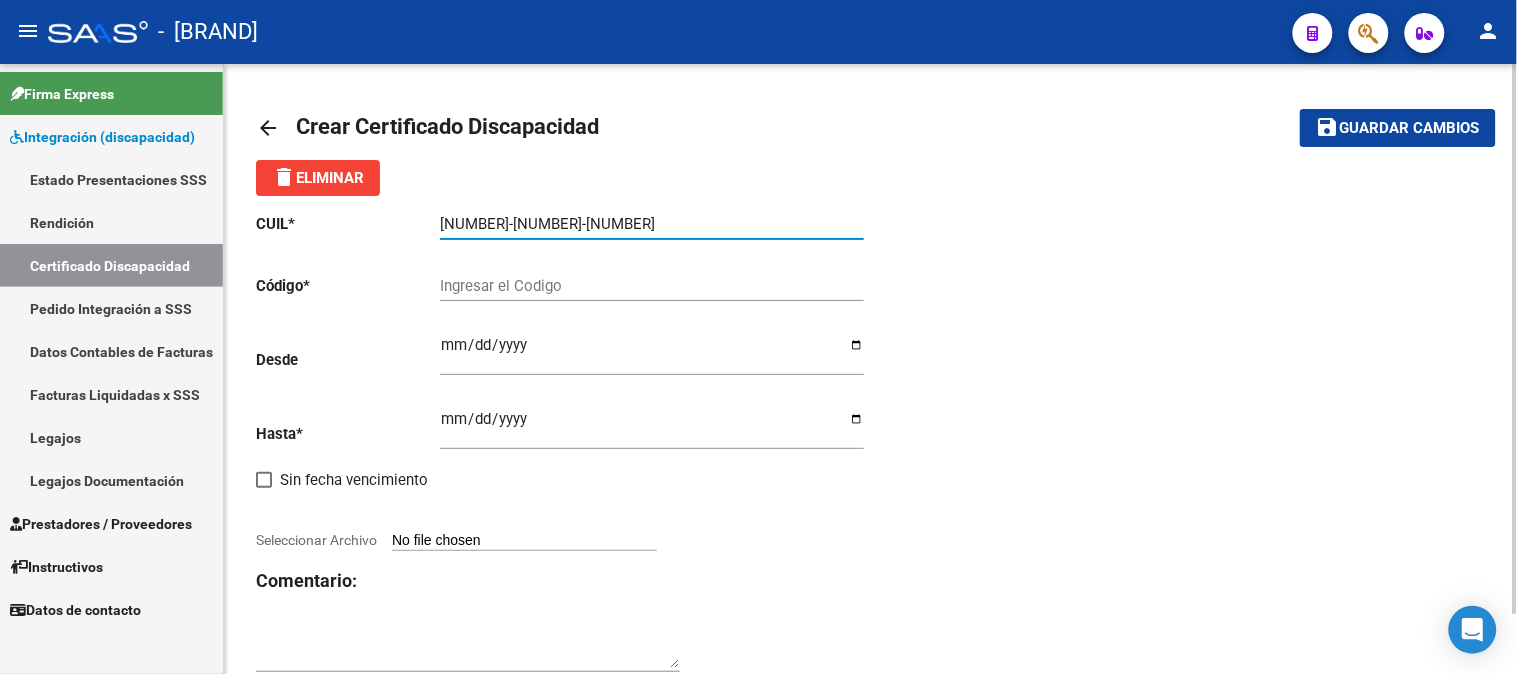 type on "20-14574471-8" 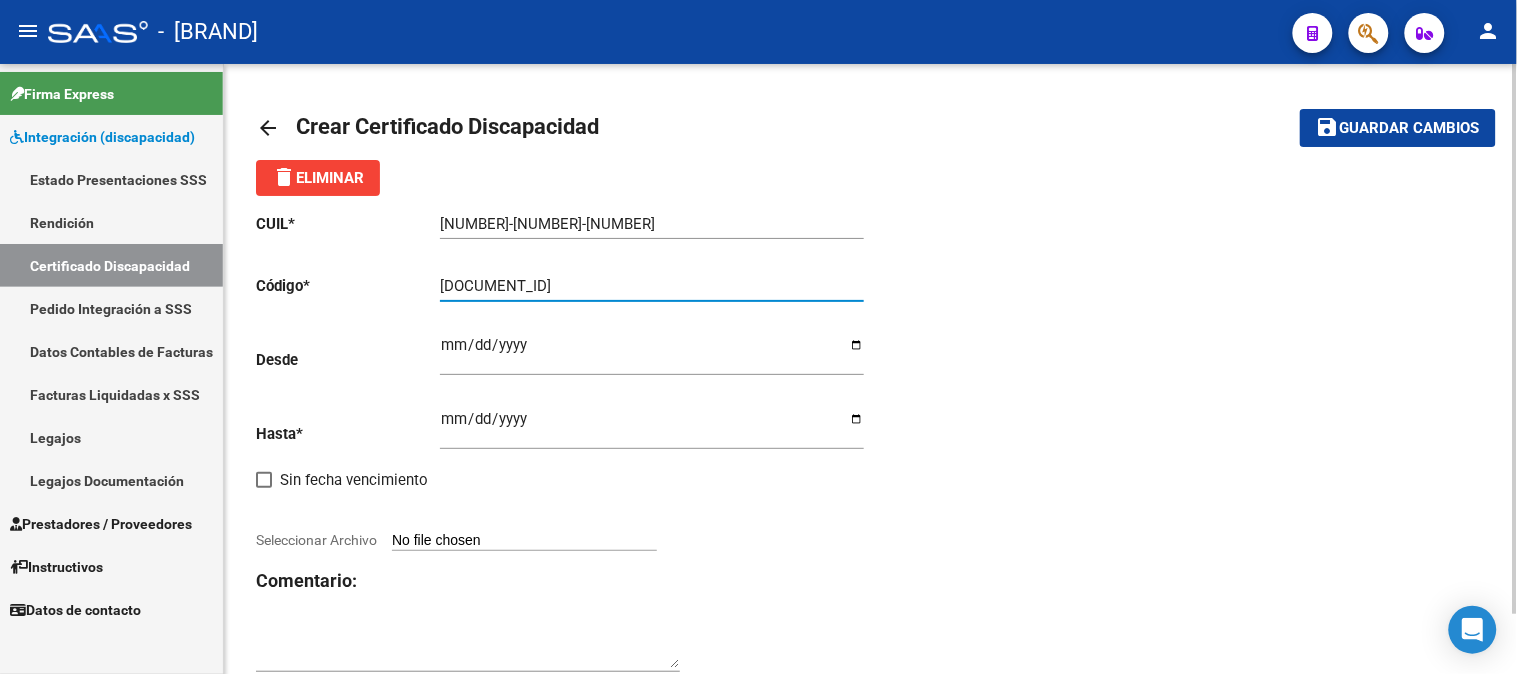 type on "ARG02000145744712025051920400519SAN" 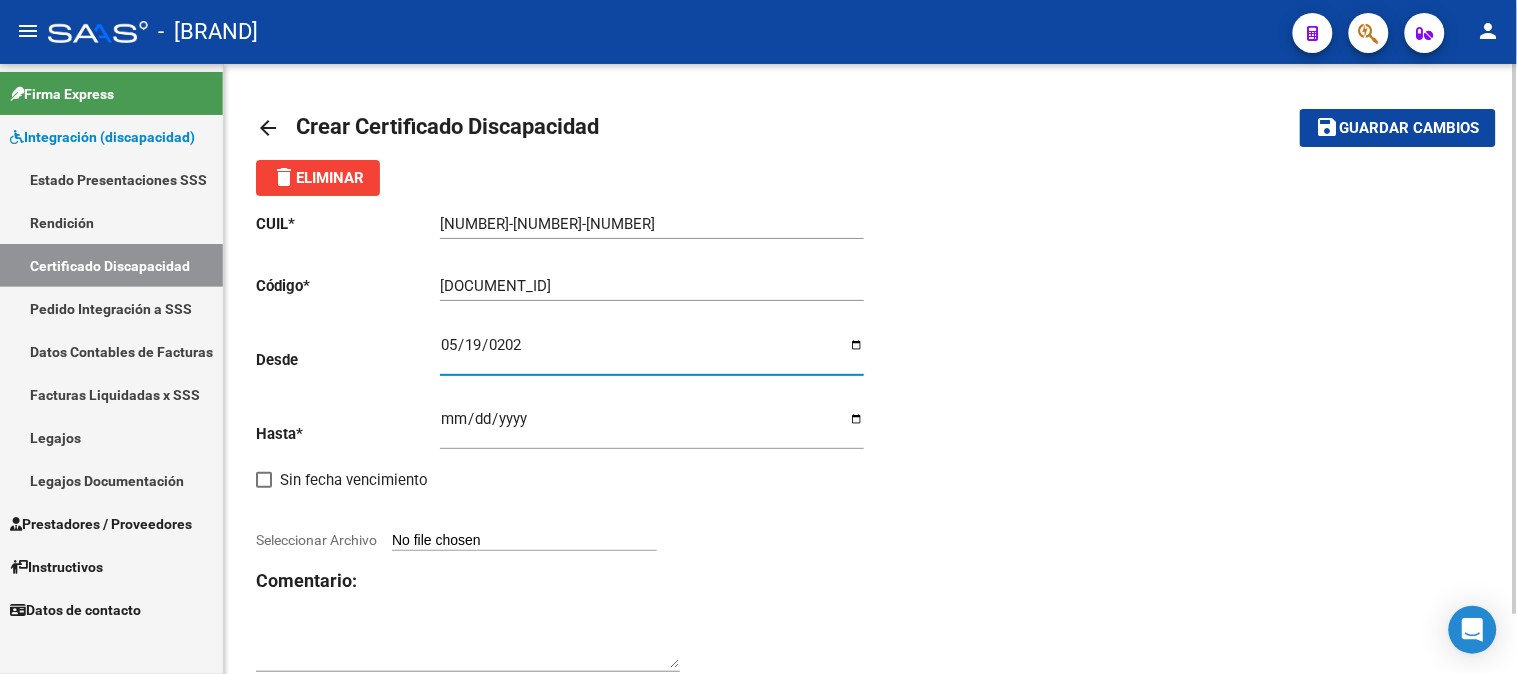 type on "2025-05-19" 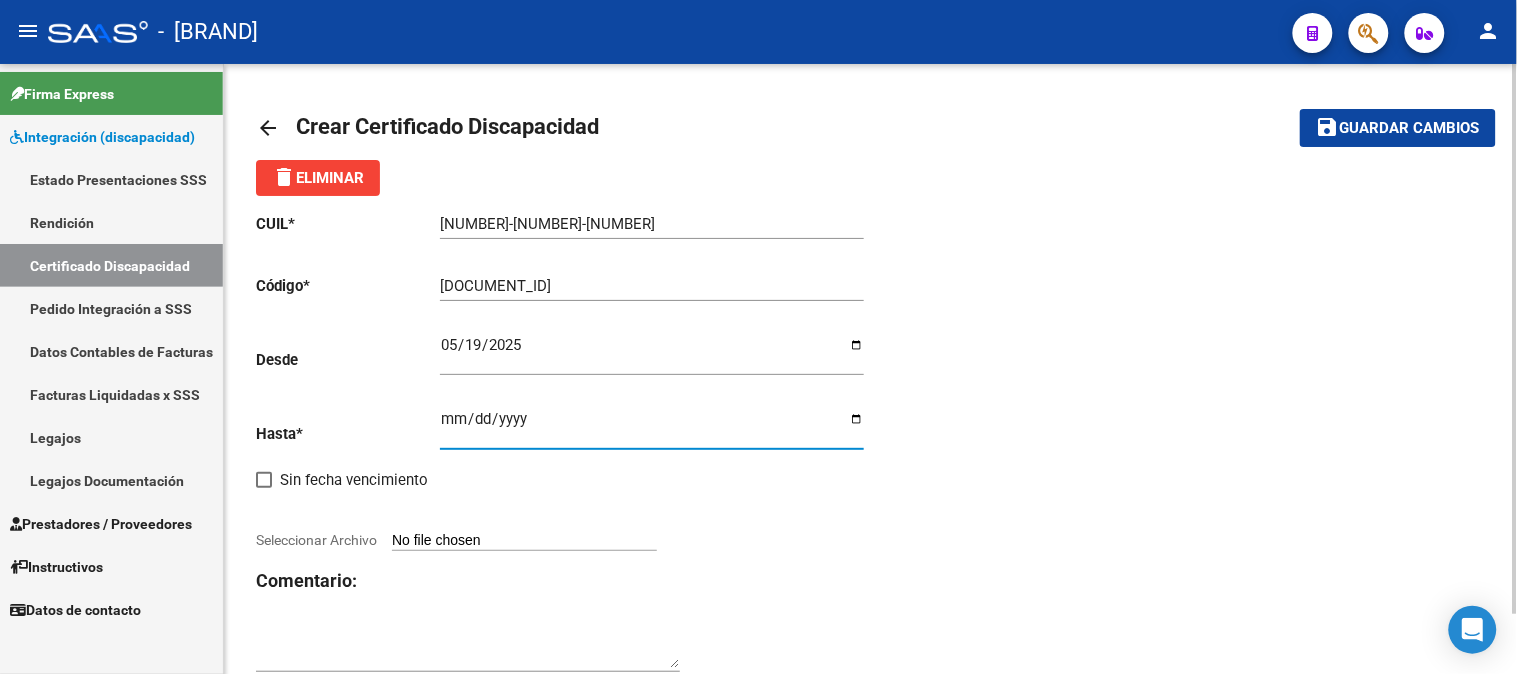 click on "Ingresar fec. Hasta" at bounding box center [652, 427] 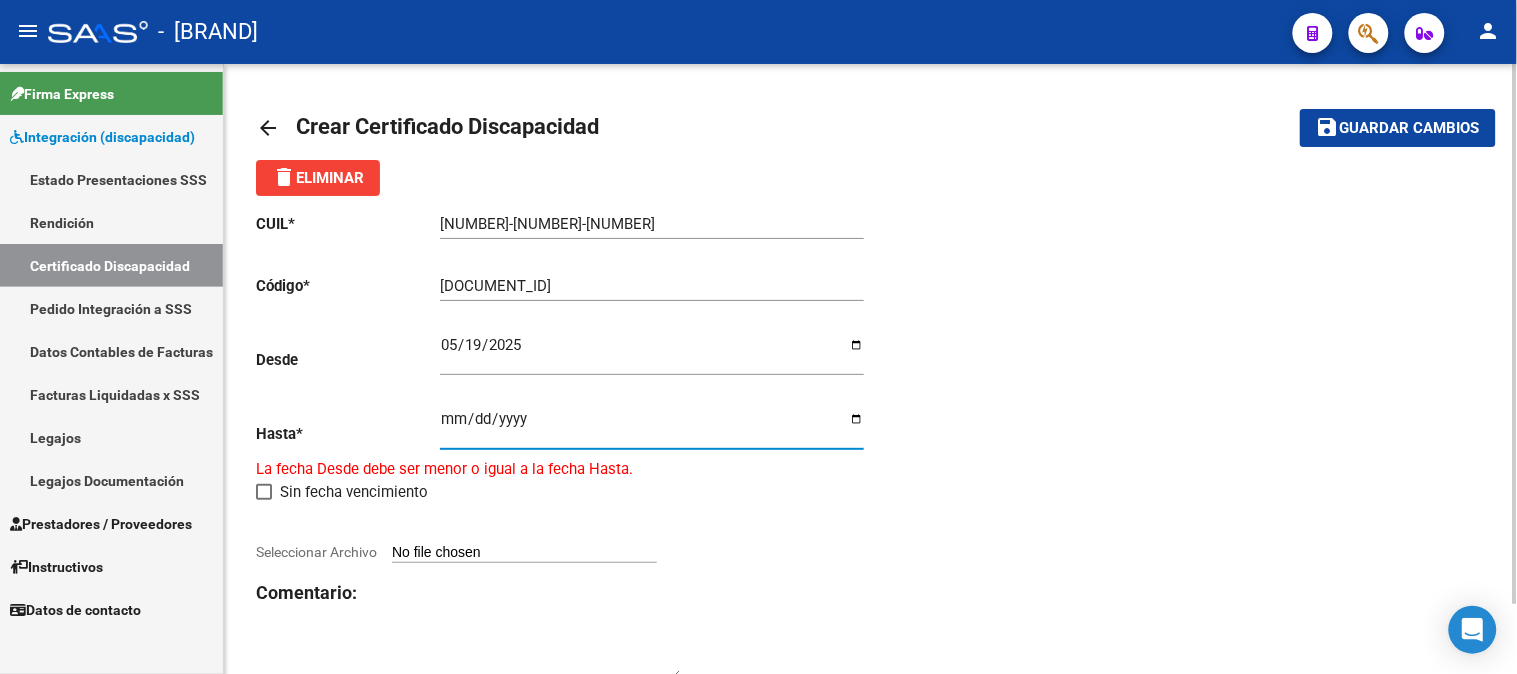 type on "2040-05-19" 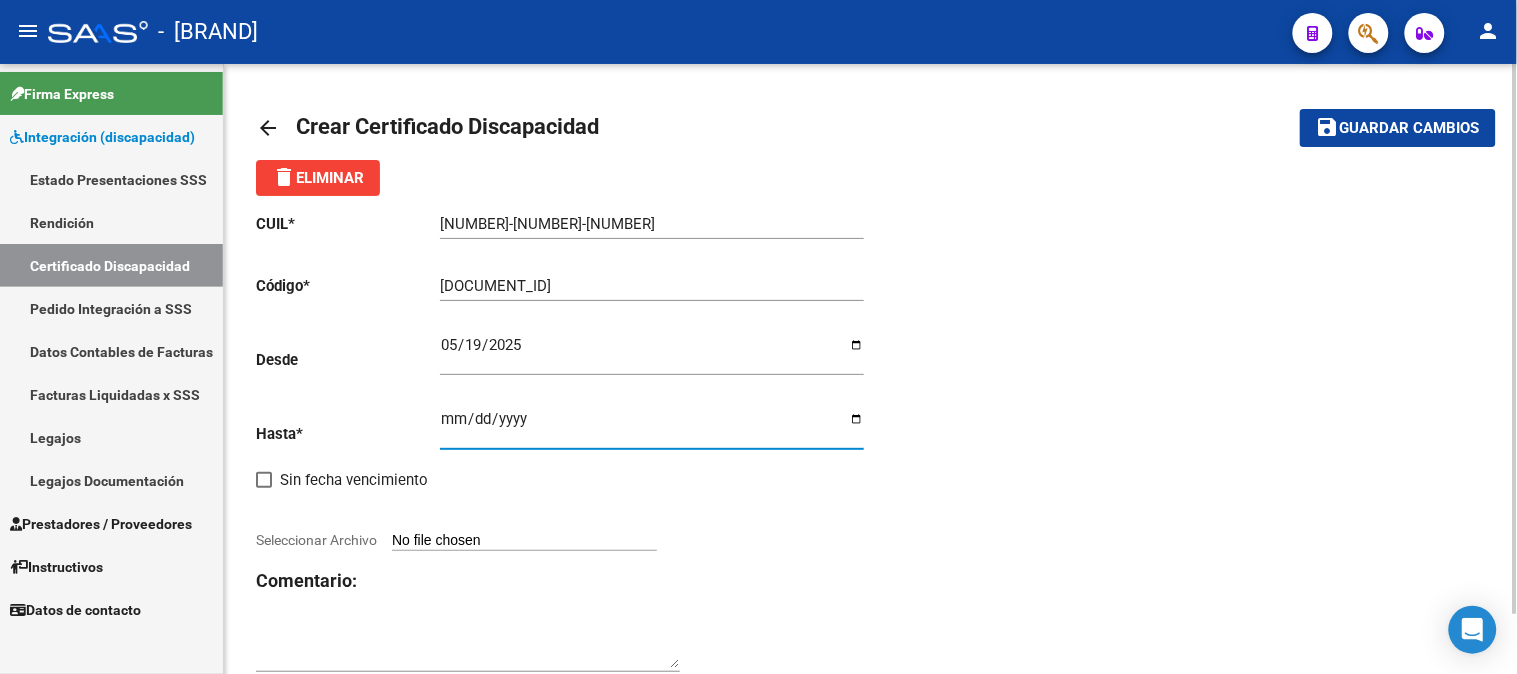 click 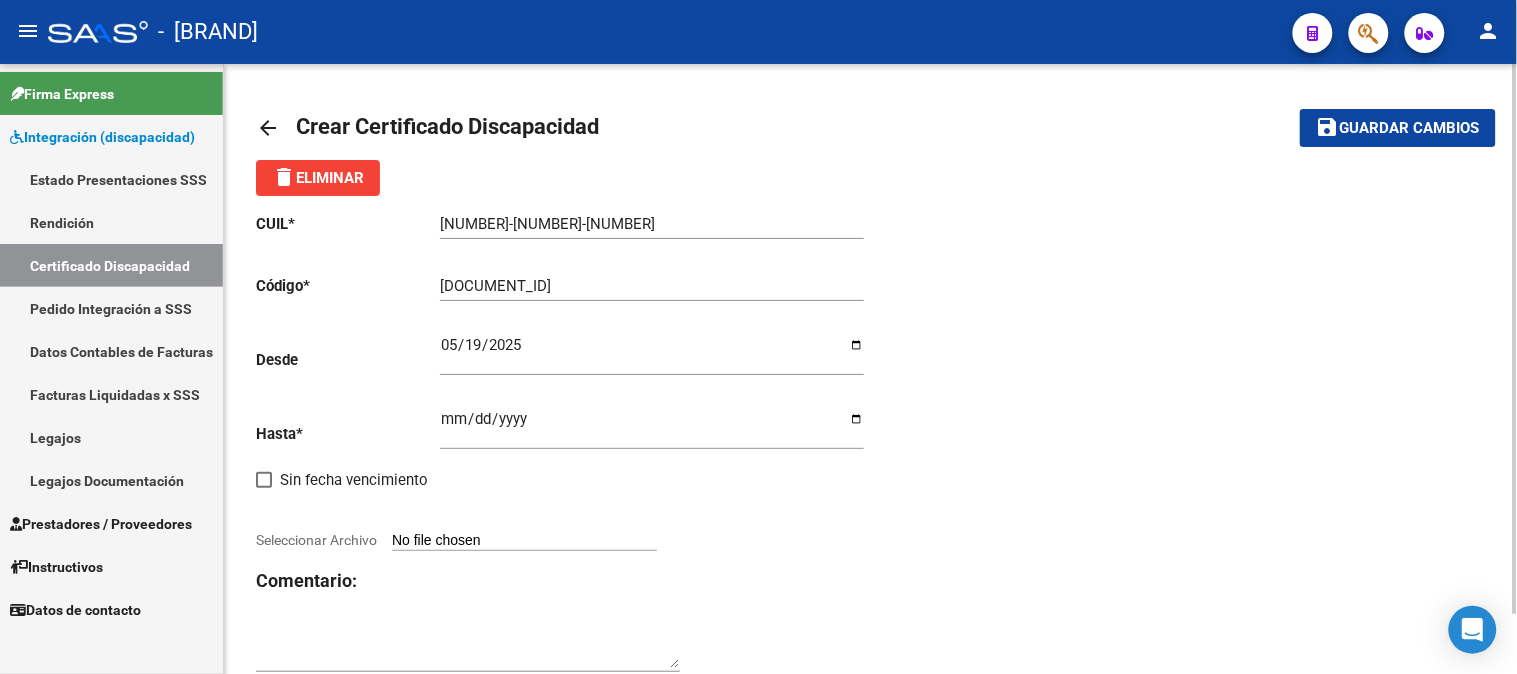 click on "Seleccionar Archivo" at bounding box center (524, 541) 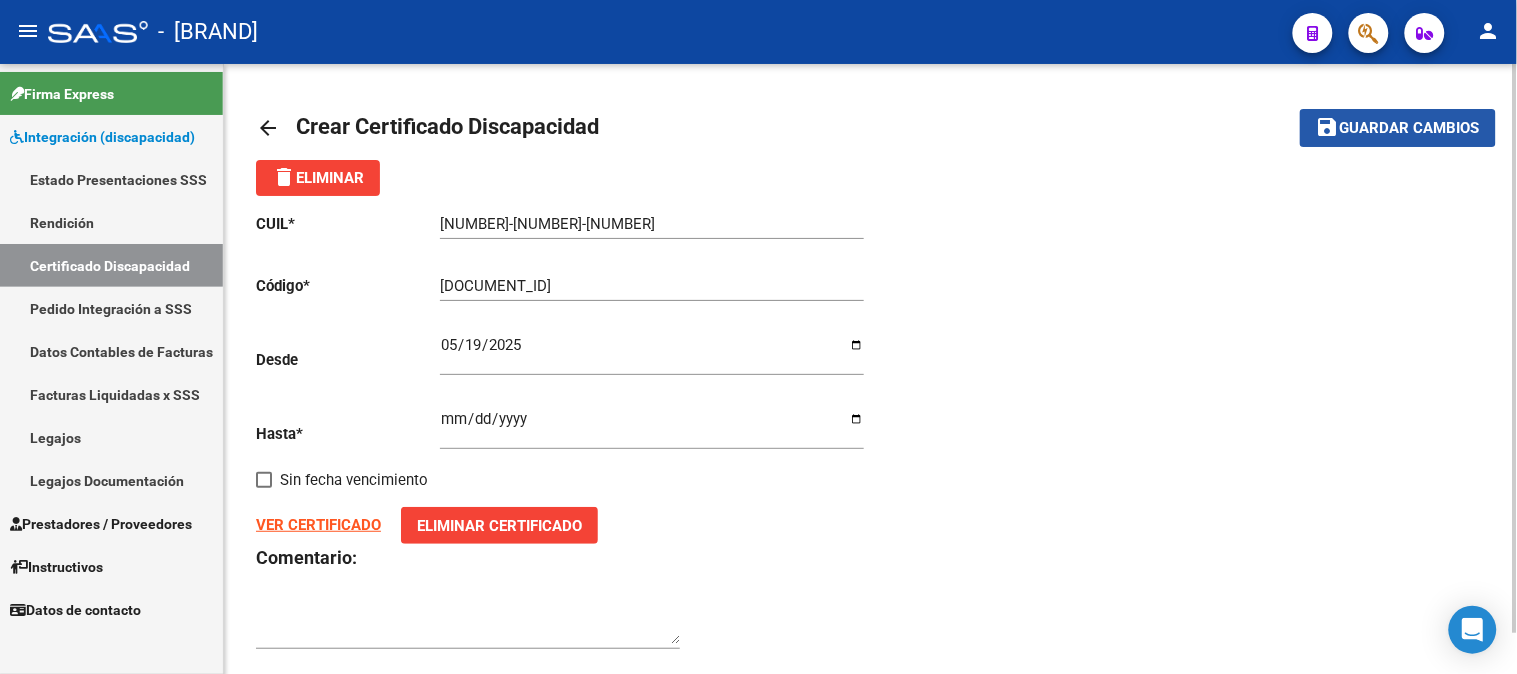click on "Guardar cambios" 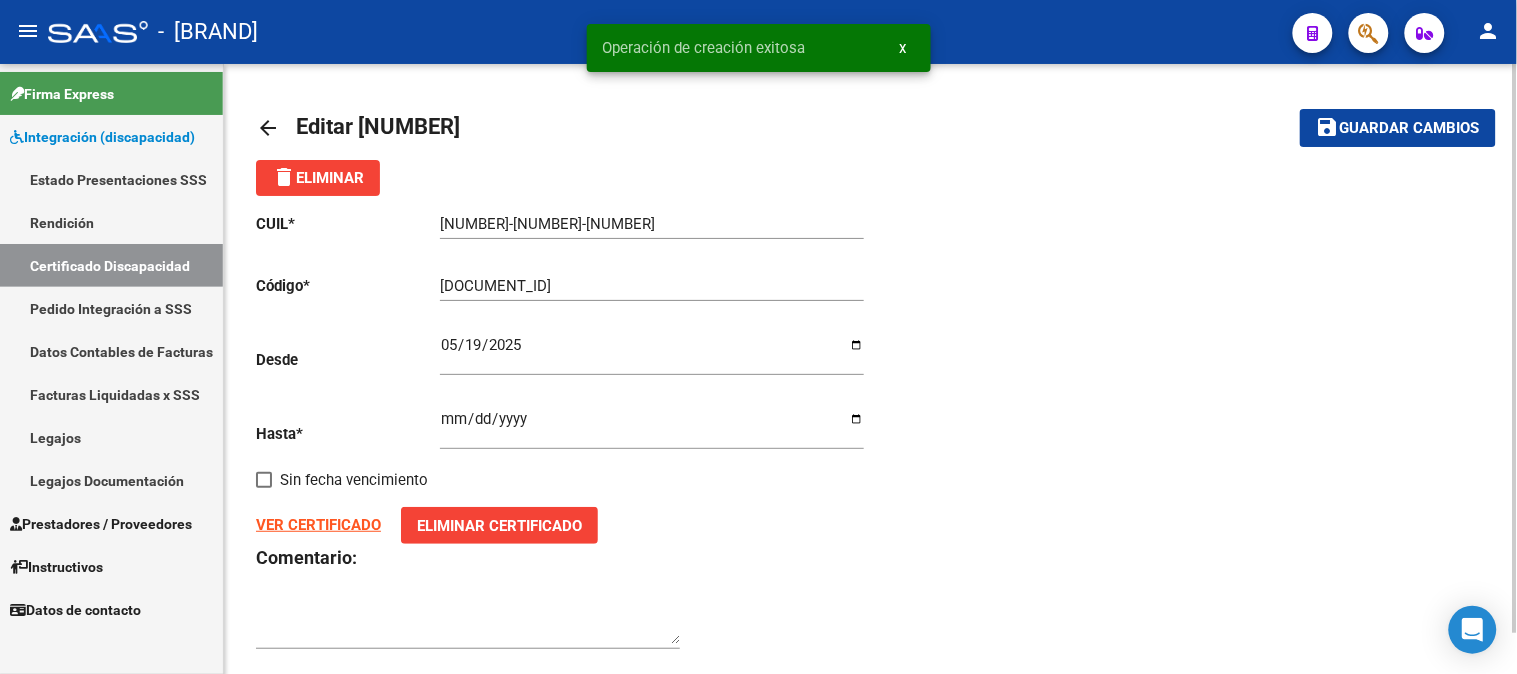 click on "x" at bounding box center (903, 48) 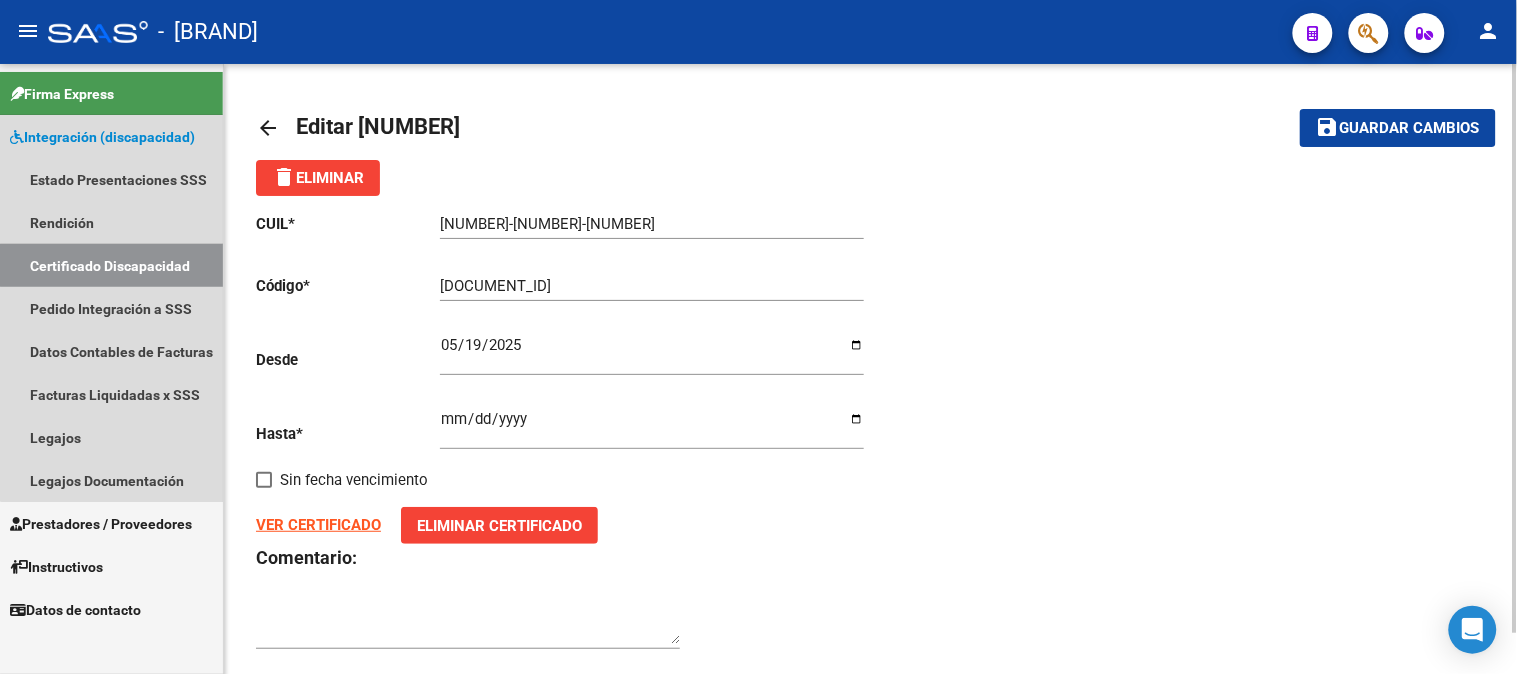 click on "Certificado Discapacidad" at bounding box center (111, 265) 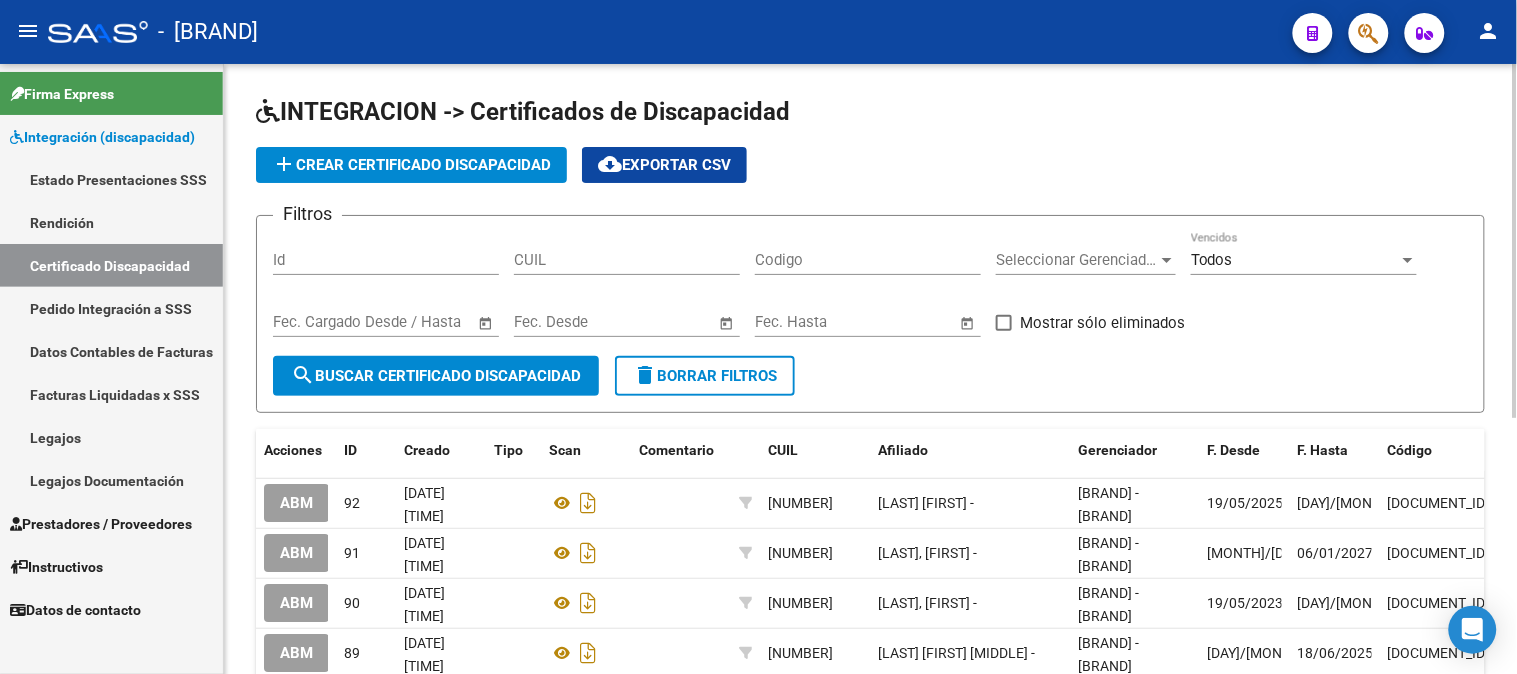 click on "add  Crear Certificado Discapacidad" 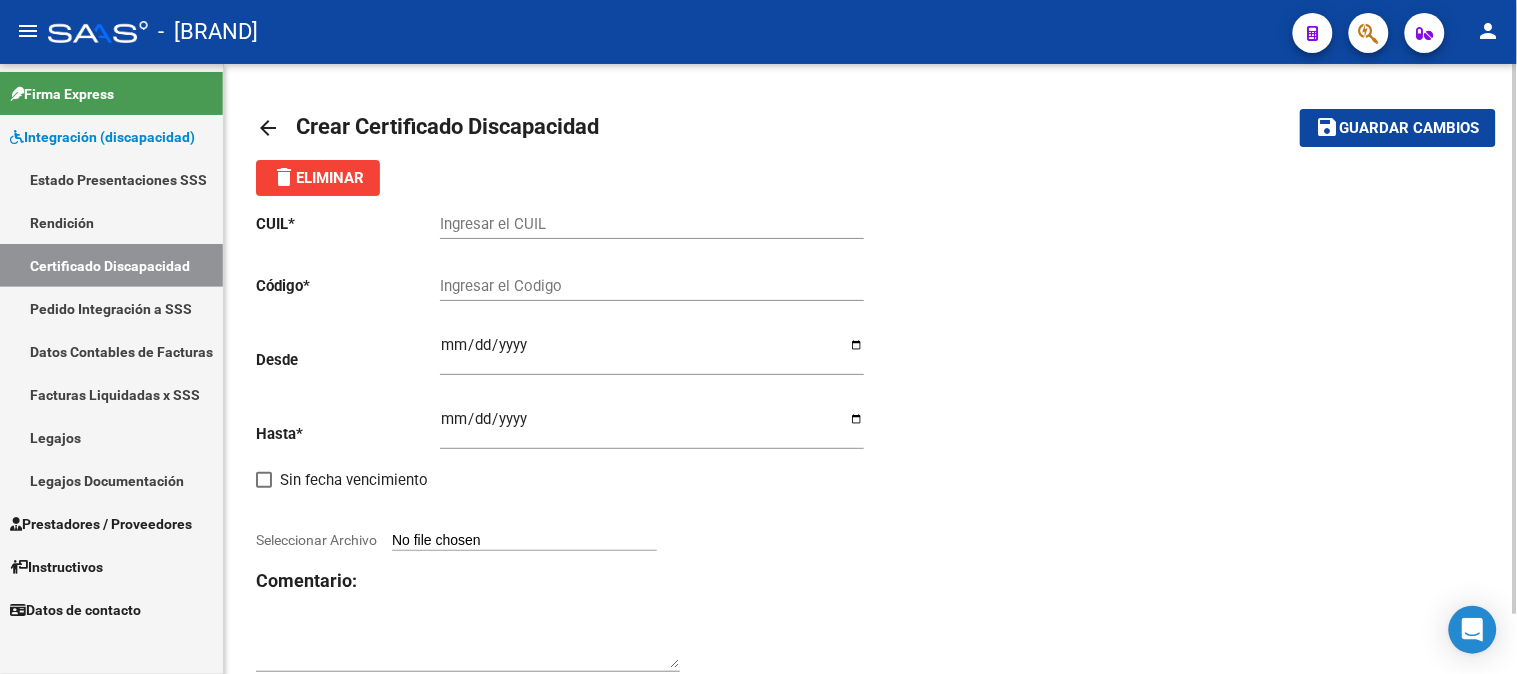 click on "Ingresar el CUIL" at bounding box center [652, 224] 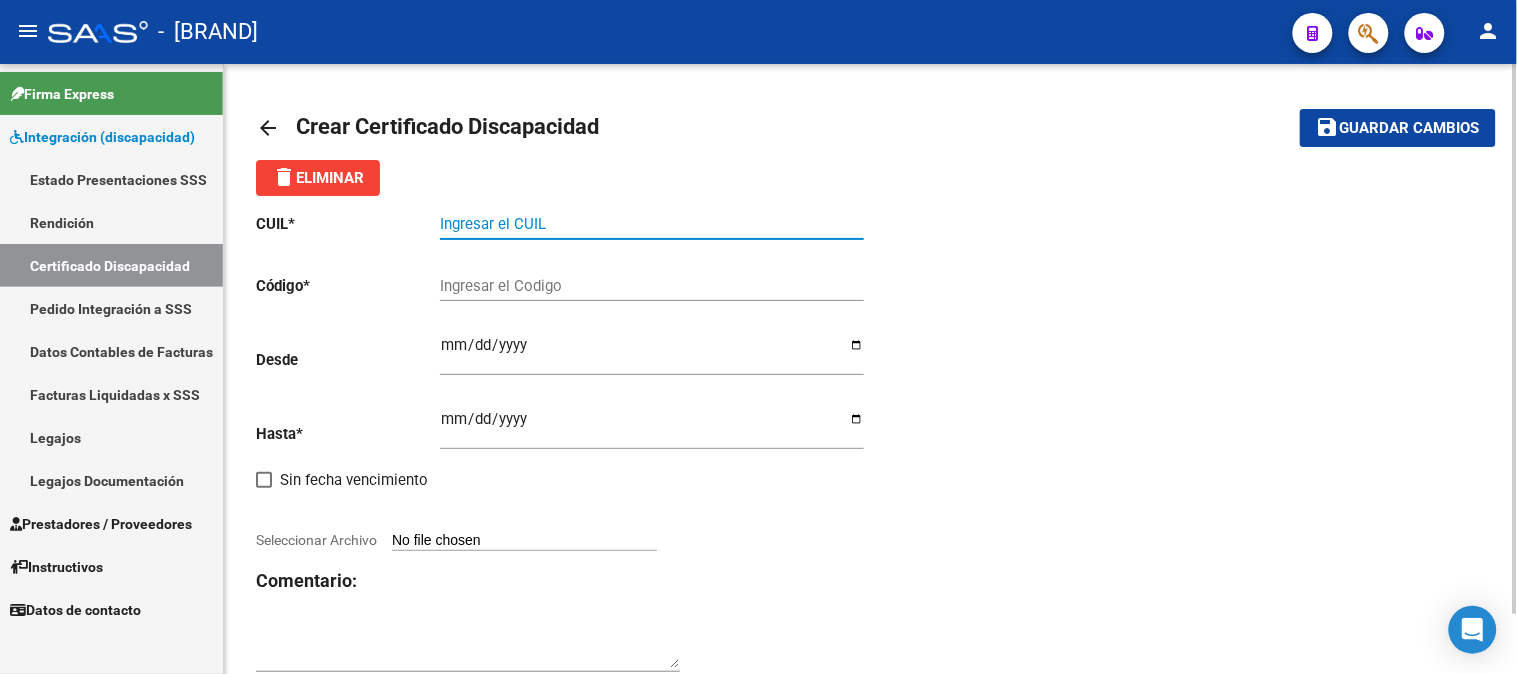paste on "27-51379088-6" 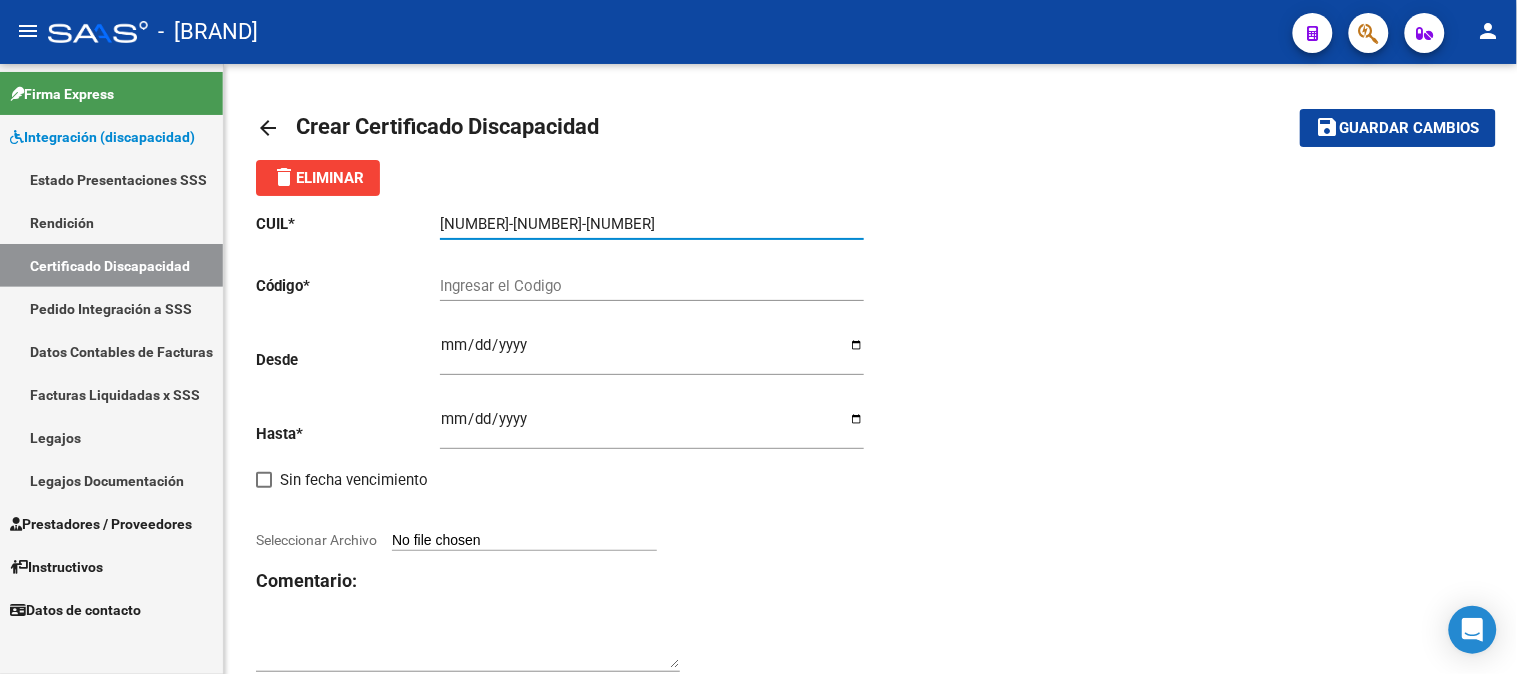 type on "27-51379088-6" 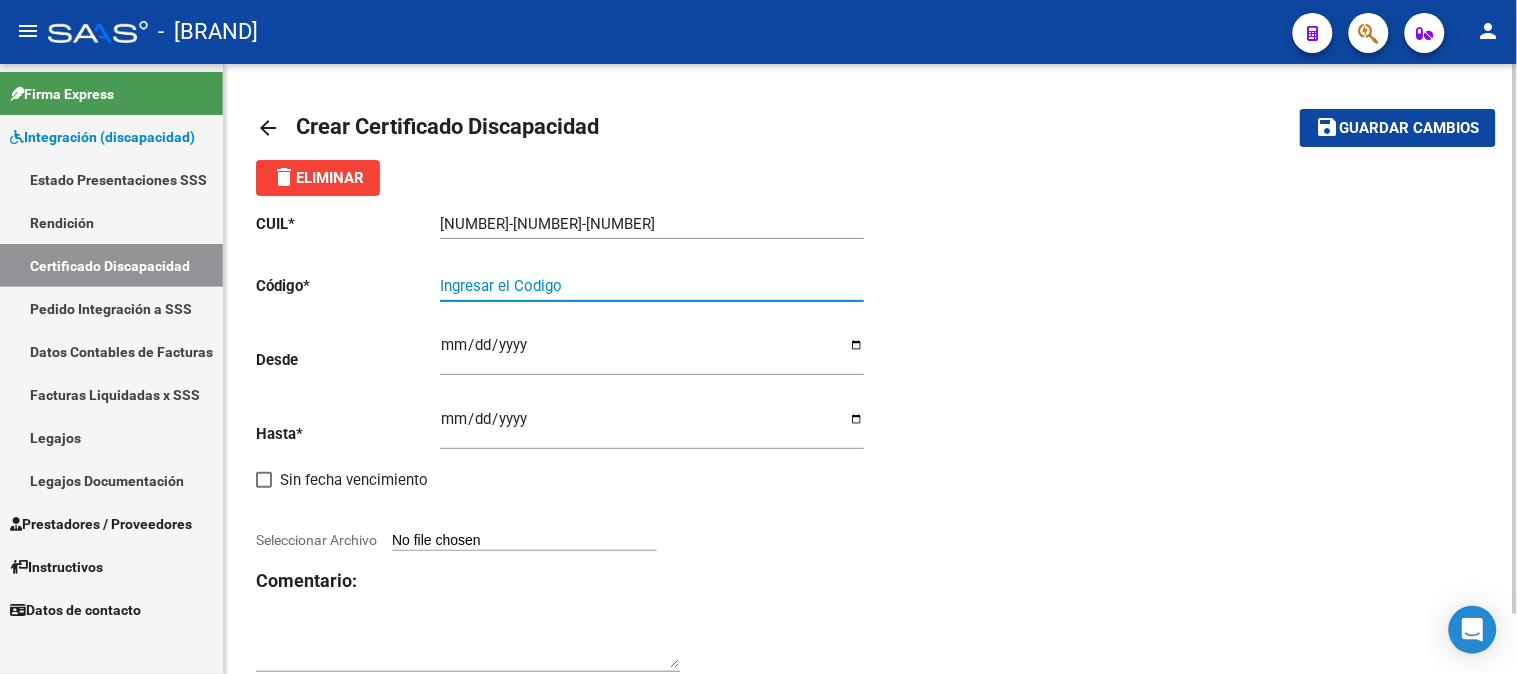 click on "Ingresar el Codigo" at bounding box center [652, 286] 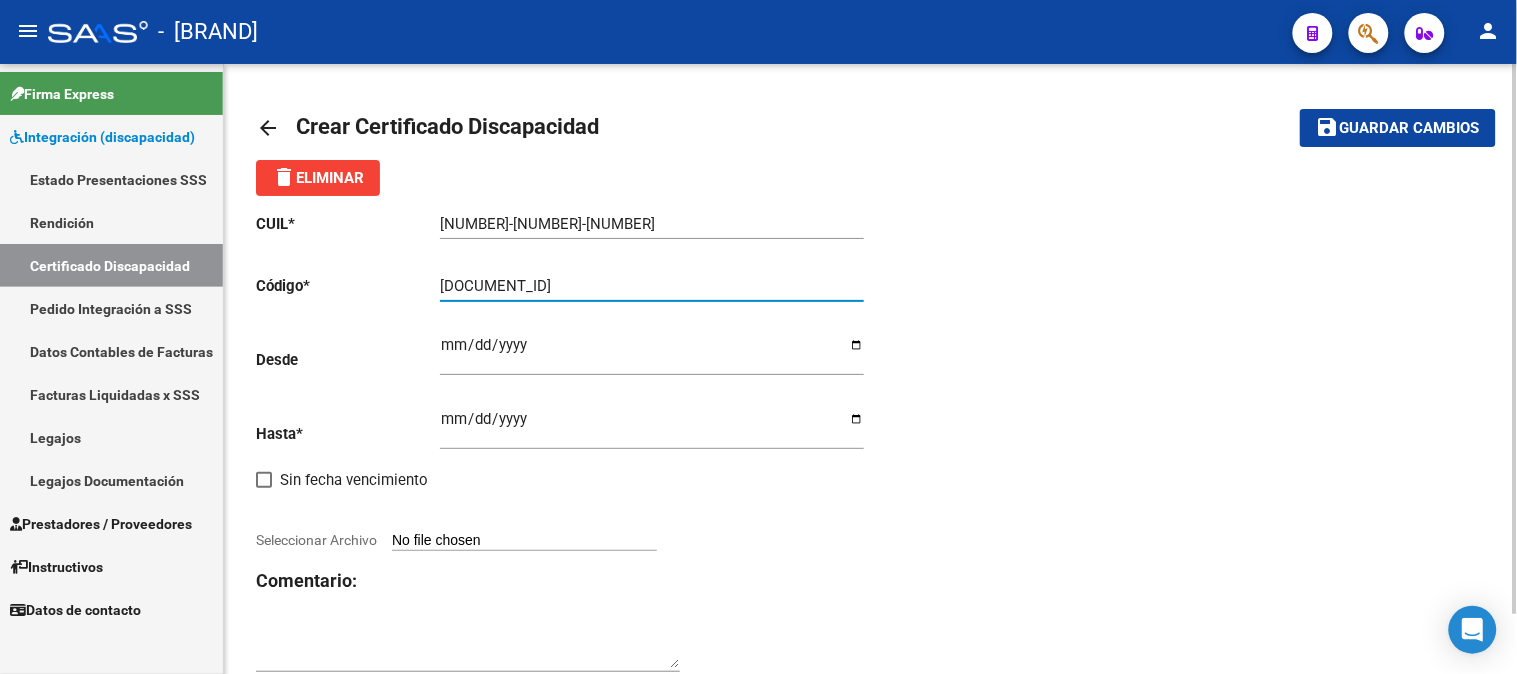 click on "00ARG01000513790882023122120291221SFE168" at bounding box center [652, 286] 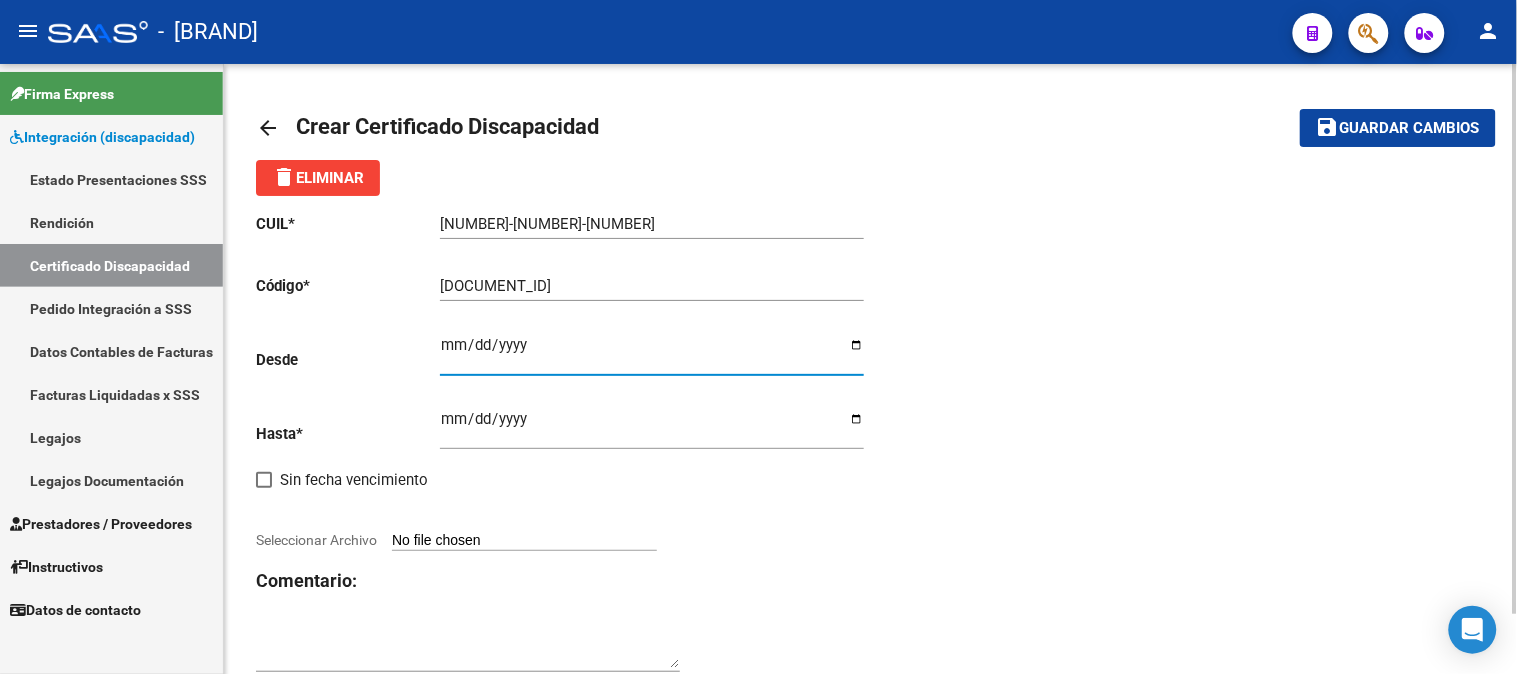 click on "Ingresar fec. Desde" at bounding box center [652, 353] 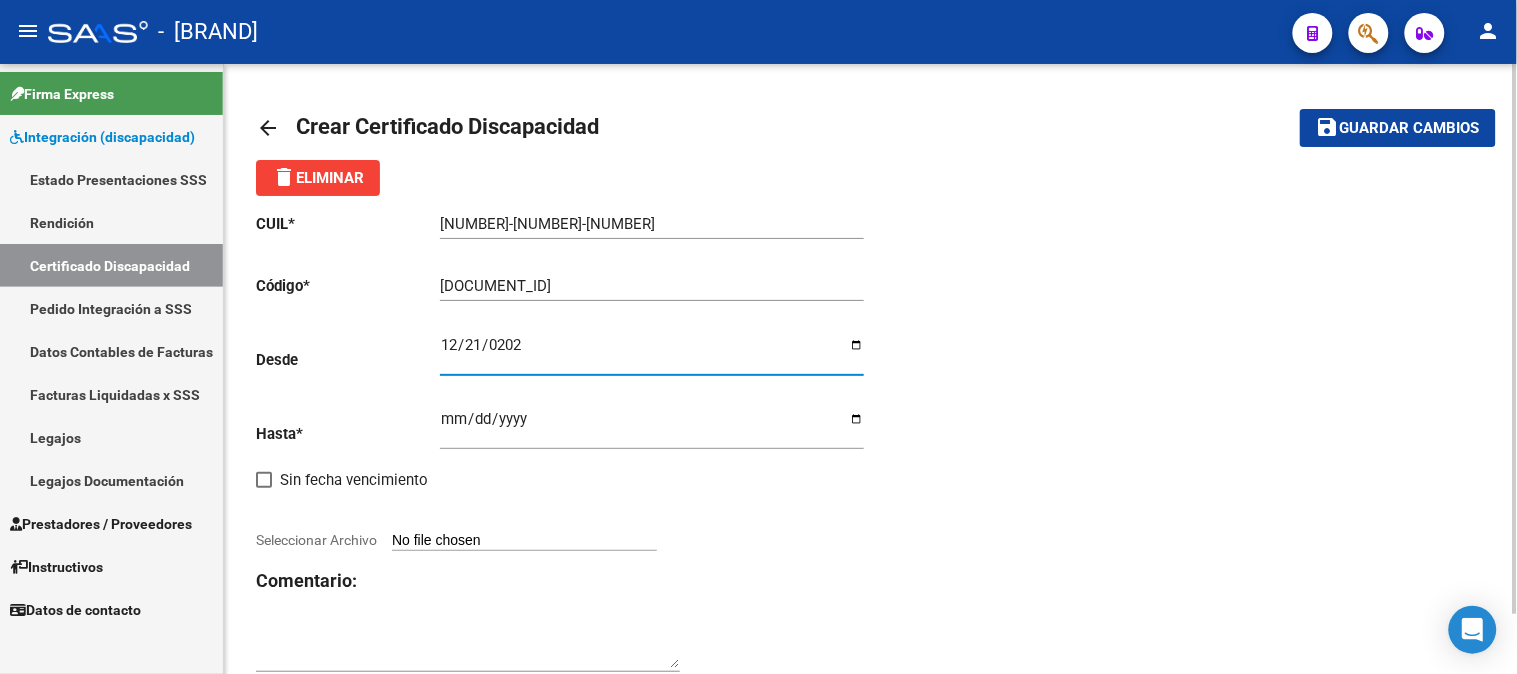 type on "2023-12-21" 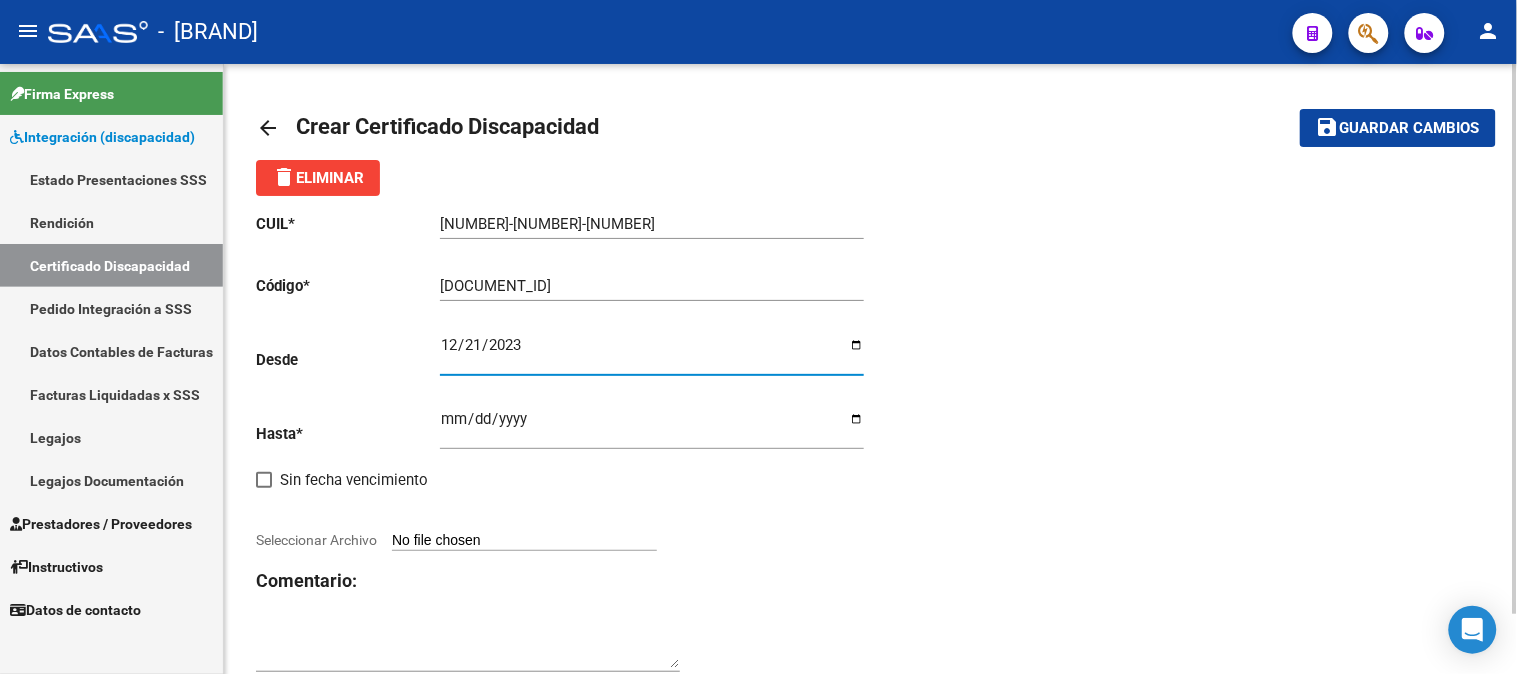 click on "Ingresar fec. Hasta" at bounding box center [652, 427] 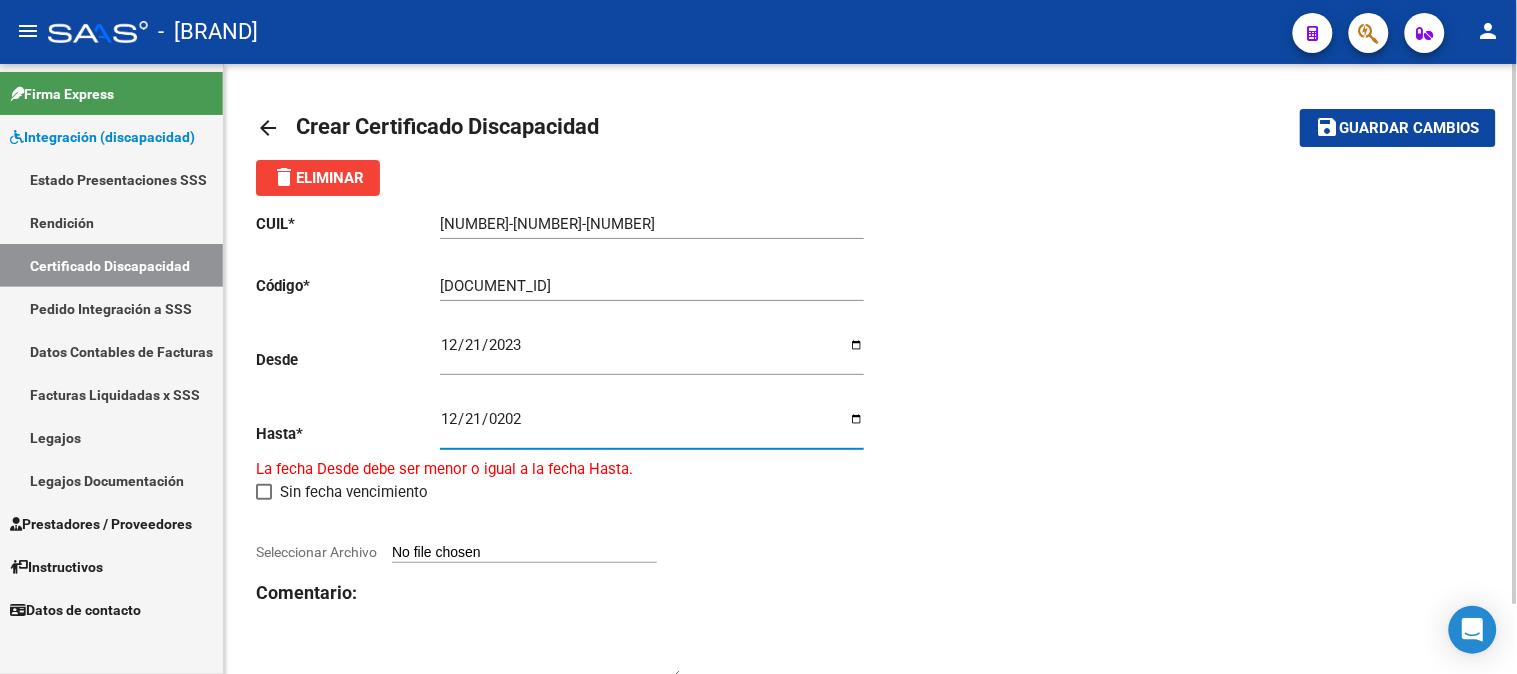 type on "2029-12-21" 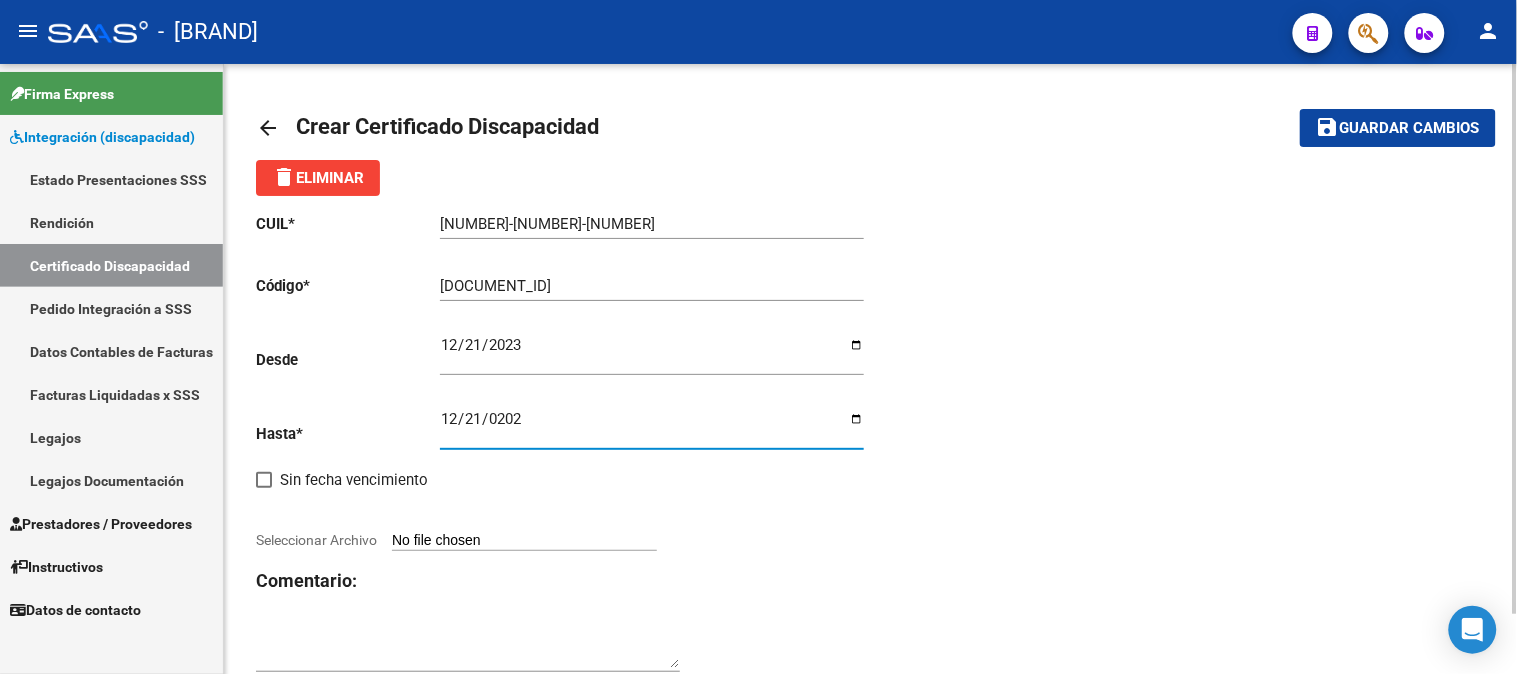 click 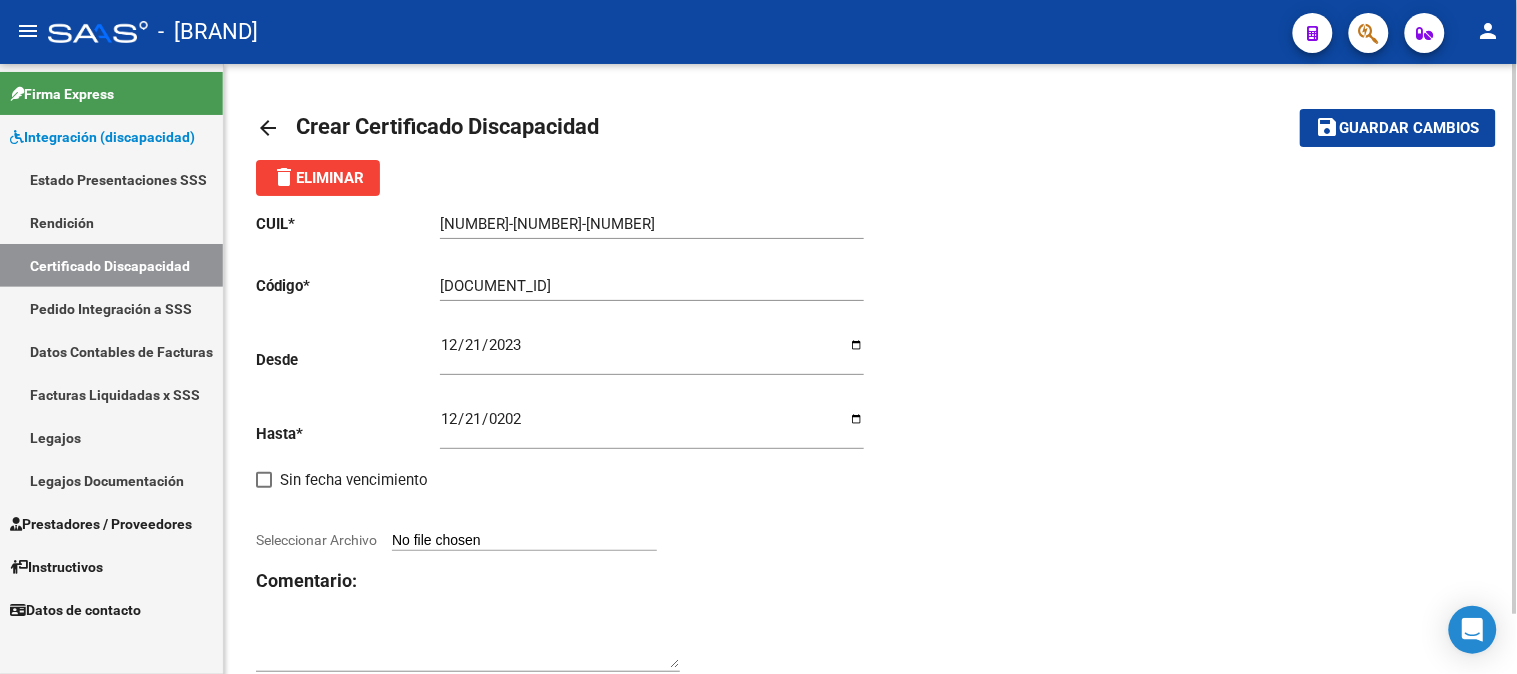 click on "Seleccionar Archivo" at bounding box center [524, 541] 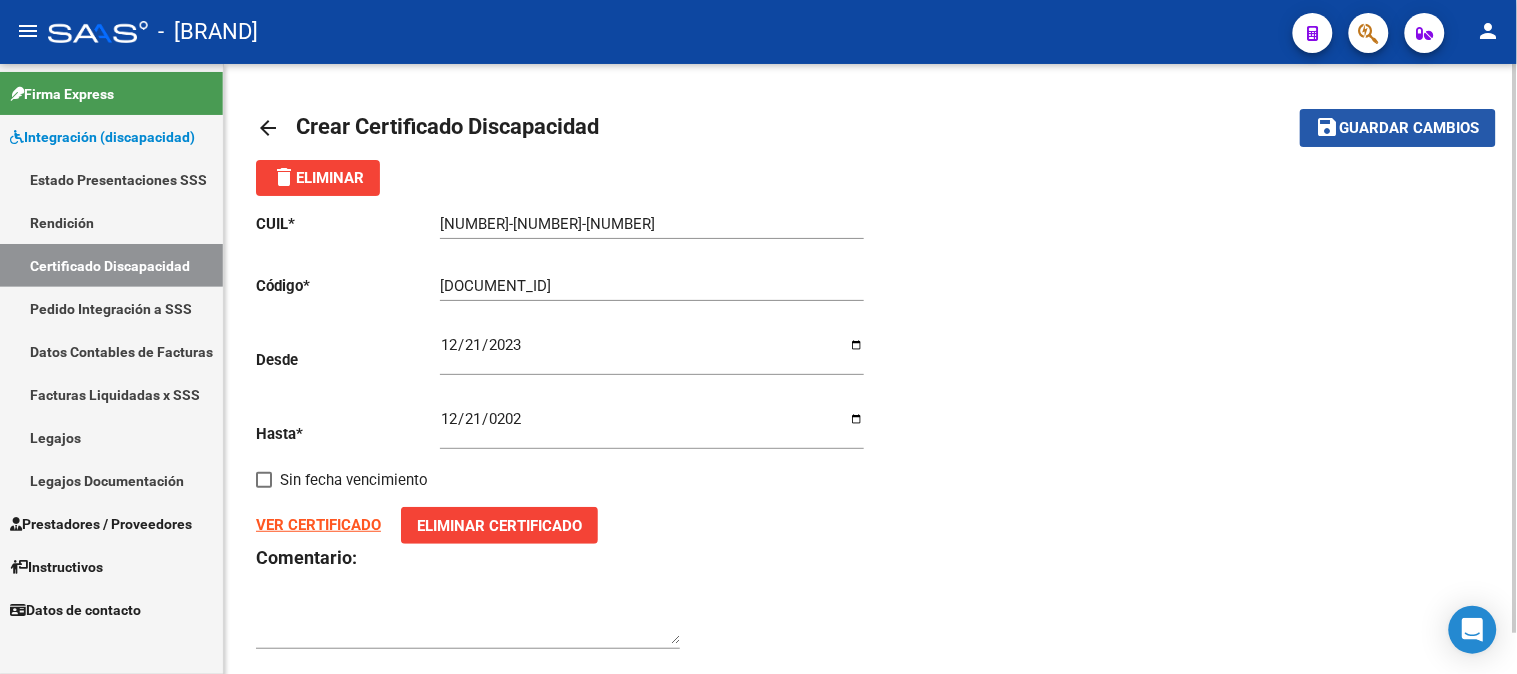 click on "Guardar cambios" 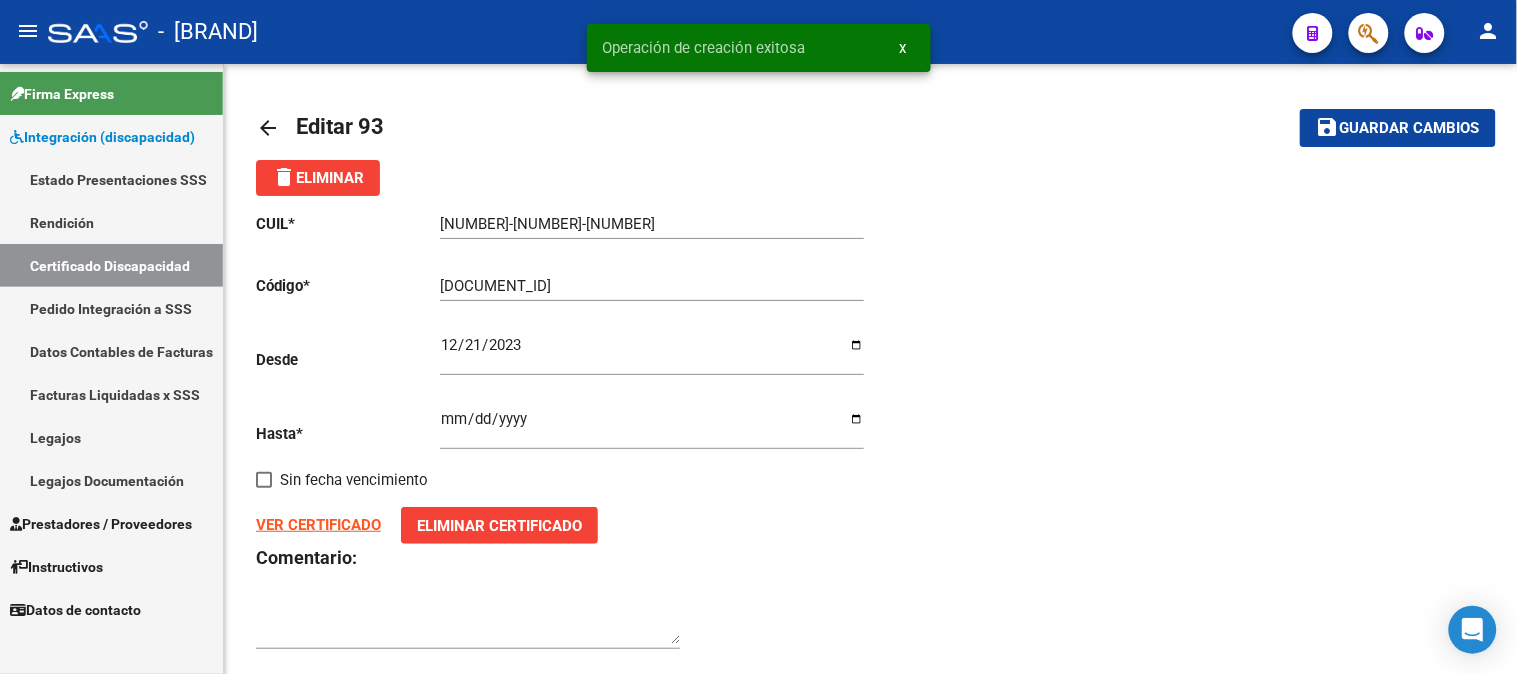 click on "Certificado Discapacidad" at bounding box center (111, 265) 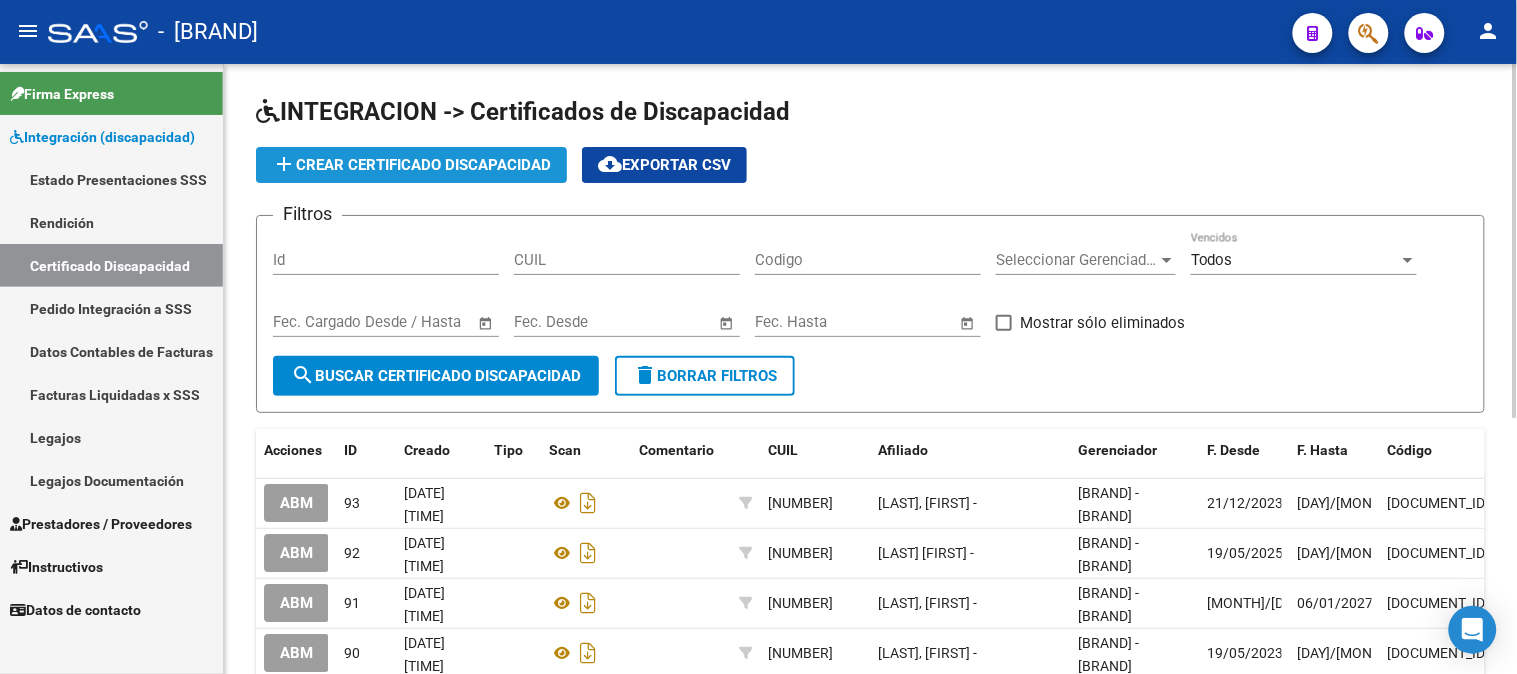 click on "add  Crear Certificado Discapacidad" 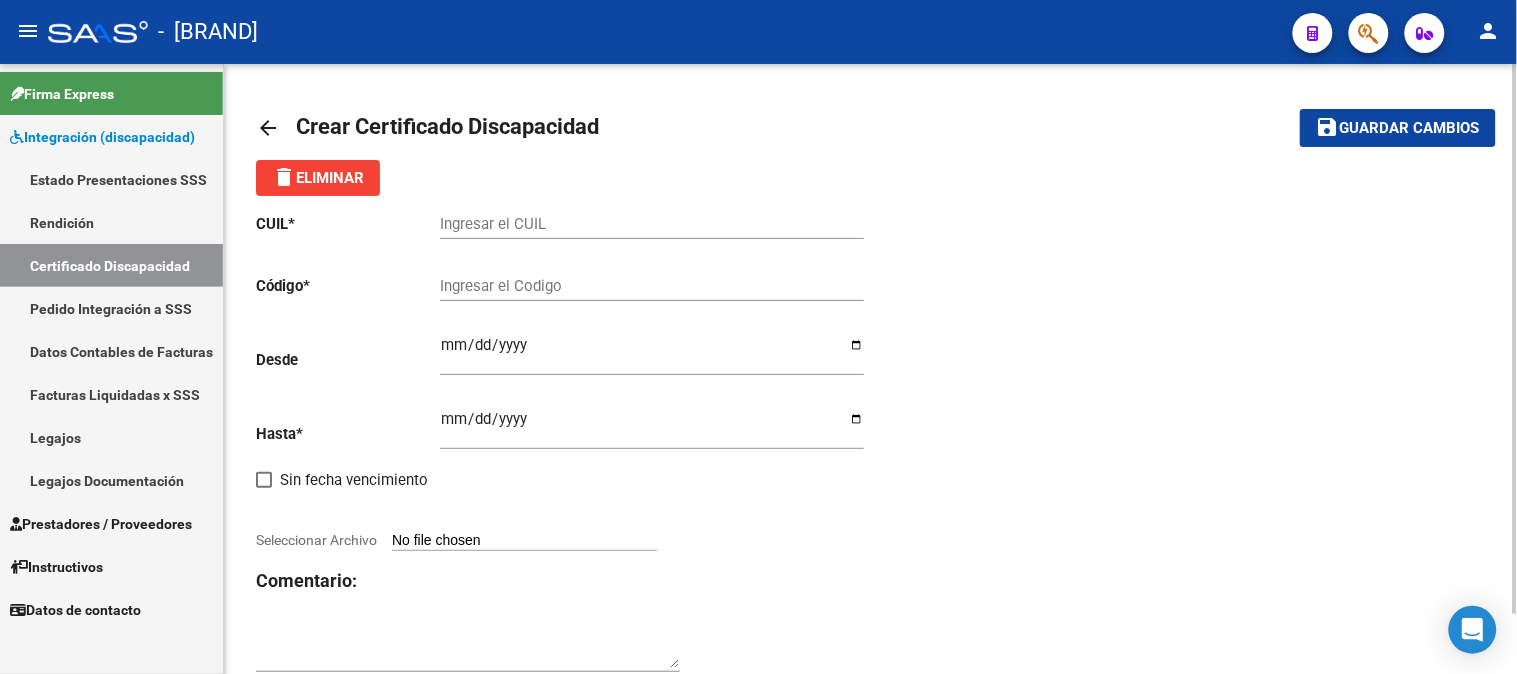 click on "Ingresar el CUIL" at bounding box center (652, 224) 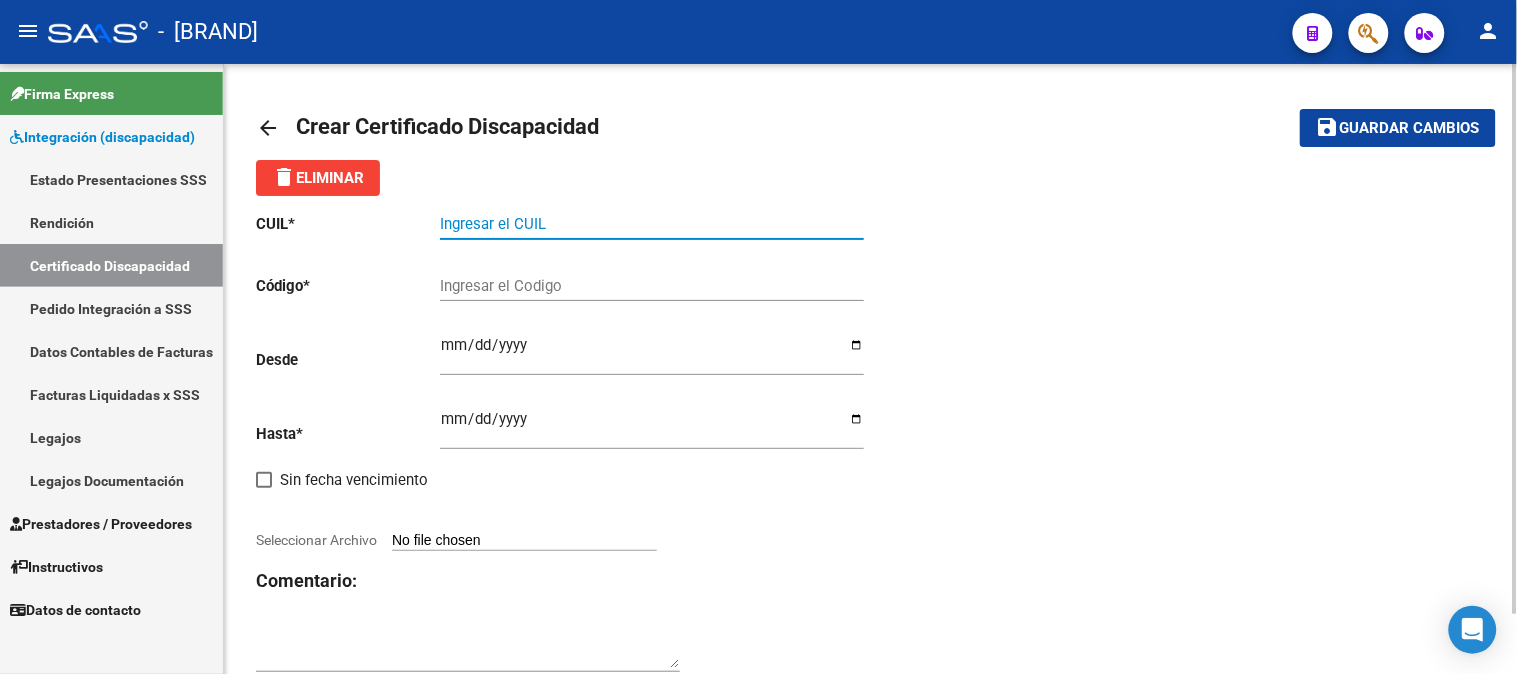 paste on "[CUIL]" 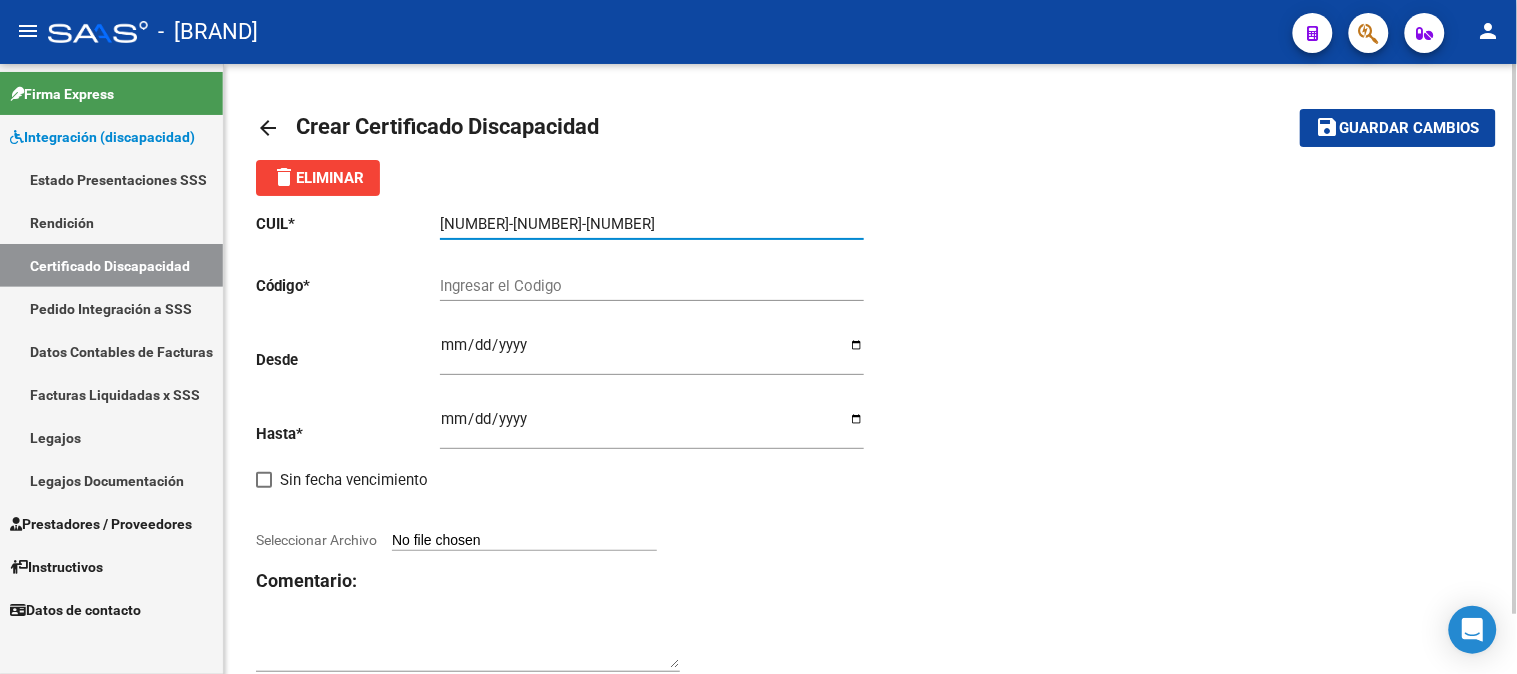 type on "[CUIL]" 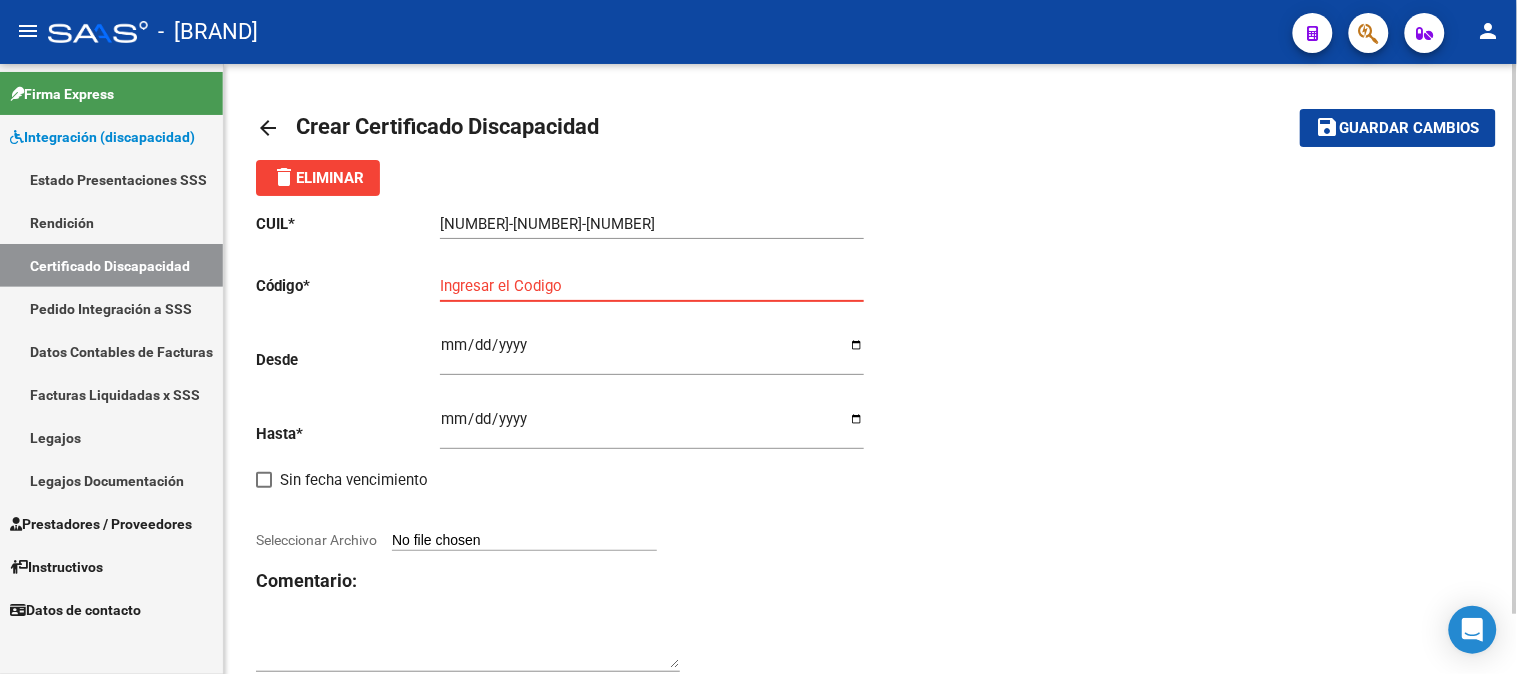 paste on "000ARG02000438035372023032920330329BS398" 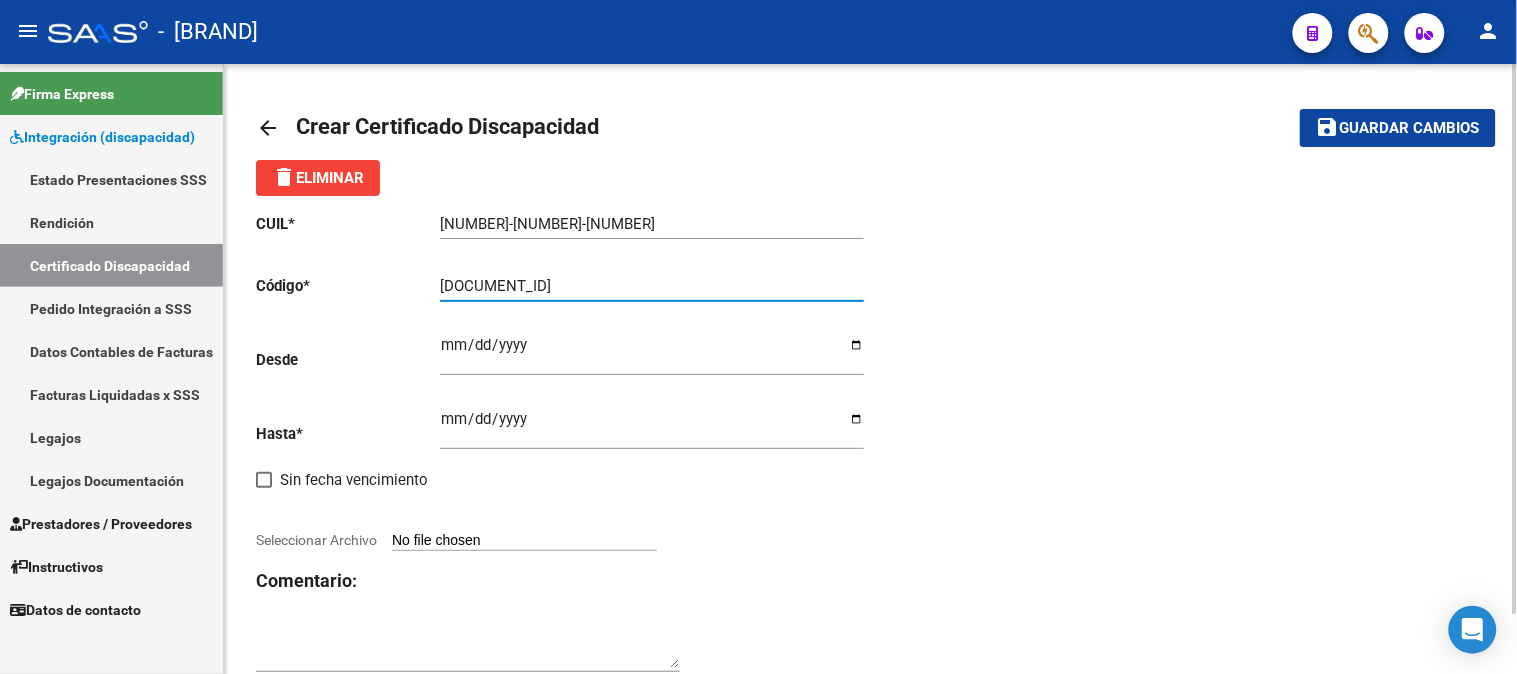 click on "000ARG02000438035372023032920330329BS398" at bounding box center [652, 286] 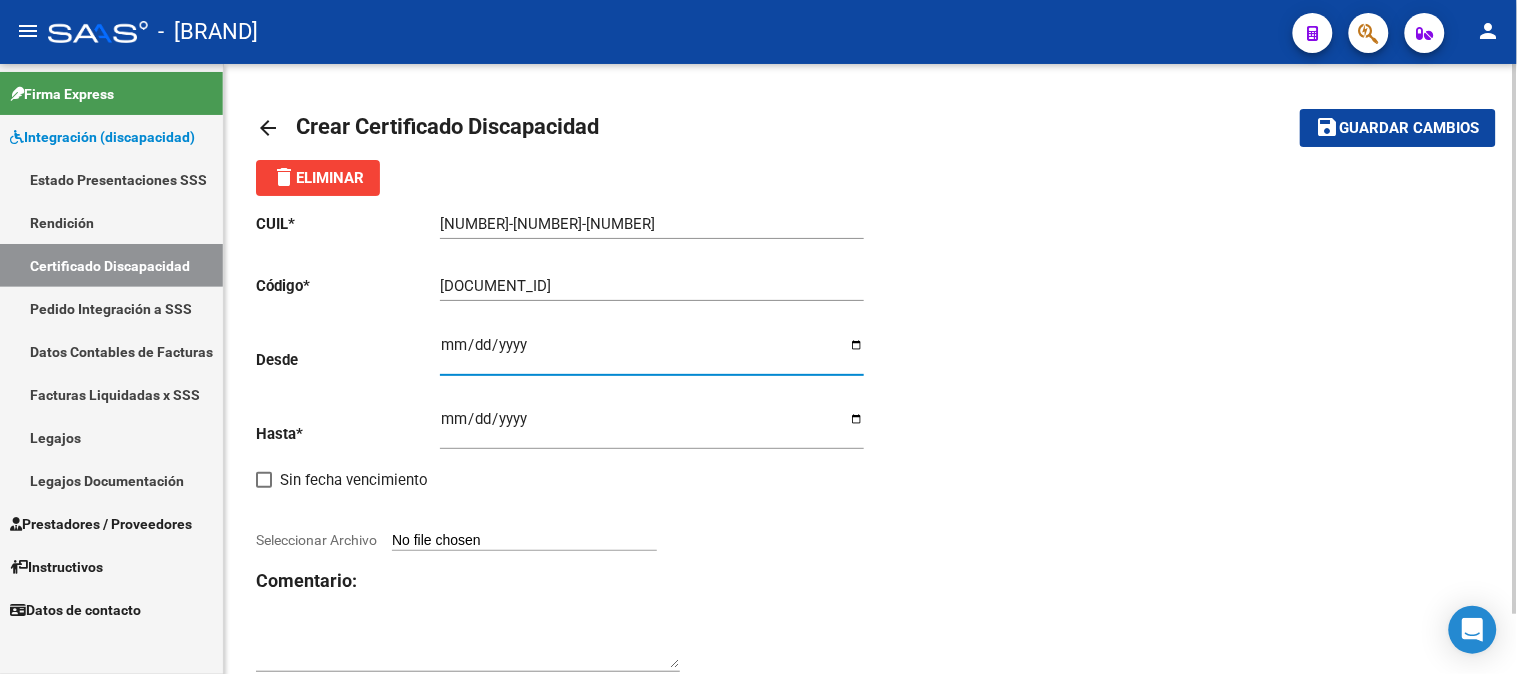 click on "Ingresar fec. Desde" at bounding box center (652, 353) 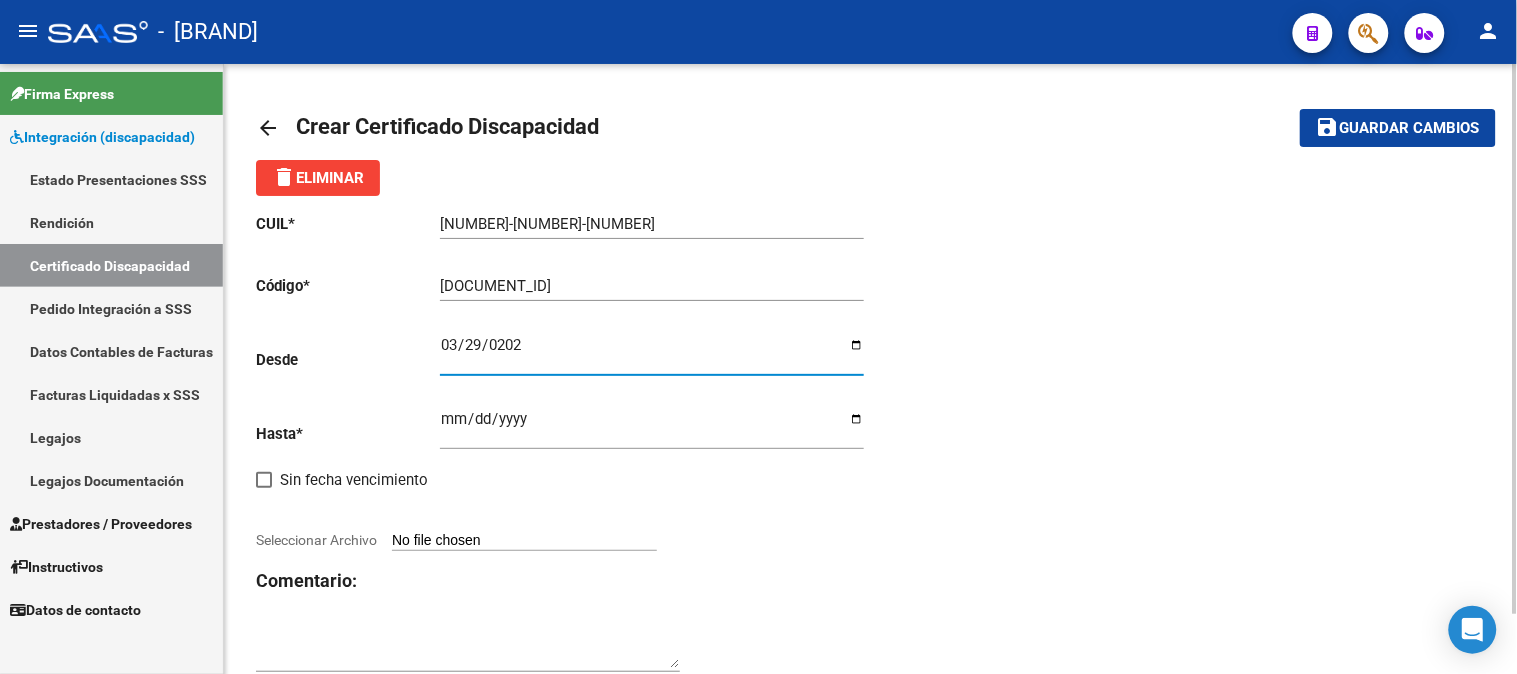 type on "[DATE]" 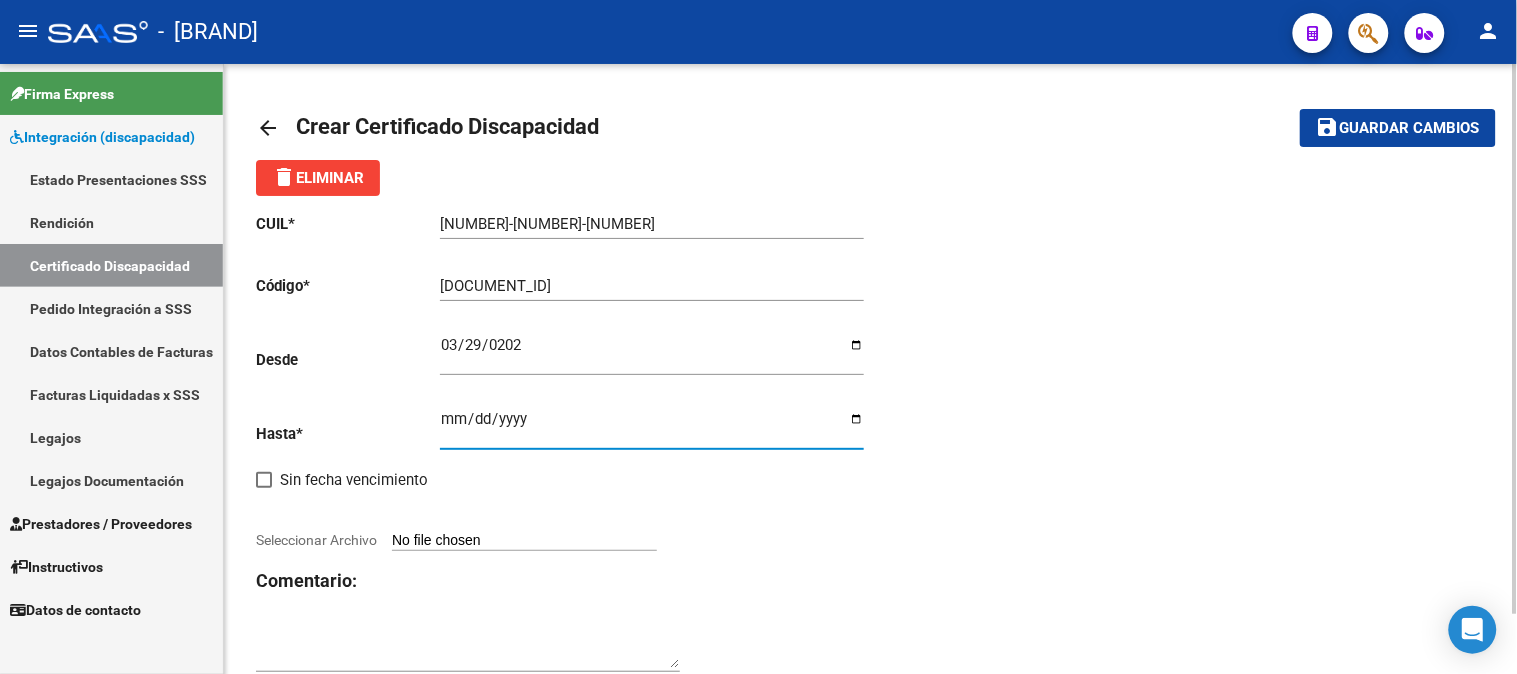 click on "Ingresar fec. Hasta" at bounding box center [652, 427] 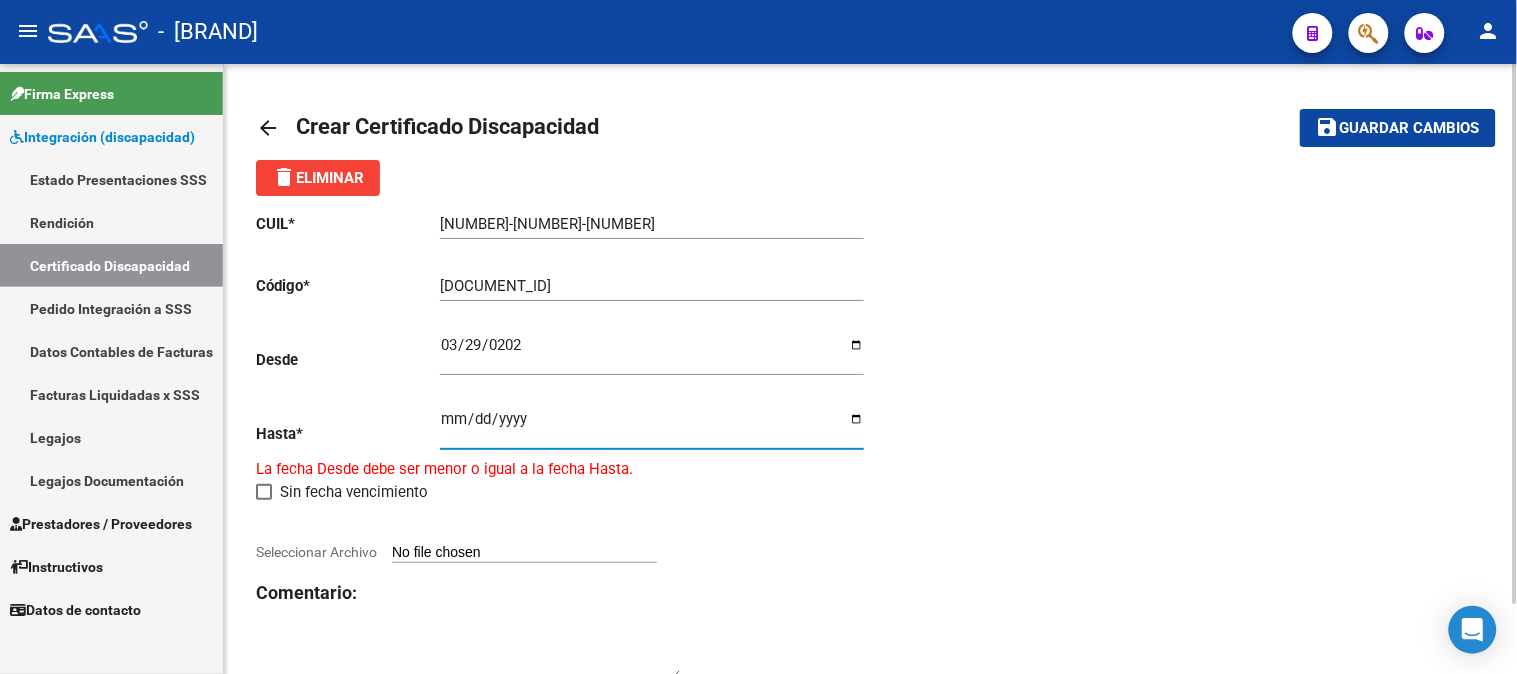 type on "[DATE]" 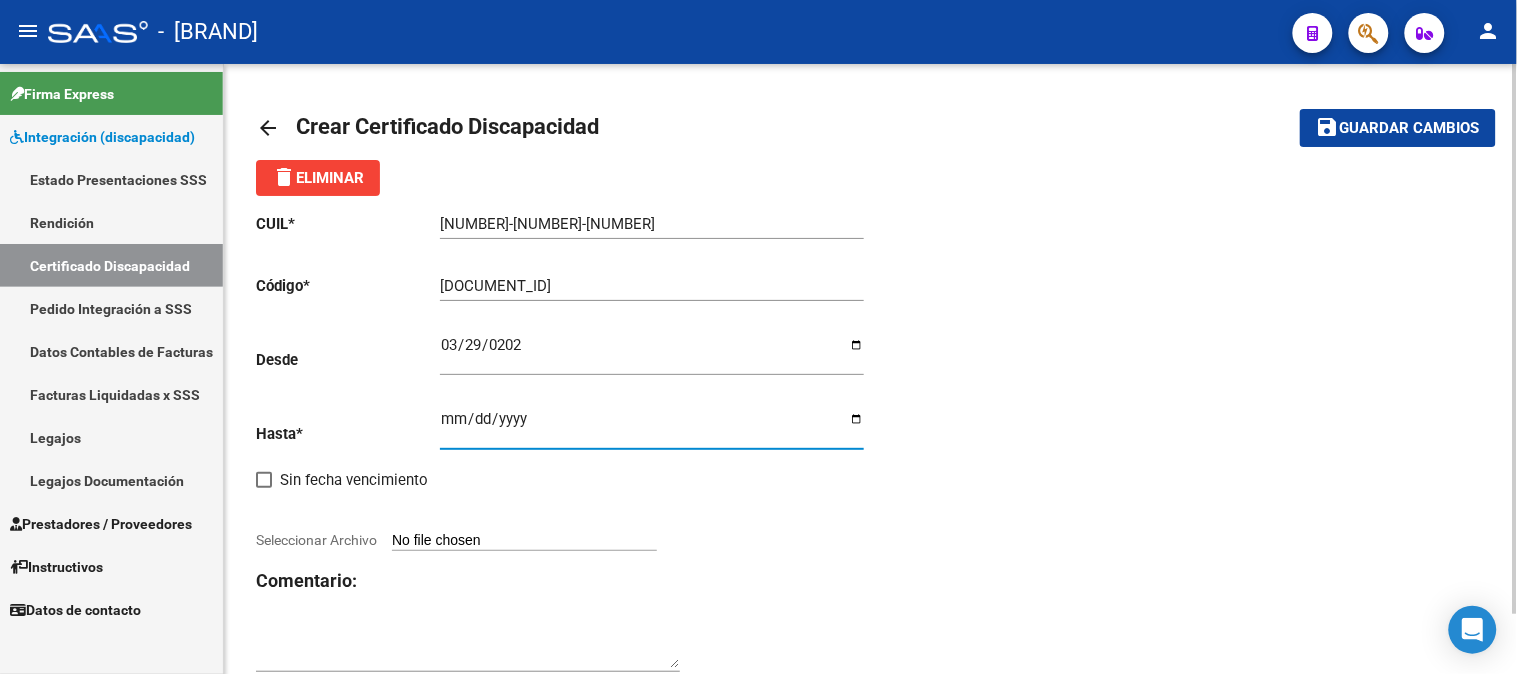 click on "CUIL  *   20-43803537-1 Ingresar el CUIL  Código  *   ARG02000438035372023032920330329BS398 Ingresar el Codigo  Desde    2023-03-29 Ingresar fec. Desde  Hasta  *   2033-03-29 Ingresar fec. Hasta     Sin fecha vencimiento        Seleccionar Archivo Comentario:" 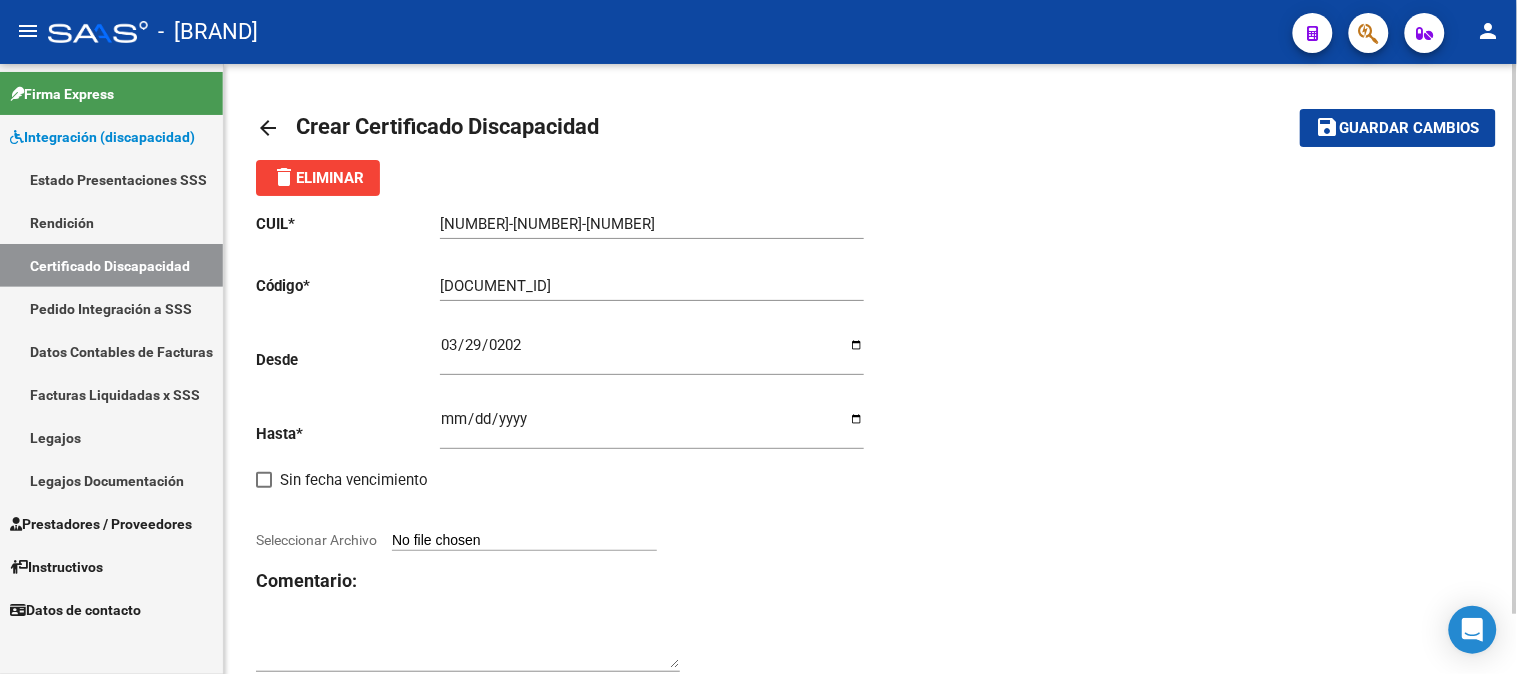 click on "Seleccionar Archivo" at bounding box center [524, 541] 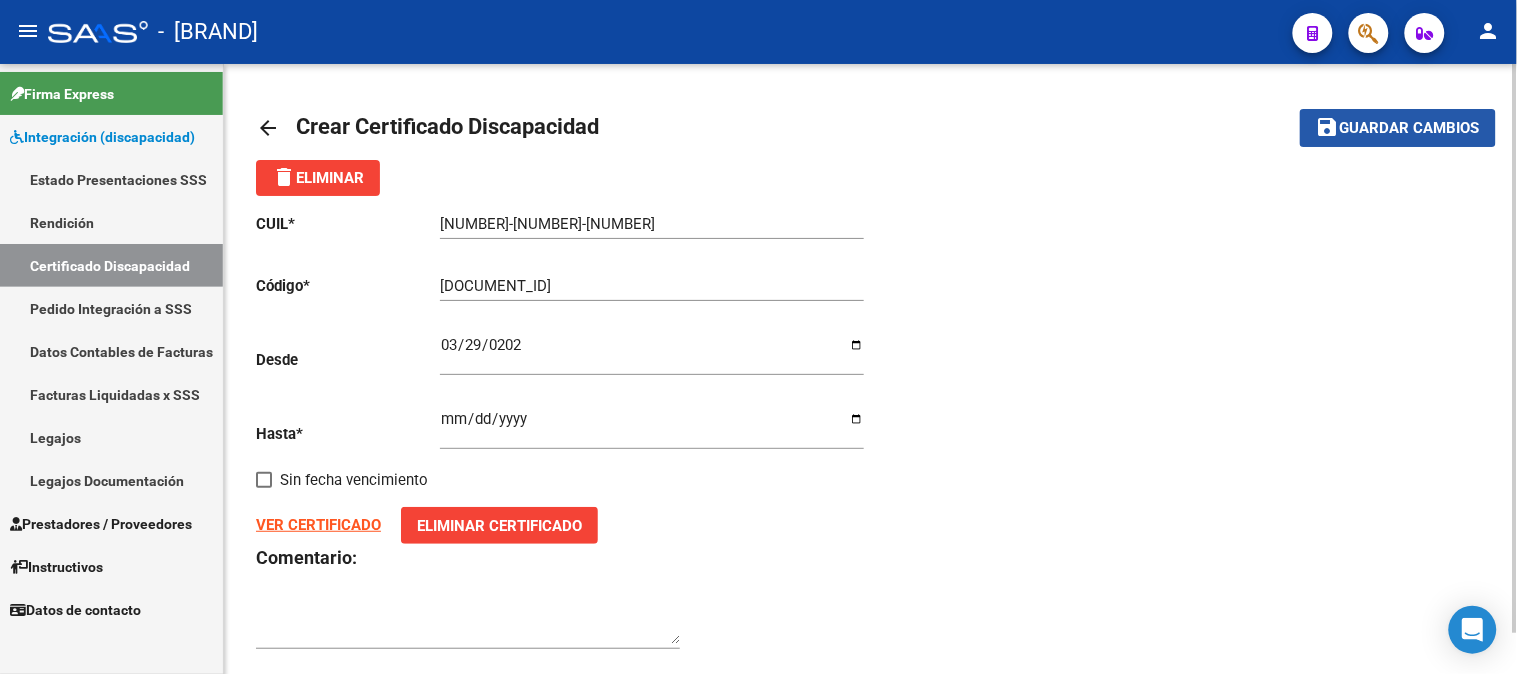click on "Guardar cambios" 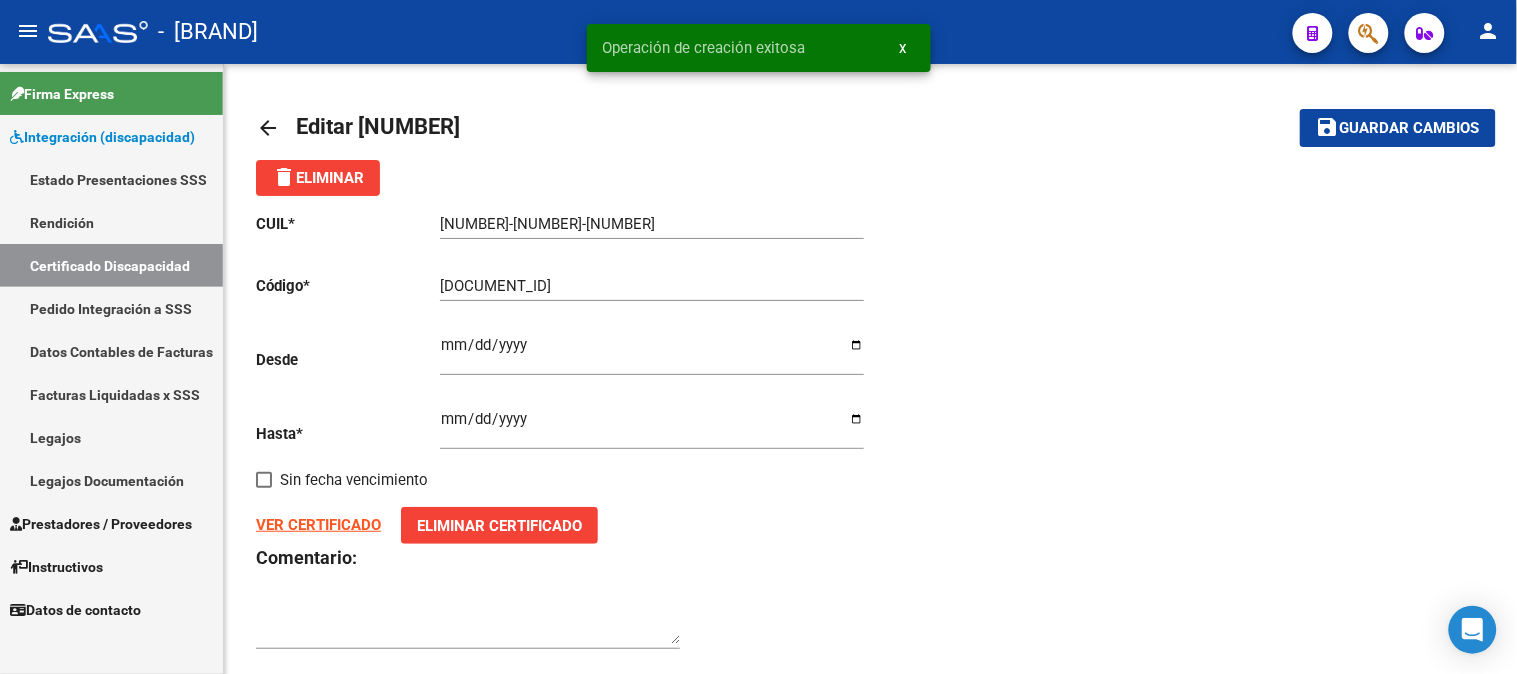 click on "x" at bounding box center (903, 48) 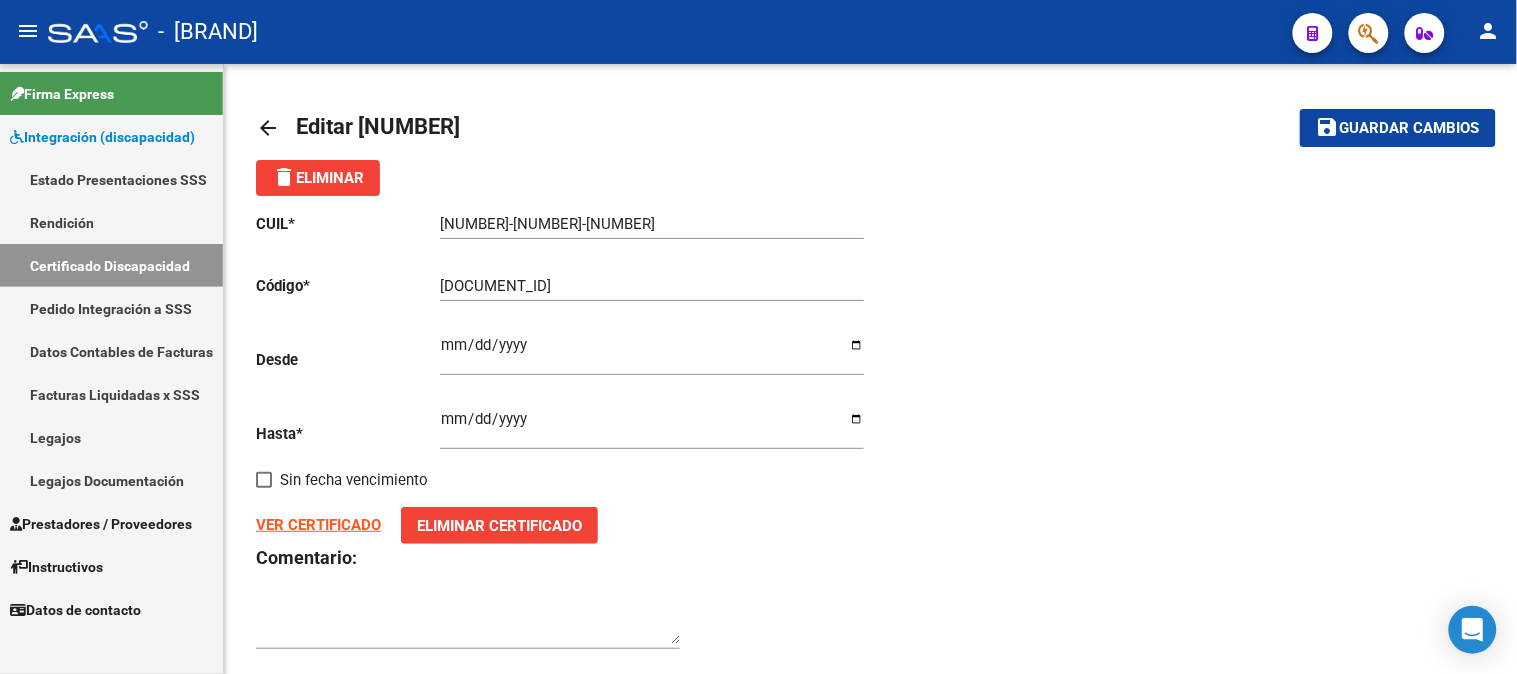 click on "Certificado Discapacidad" at bounding box center (111, 265) 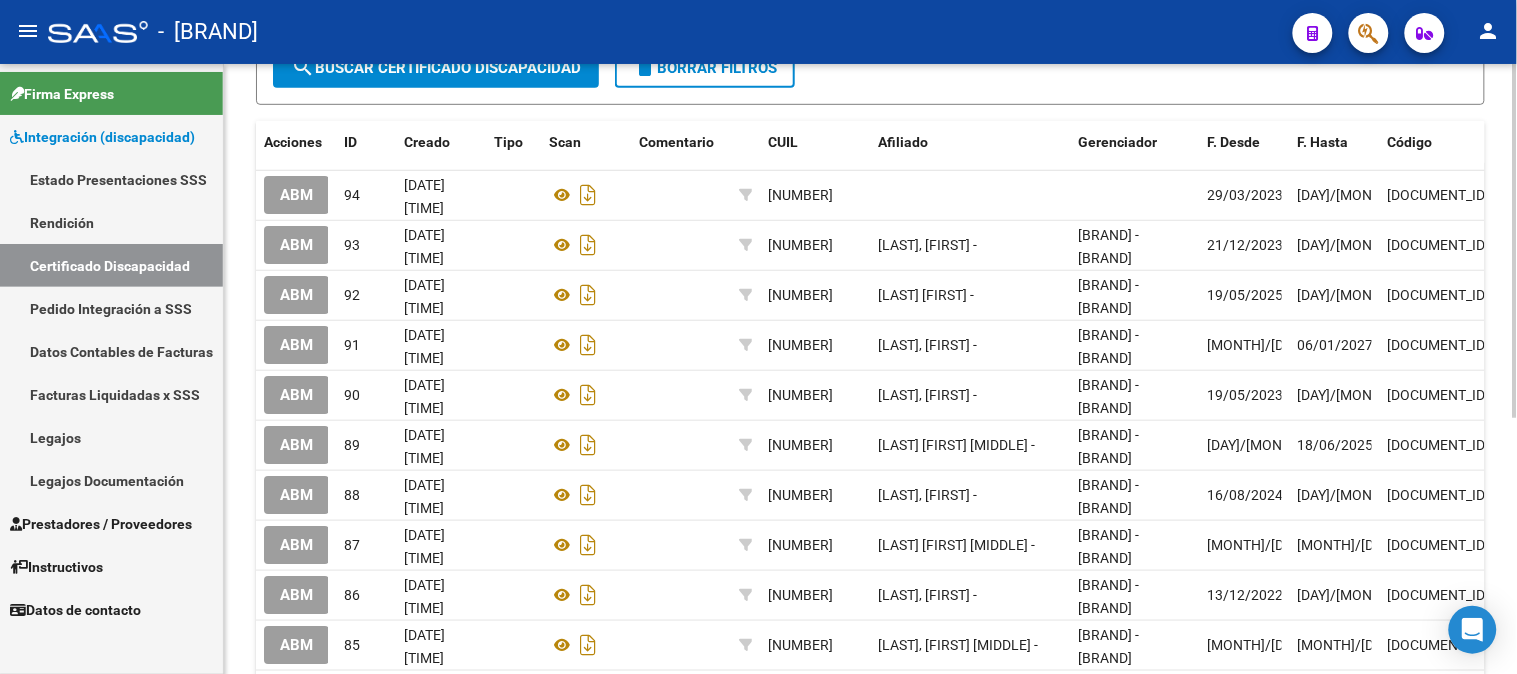 scroll, scrollTop: 333, scrollLeft: 0, axis: vertical 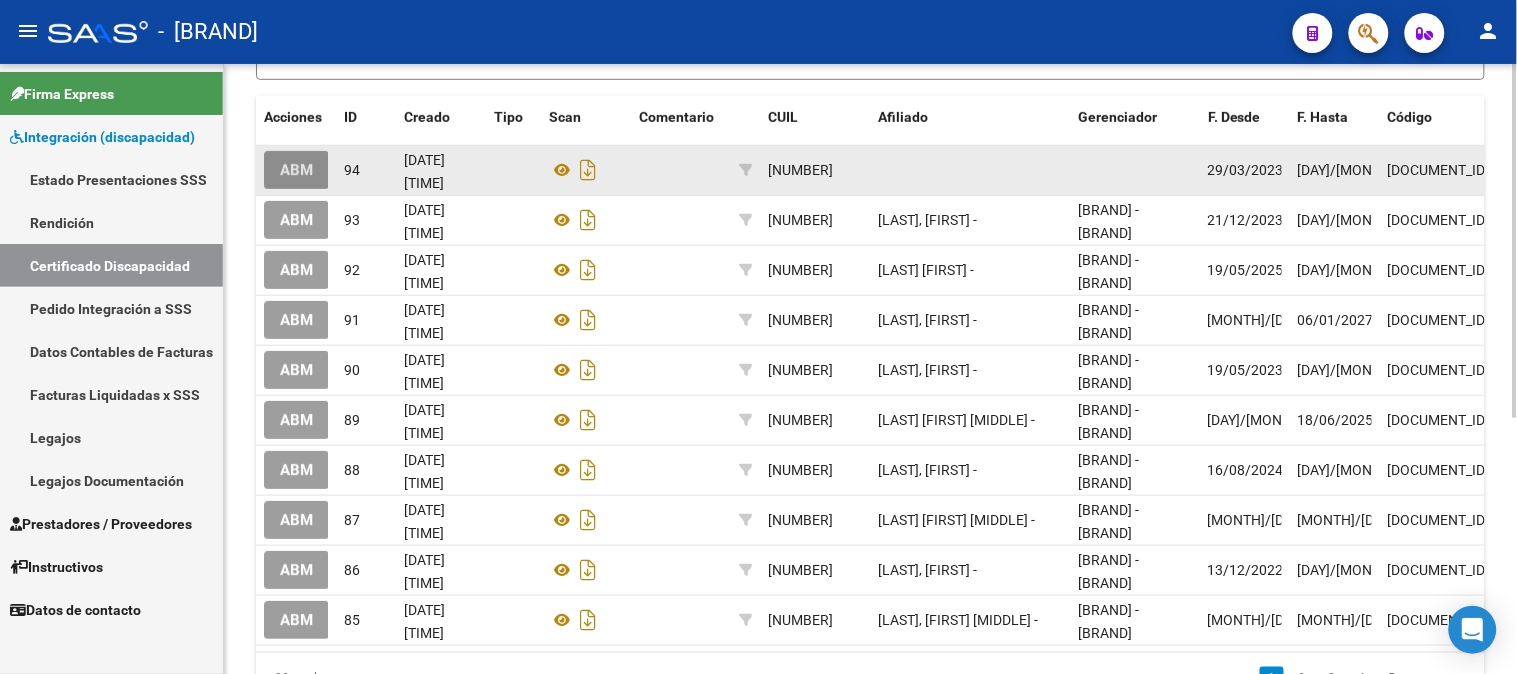 click on "ABM" 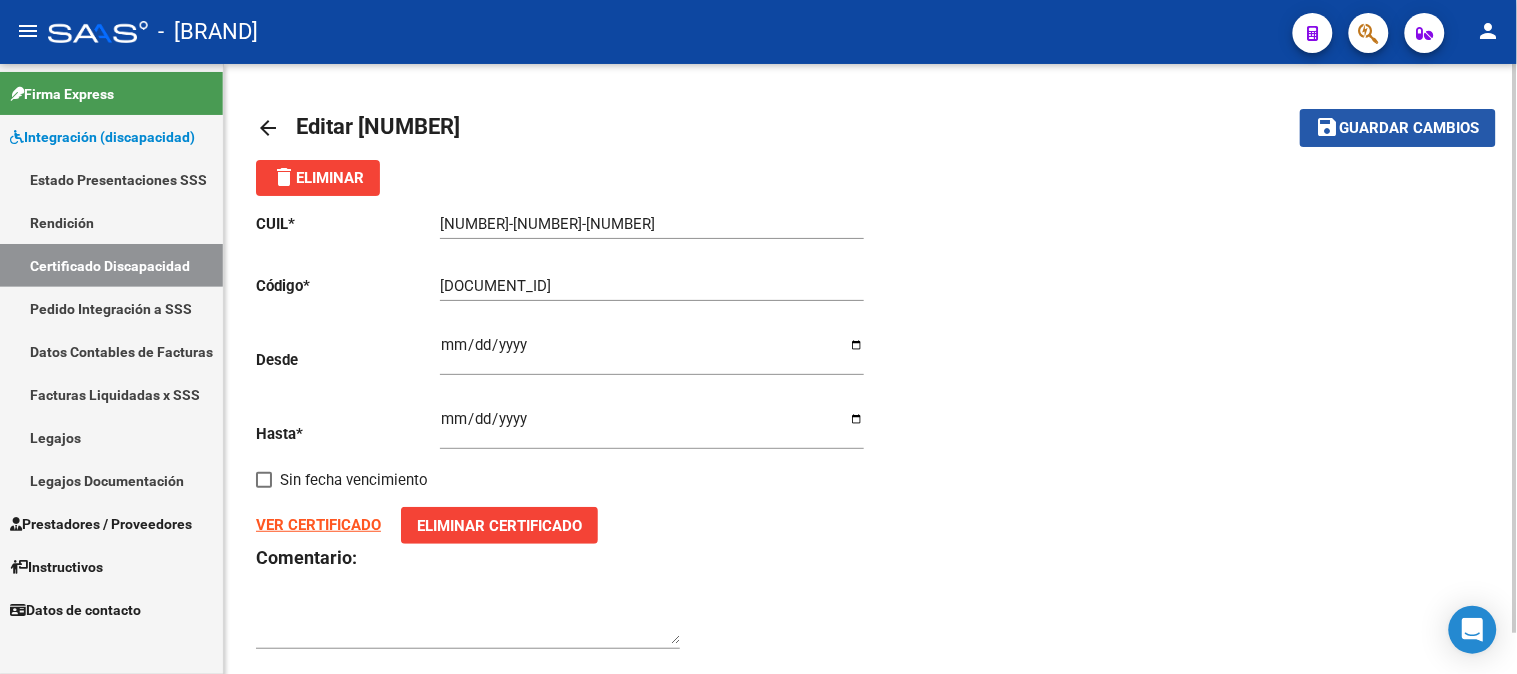 click on "Guardar cambios" 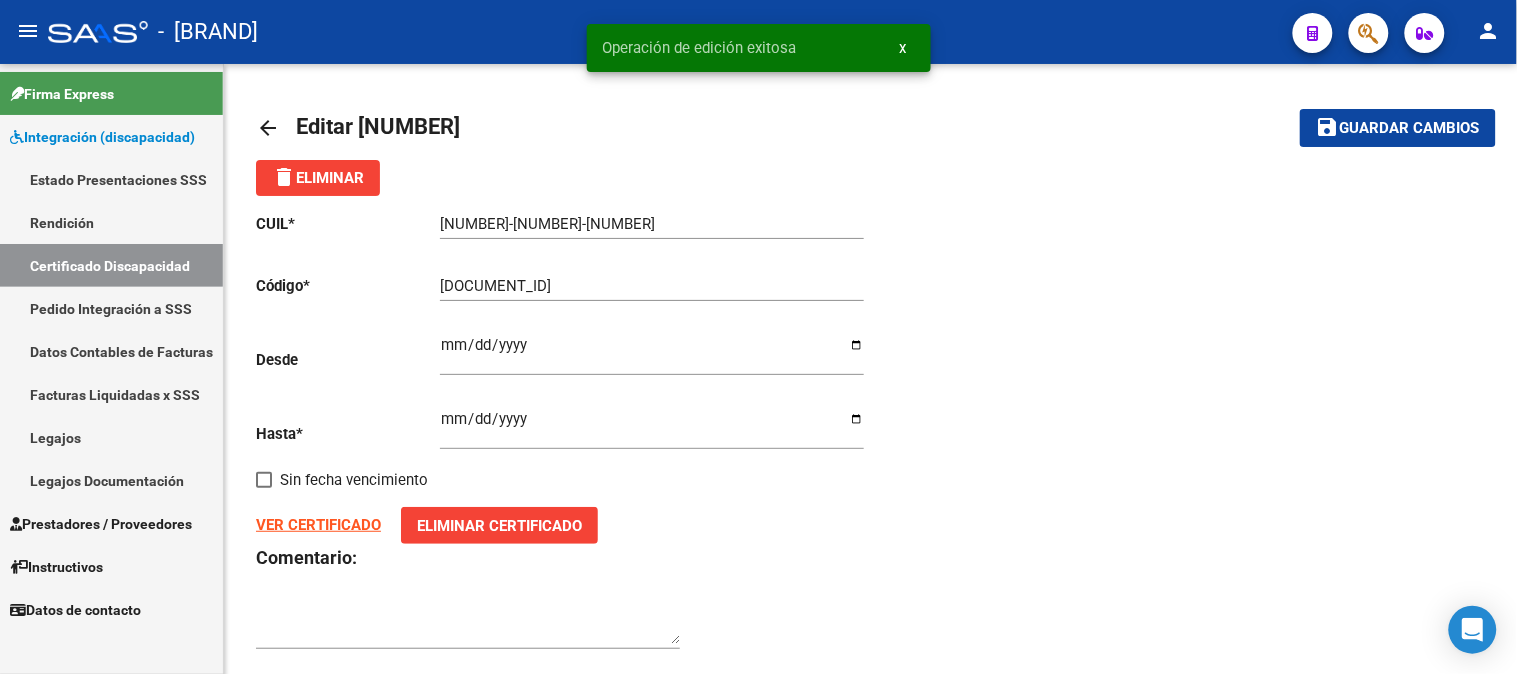 click on "x" at bounding box center [903, 48] 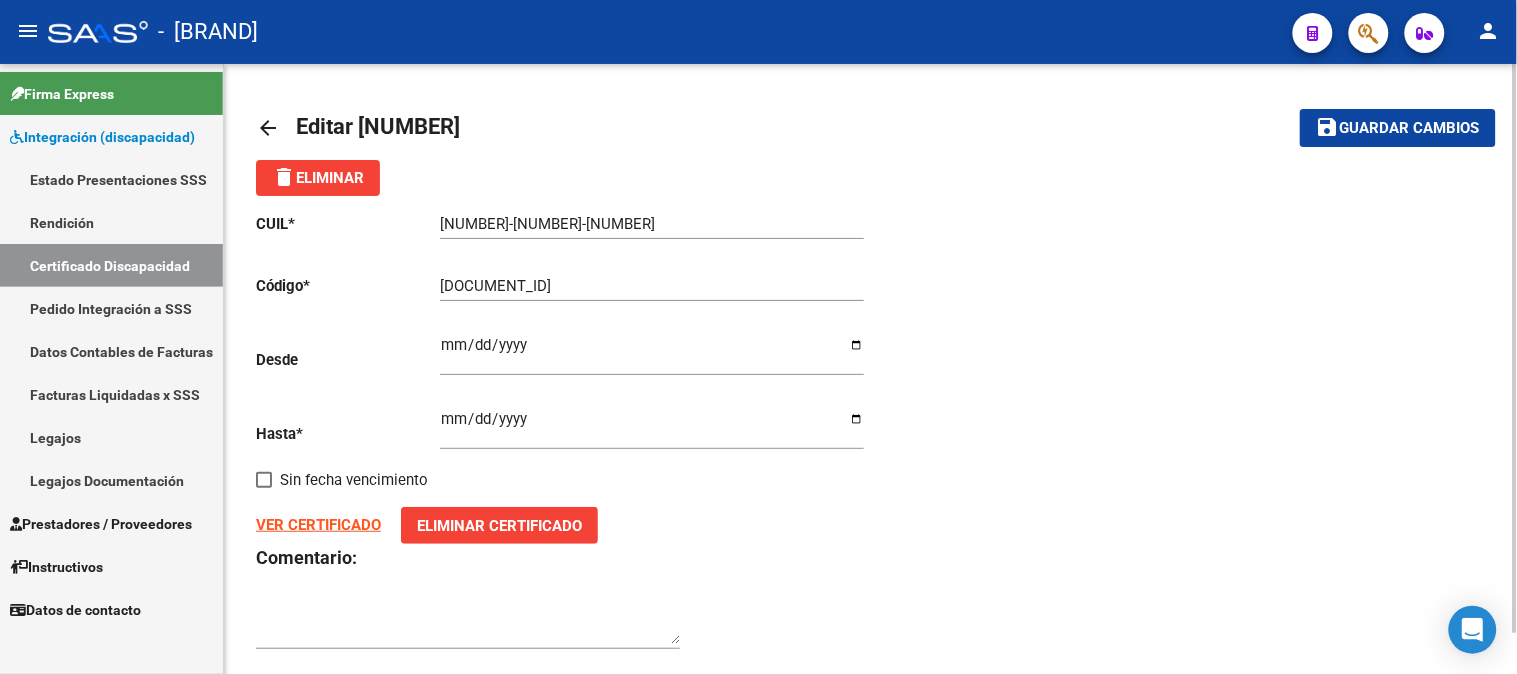 click on "arrow_back" 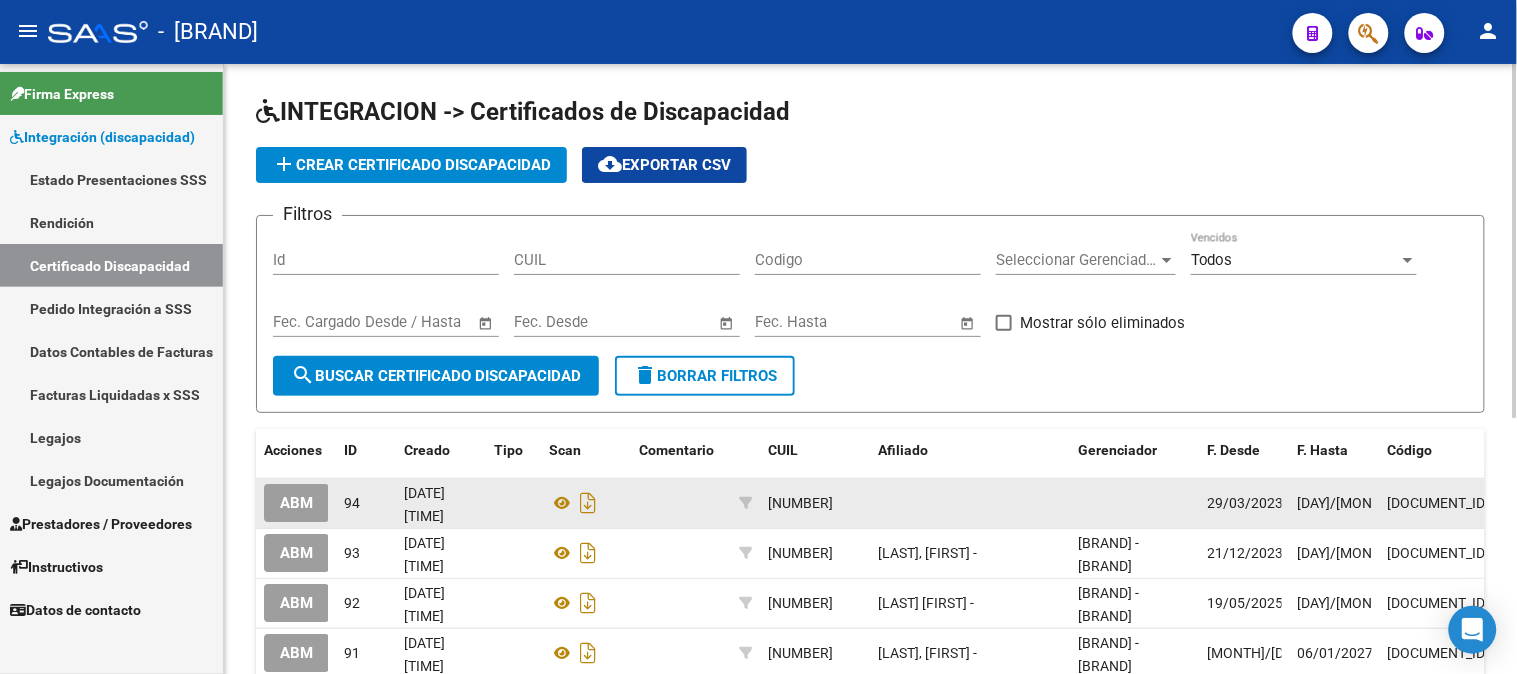 click 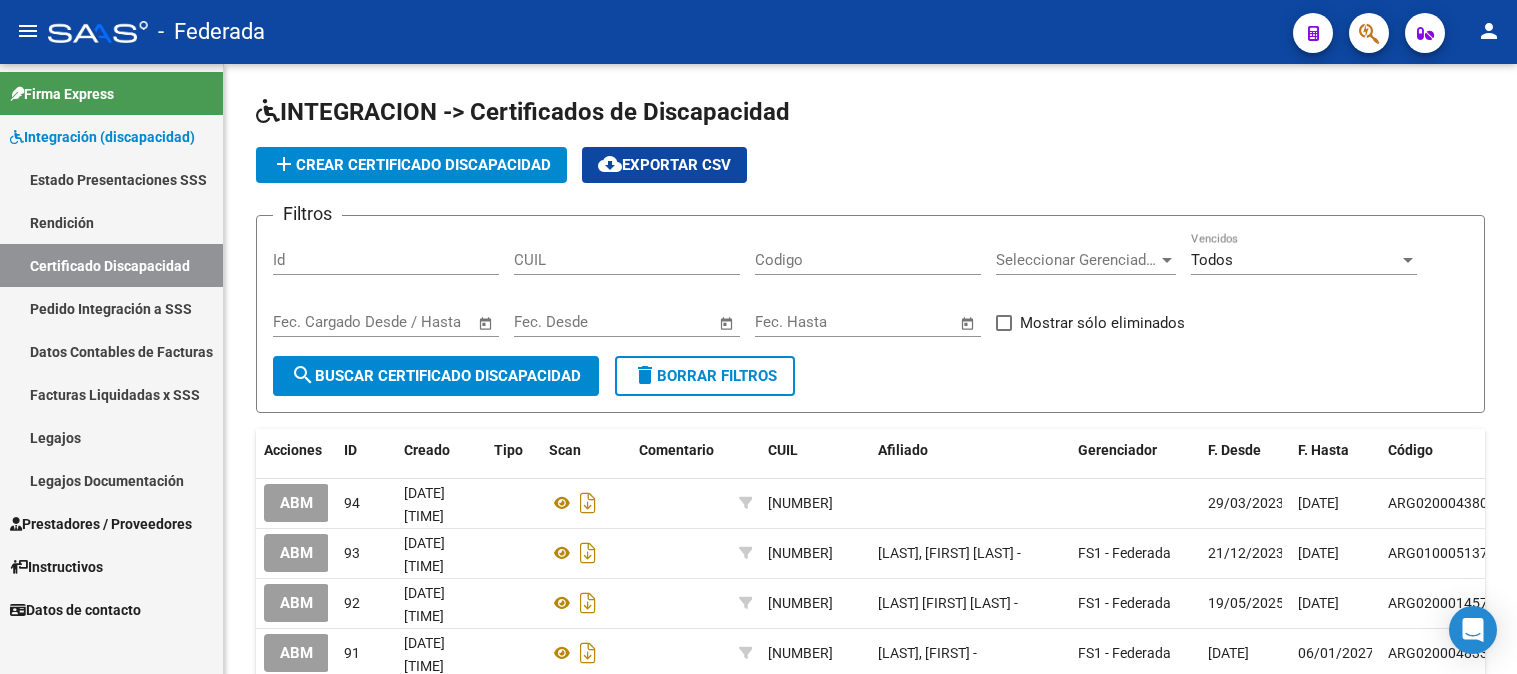 scroll, scrollTop: 0, scrollLeft: 0, axis: both 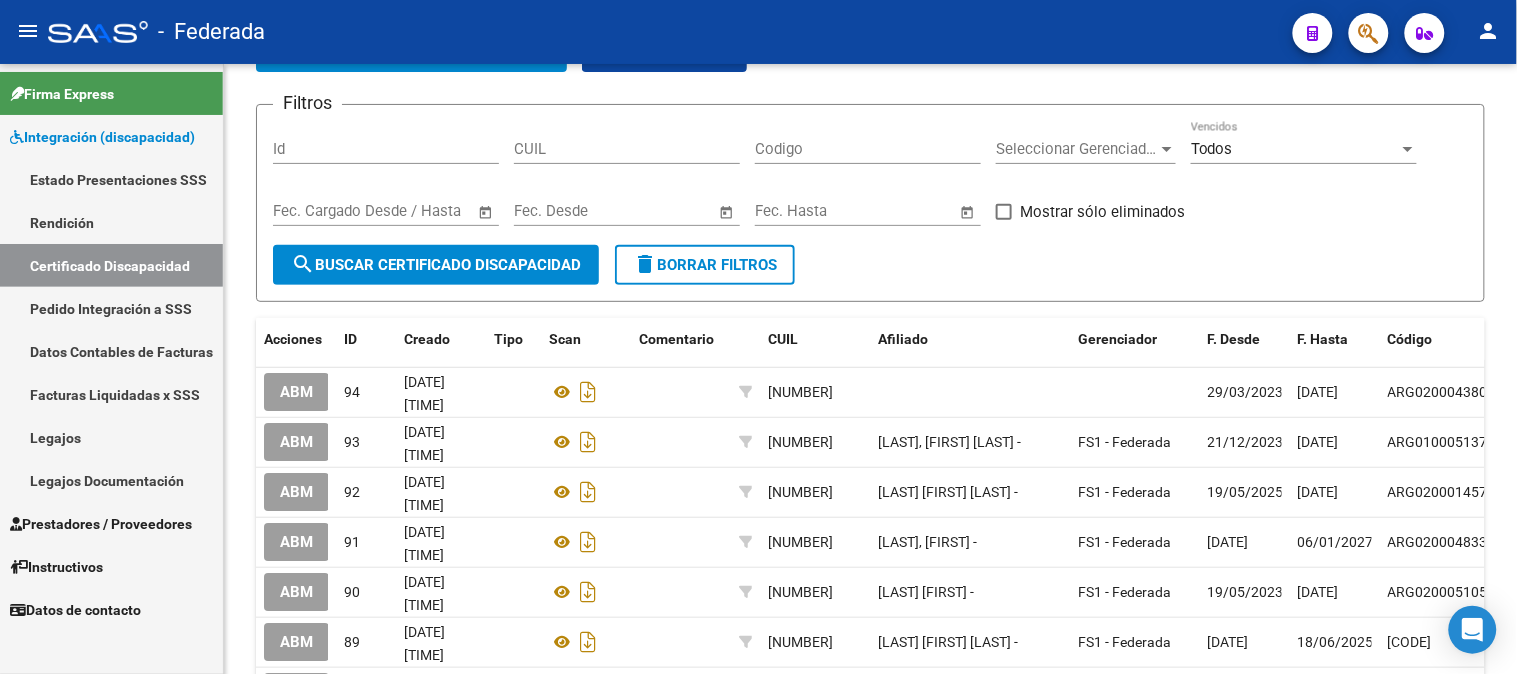 click on "Legajos" at bounding box center (111, 437) 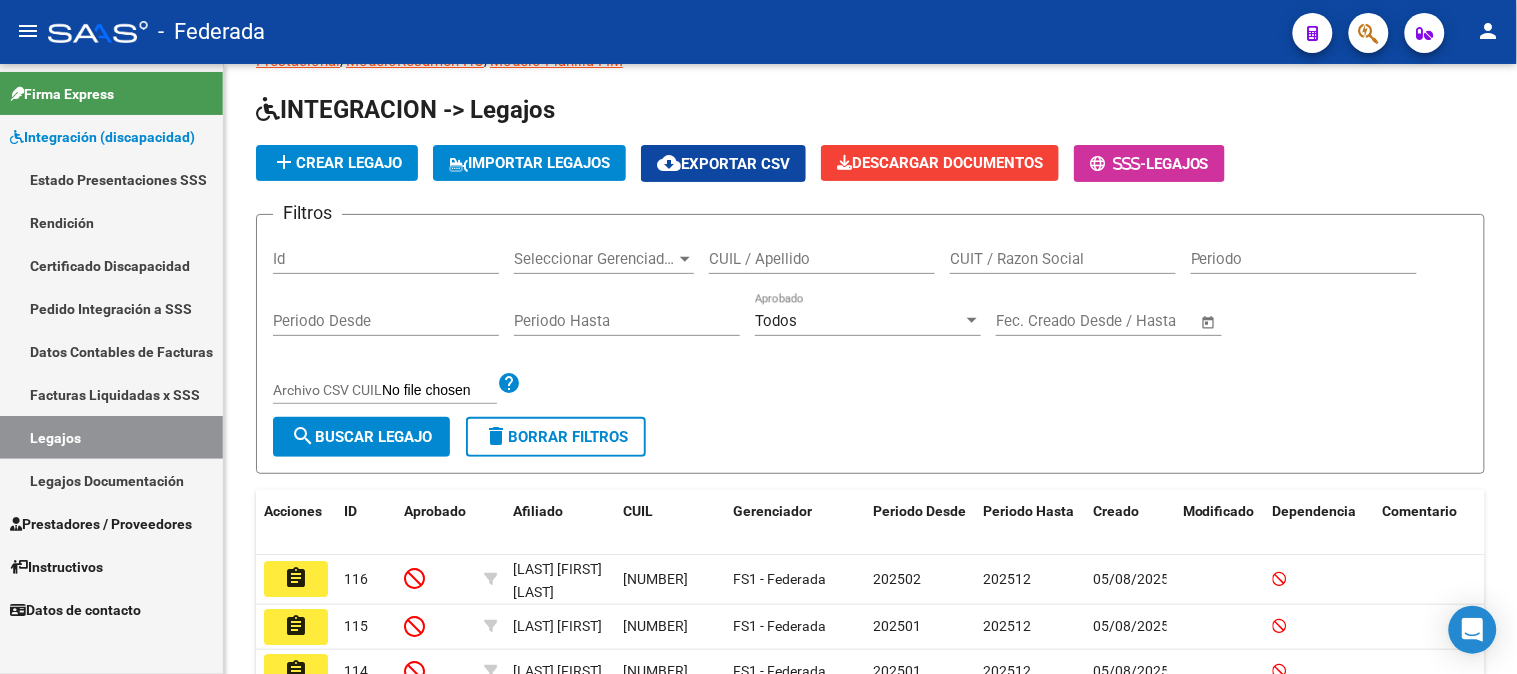 scroll, scrollTop: 111, scrollLeft: 0, axis: vertical 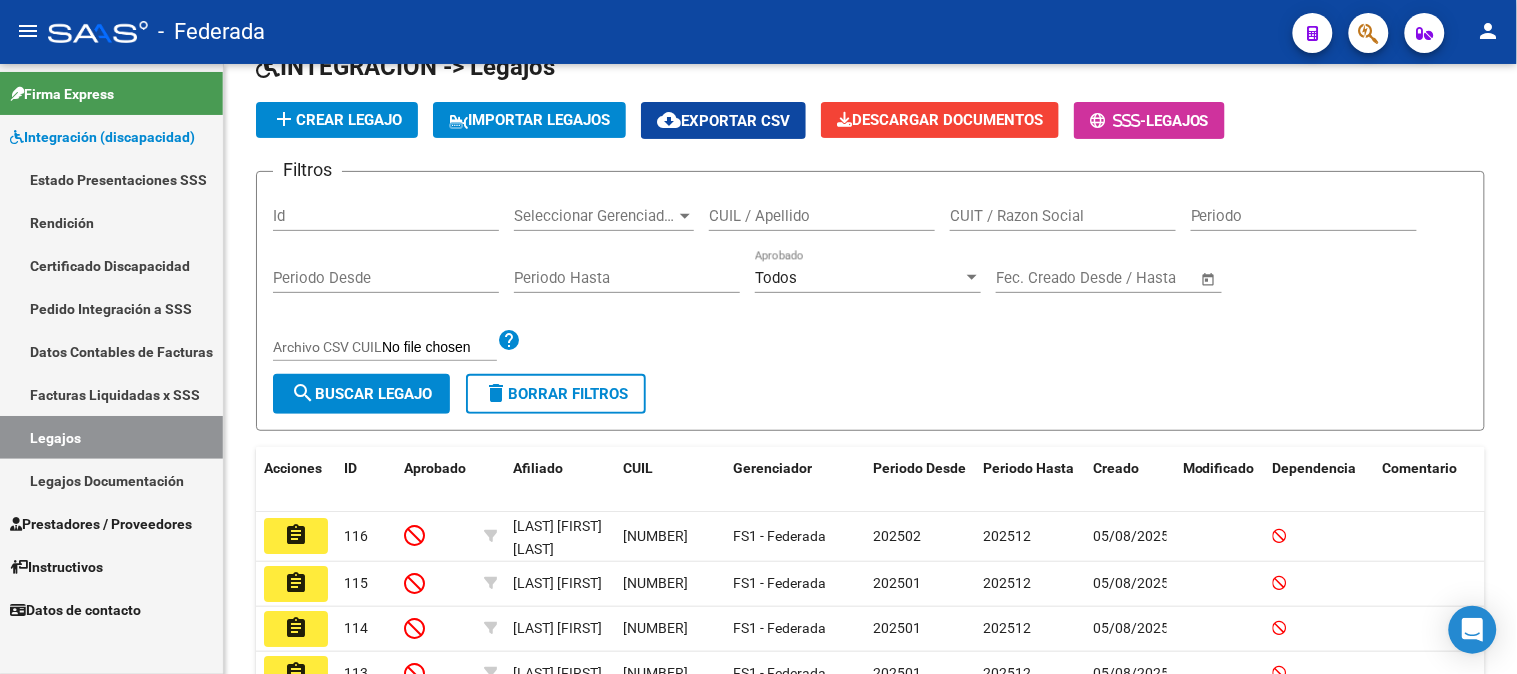 click on "Certificado Discapacidad" at bounding box center (111, 265) 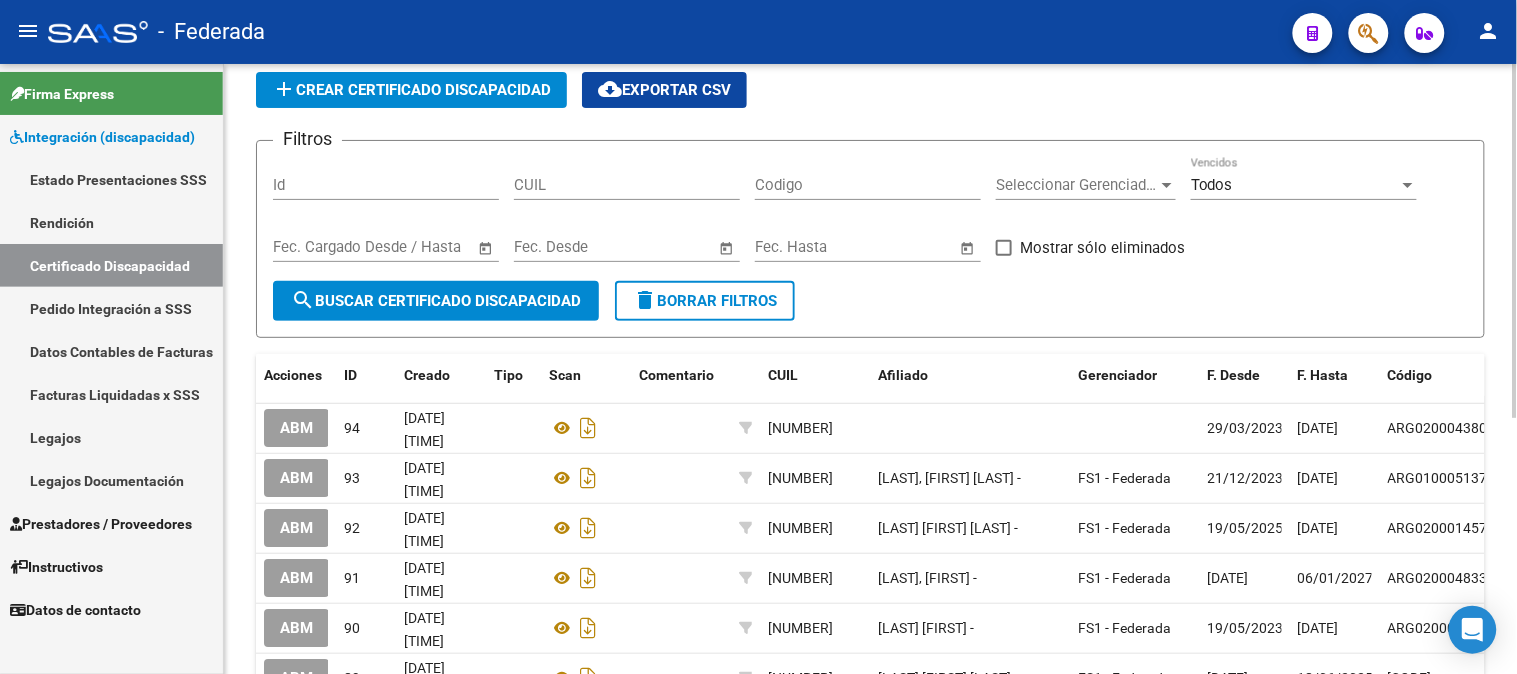 scroll, scrollTop: 111, scrollLeft: 0, axis: vertical 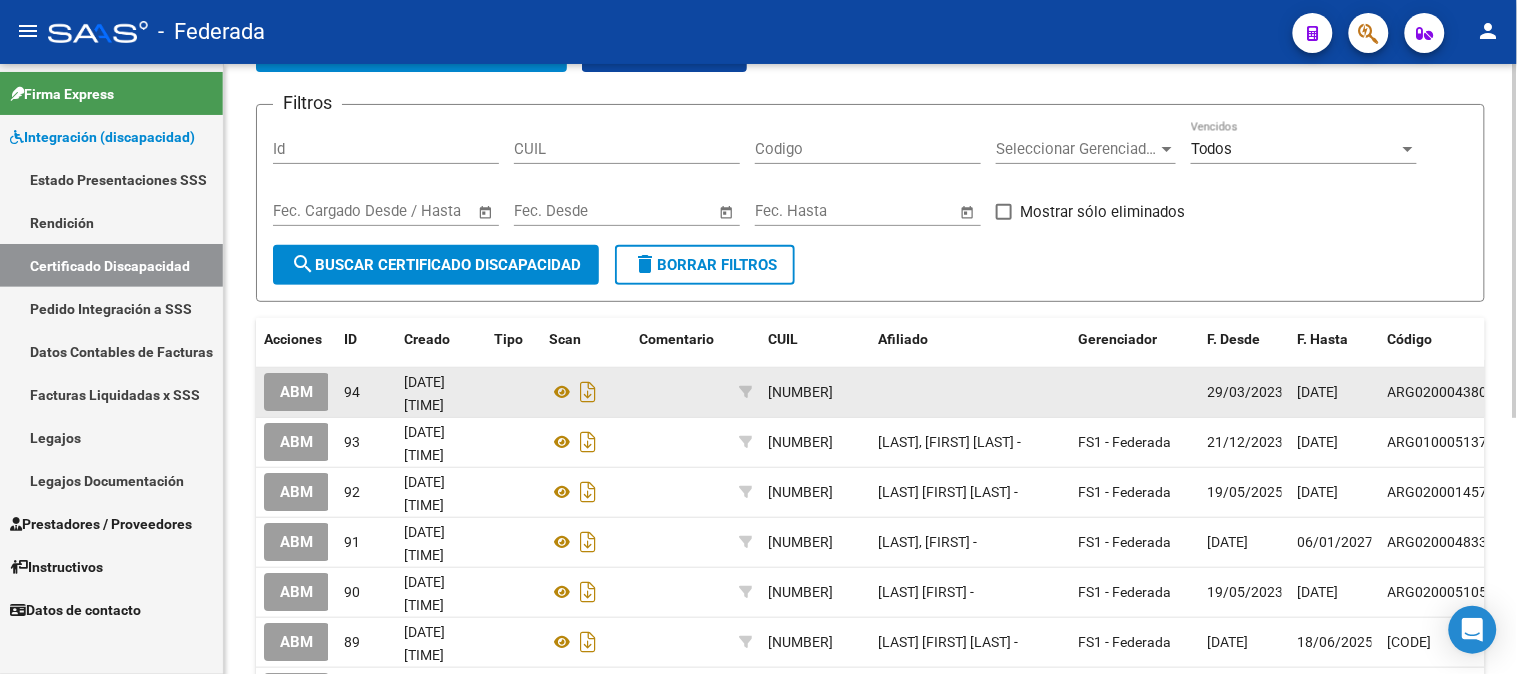 click 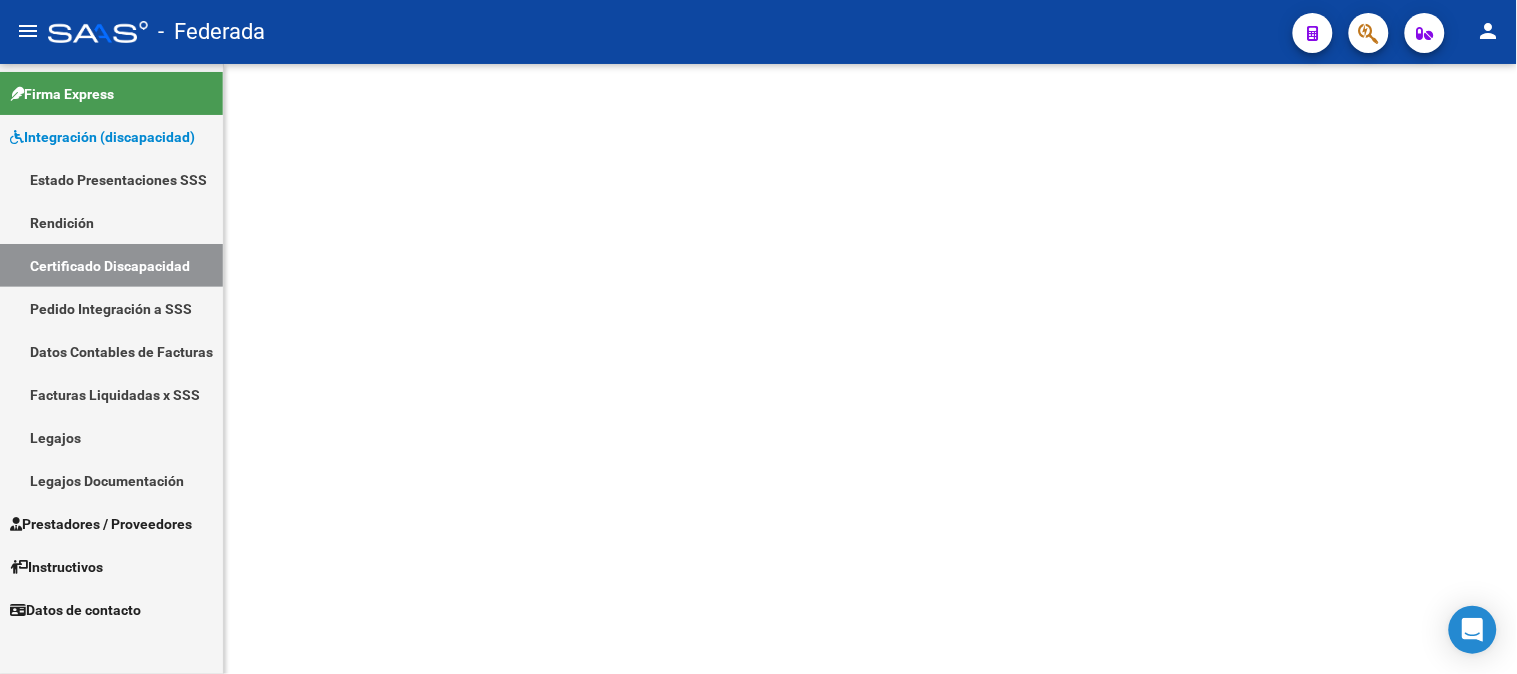 scroll, scrollTop: 0, scrollLeft: 0, axis: both 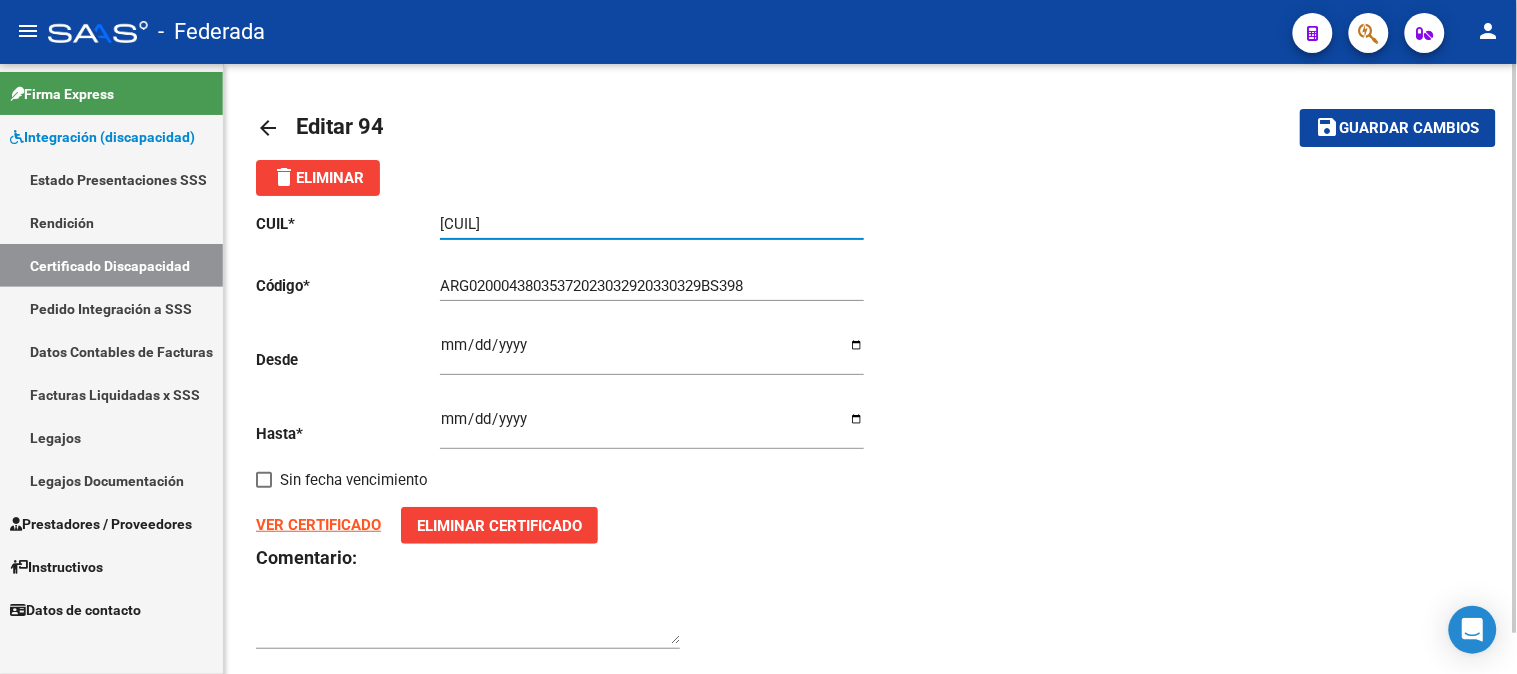 drag, startPoint x: 581, startPoint y: 221, endPoint x: 432, endPoint y: 230, distance: 149.27156 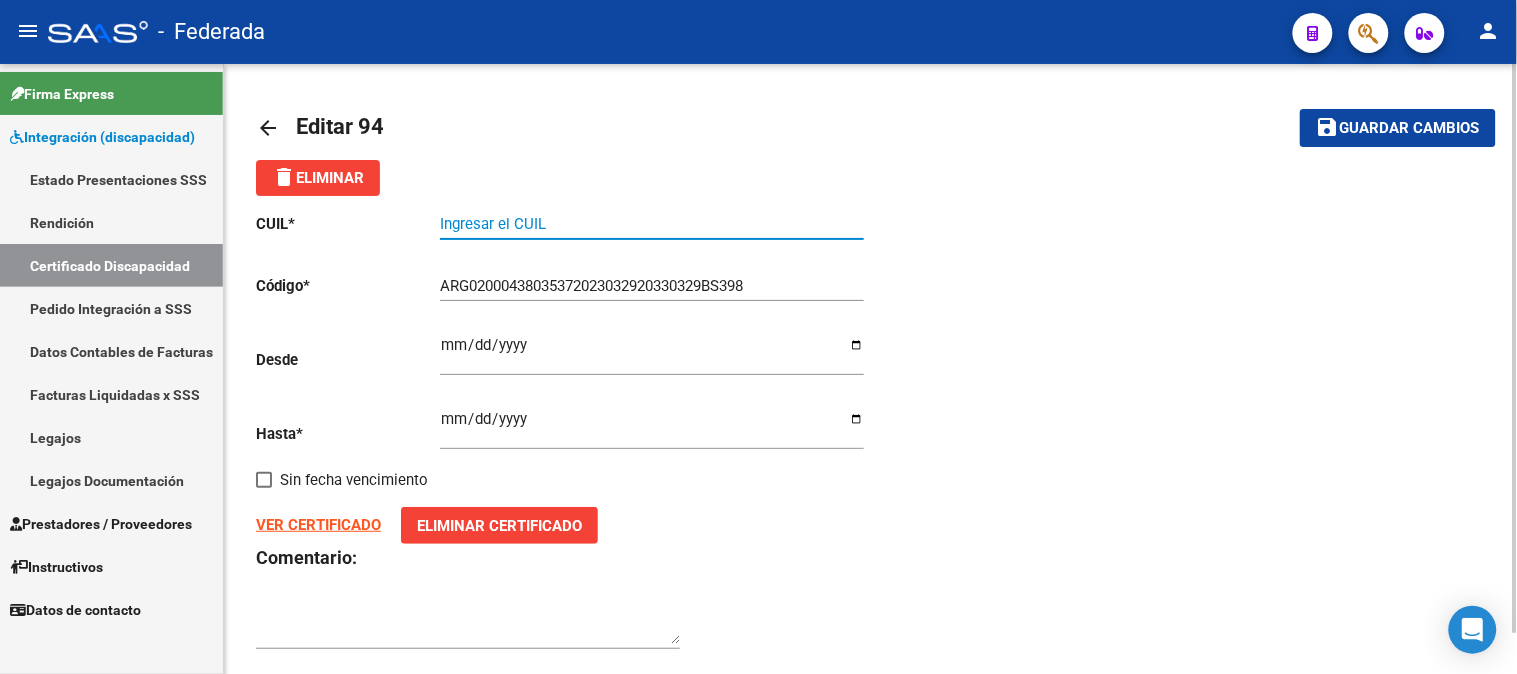 paste on "[CUIL]" 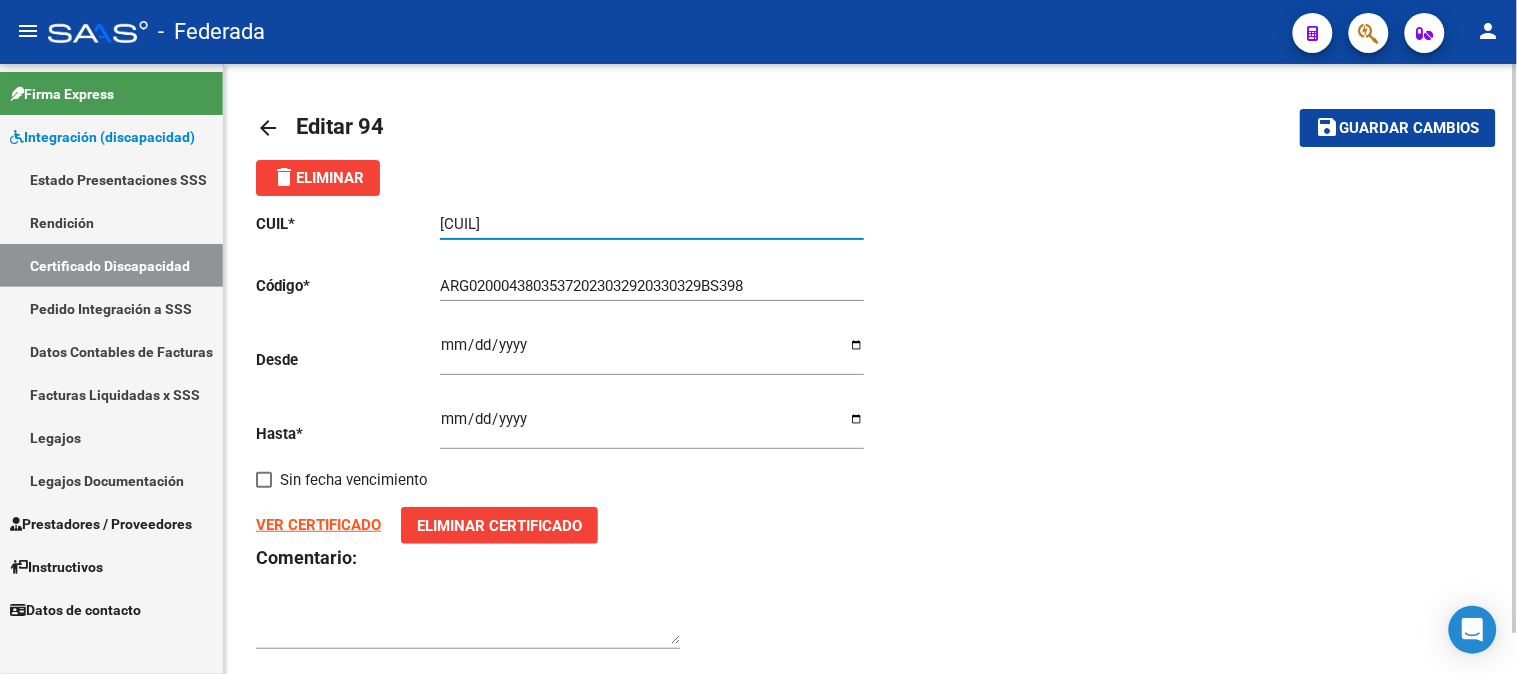 click on "Guardar cambios" 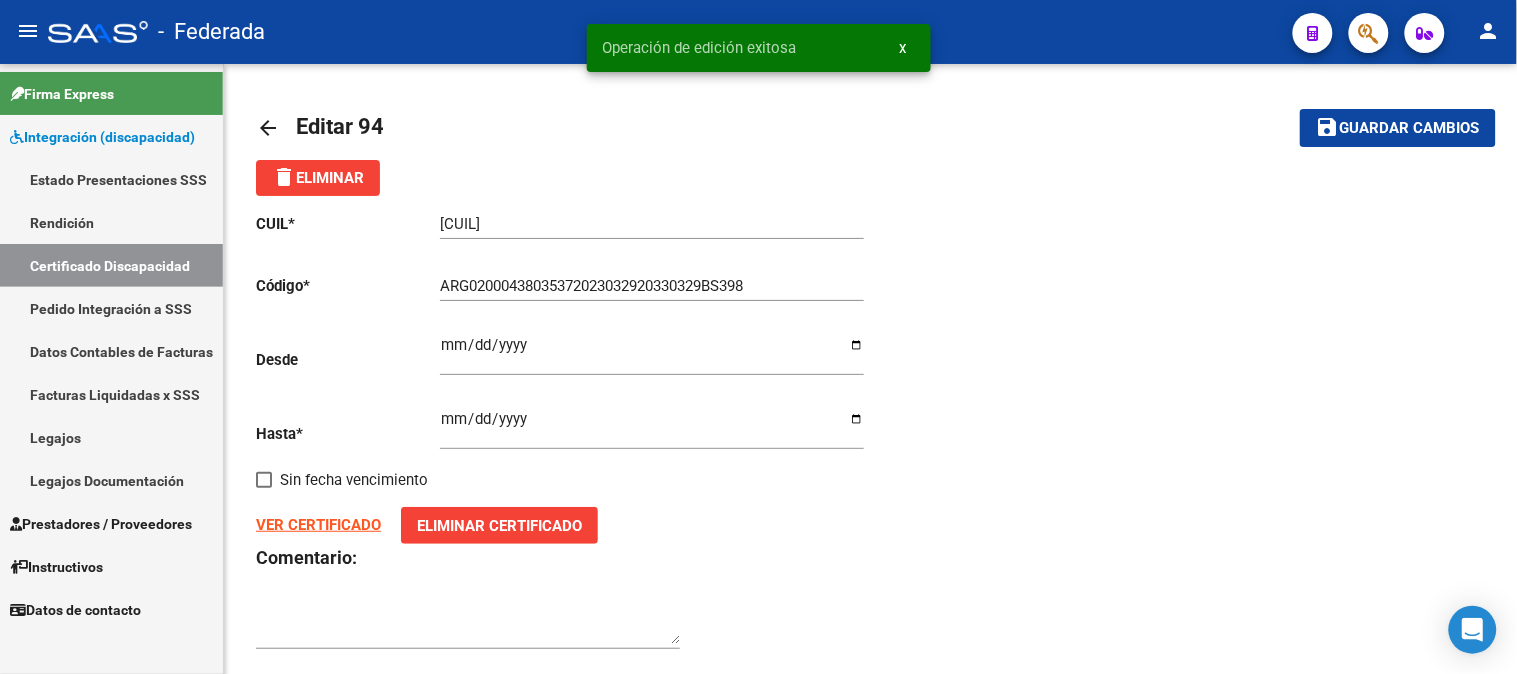 click on "x" at bounding box center (903, 48) 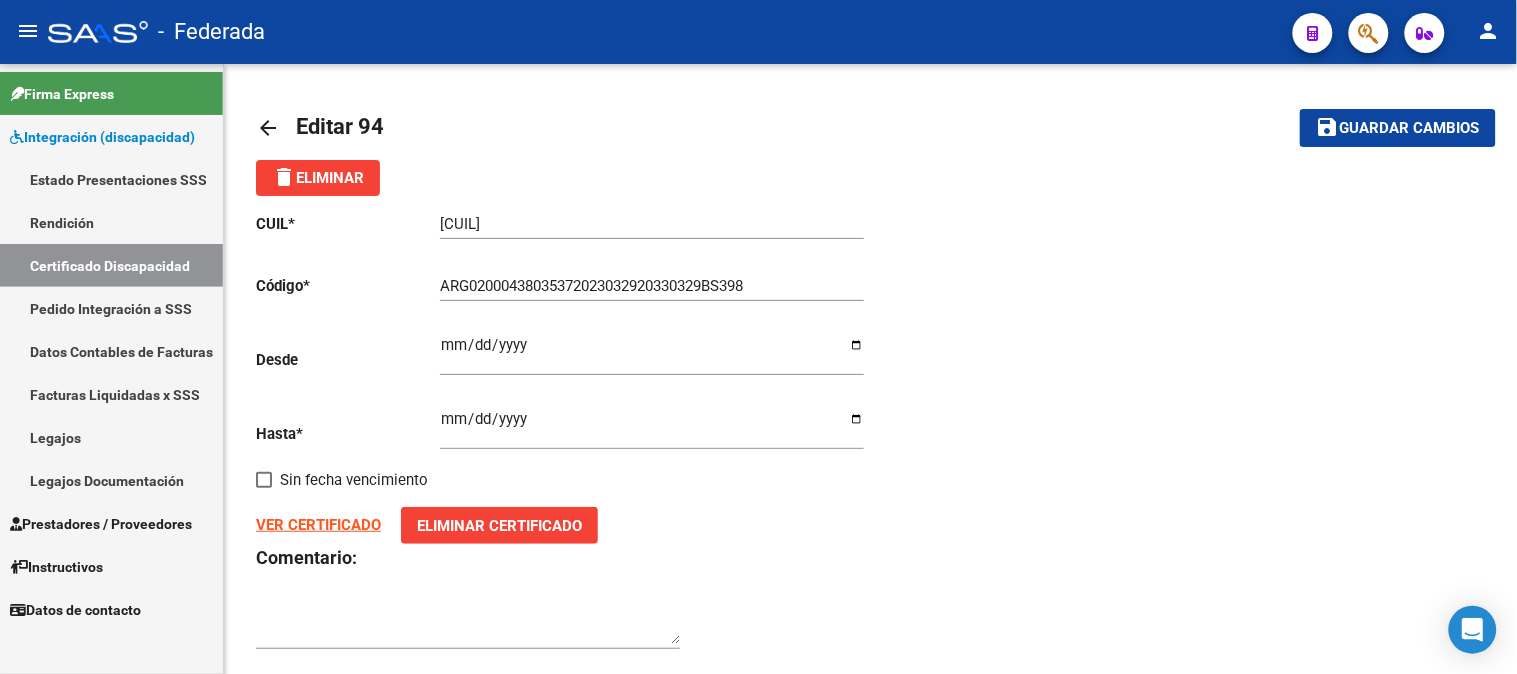 click on "Certificado Discapacidad" at bounding box center (111, 265) 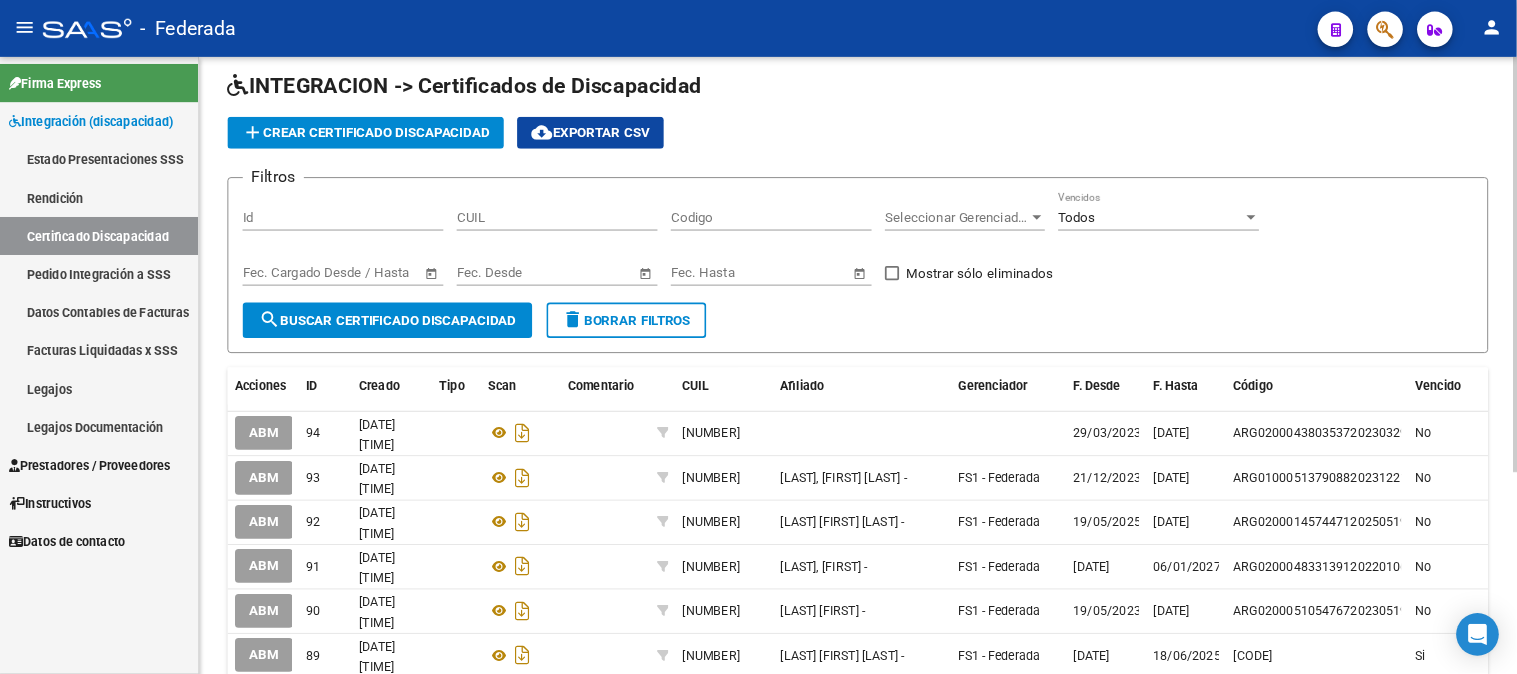 scroll, scrollTop: 0, scrollLeft: 0, axis: both 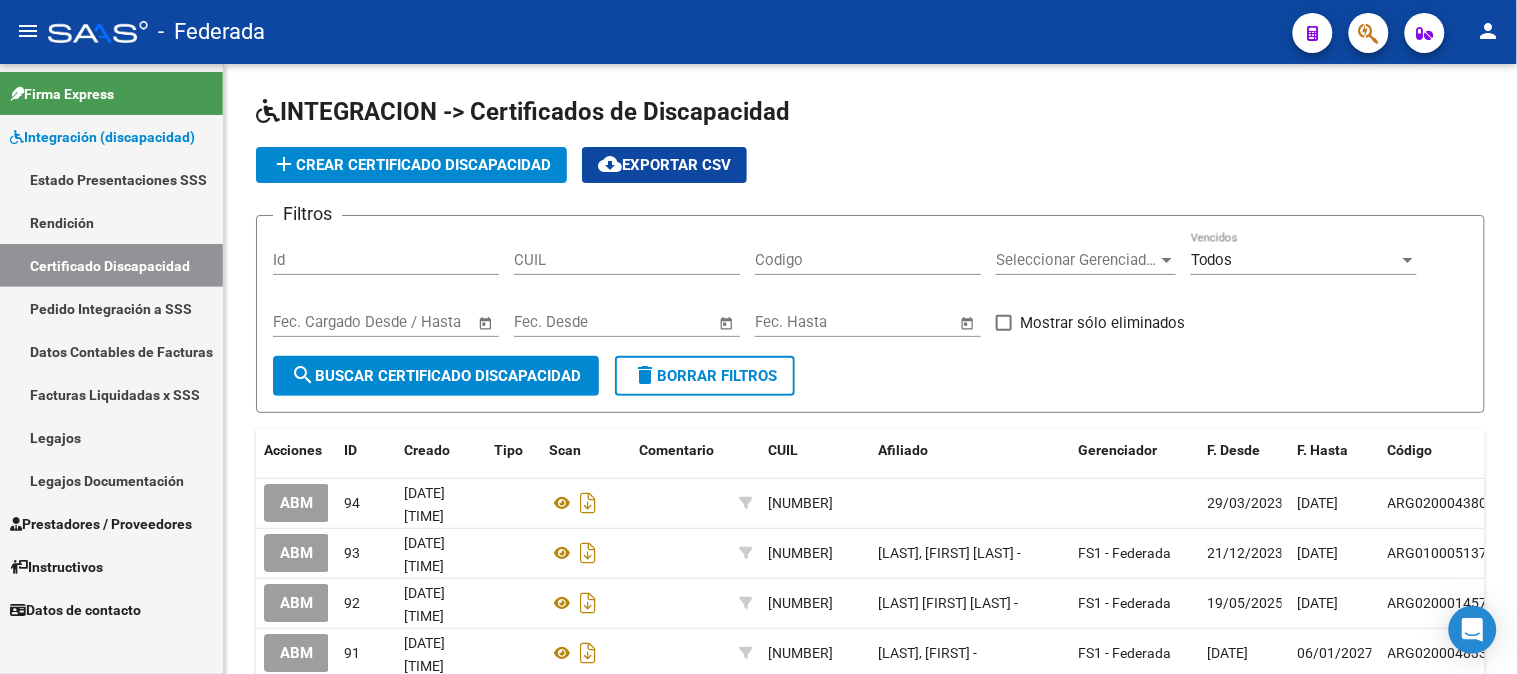 click on "Certificado Discapacidad" at bounding box center [111, 265] 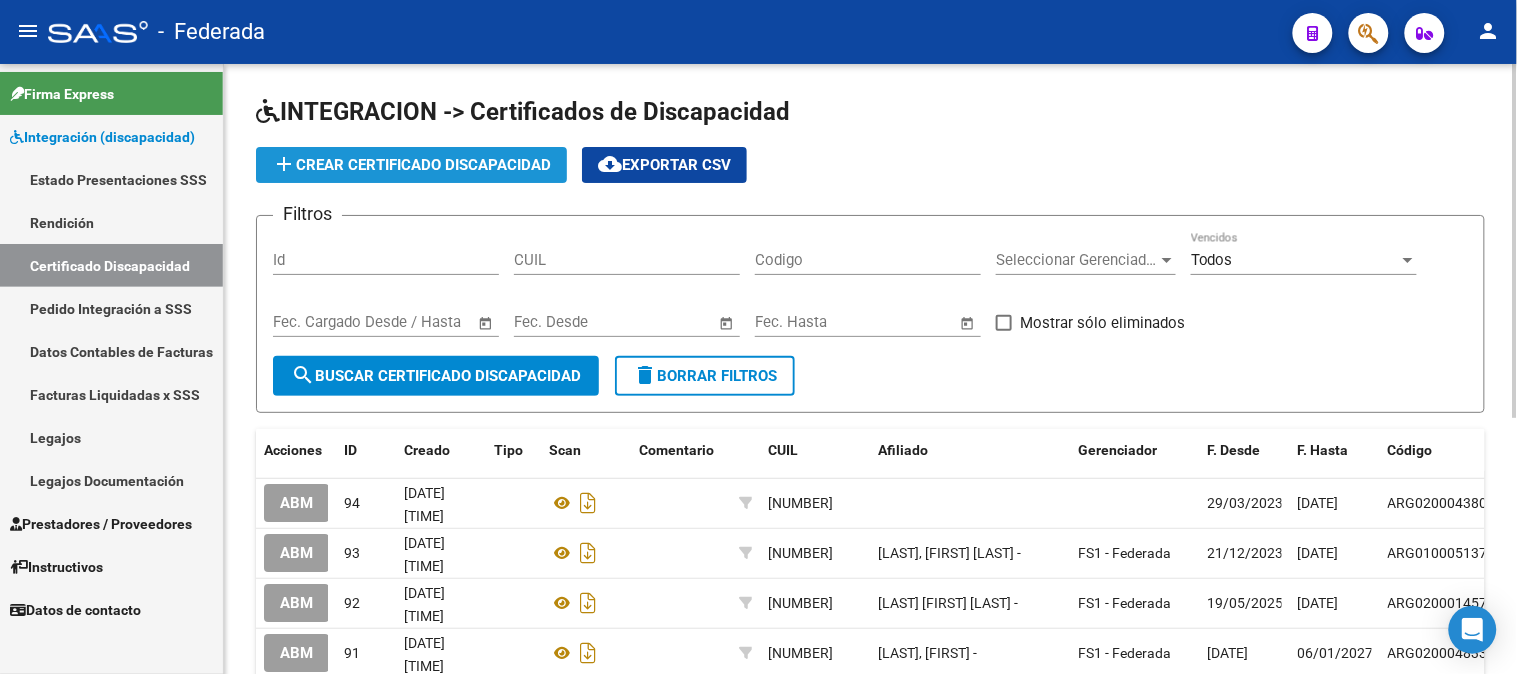 click on "add  Crear Certificado Discapacidad" 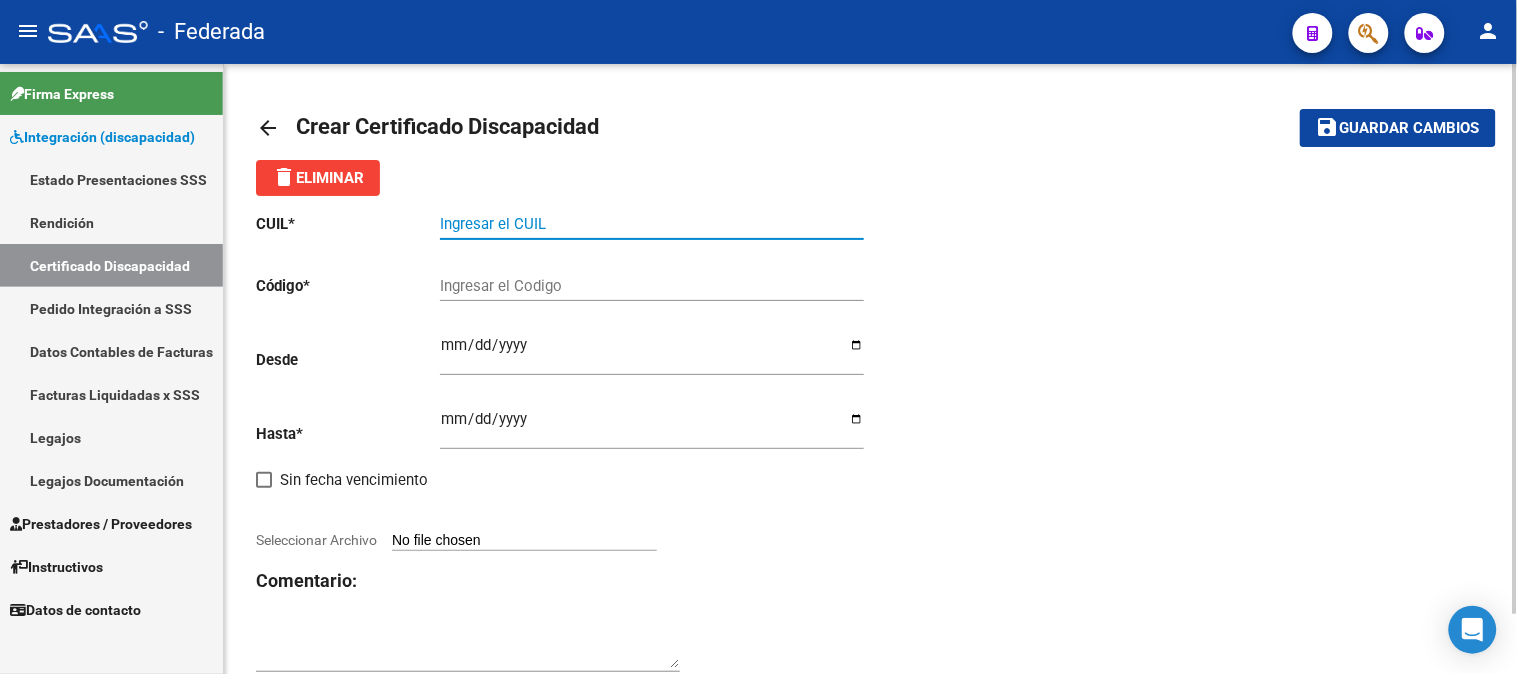 click on "Ingresar el CUIL" at bounding box center [652, 224] 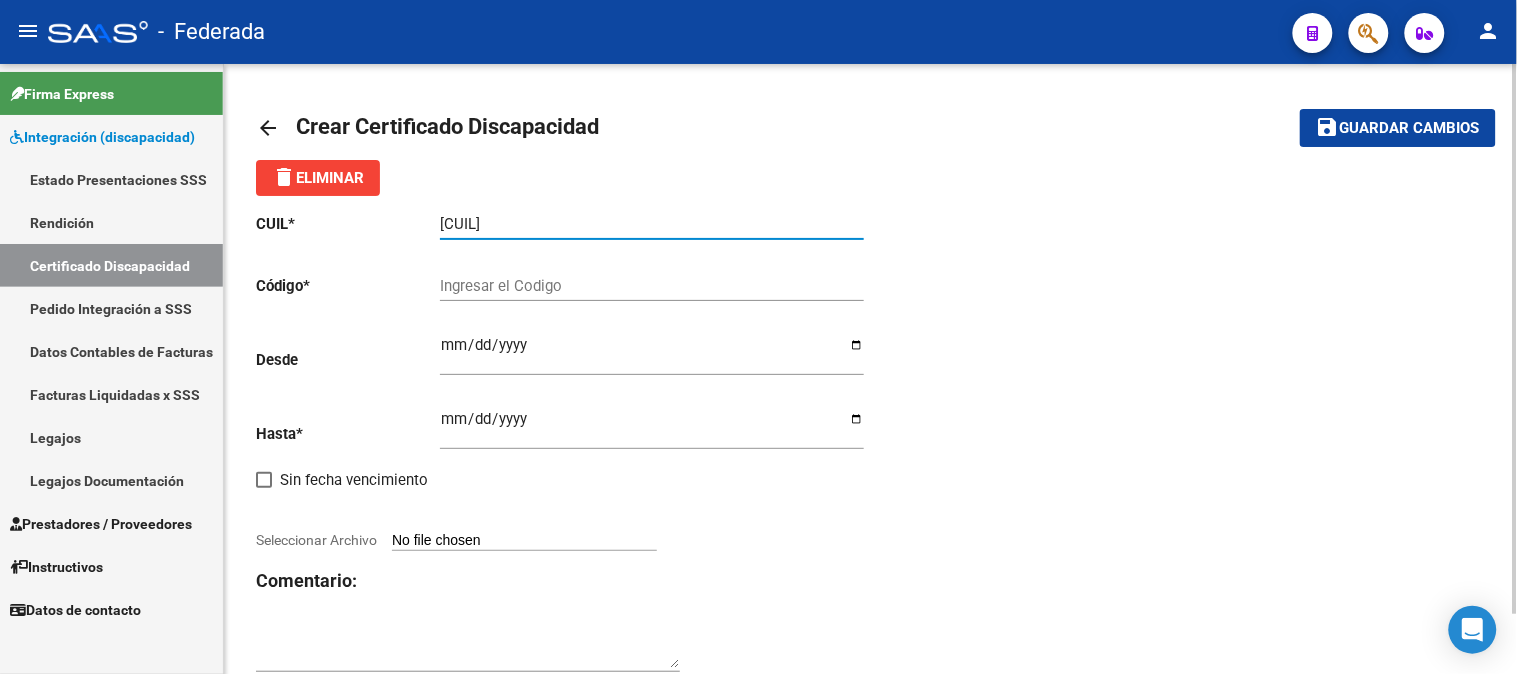 type on "[CUIL]" 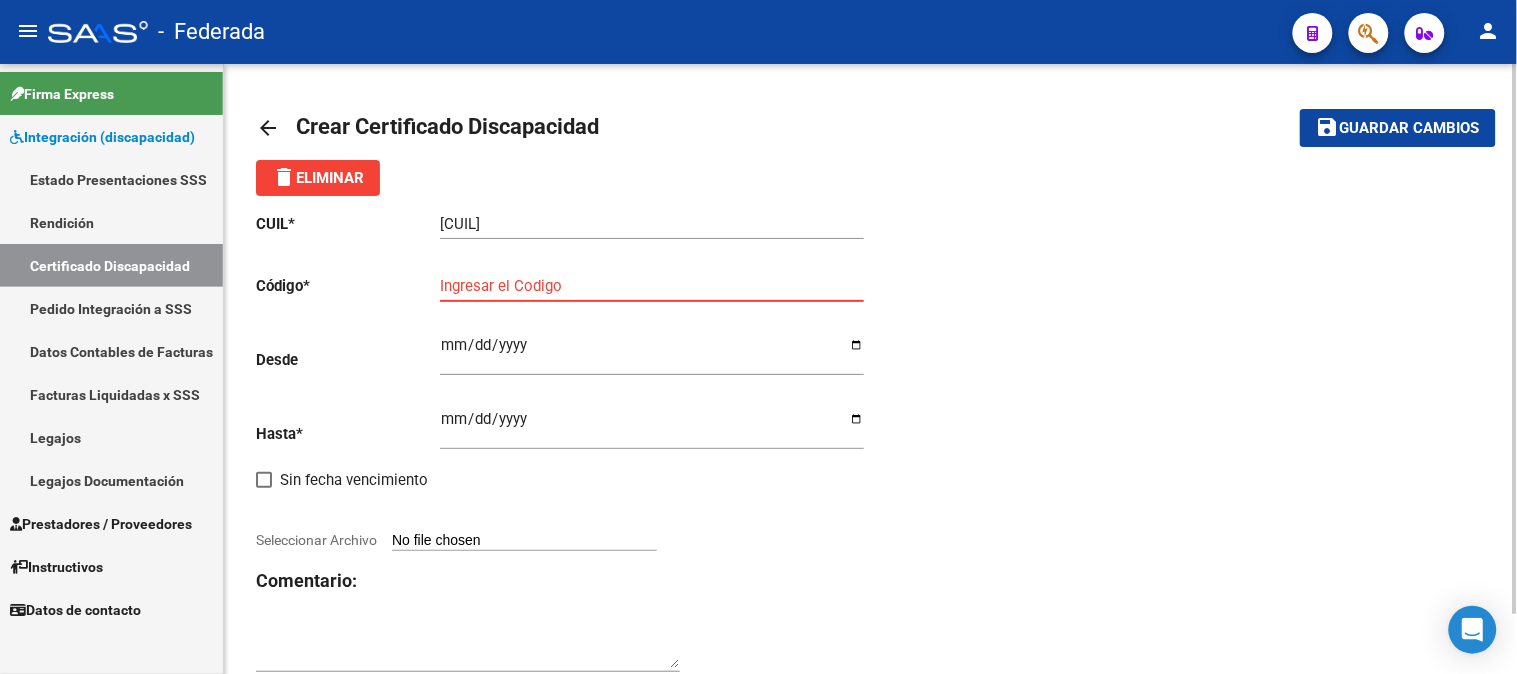 paste on "[CODE]" 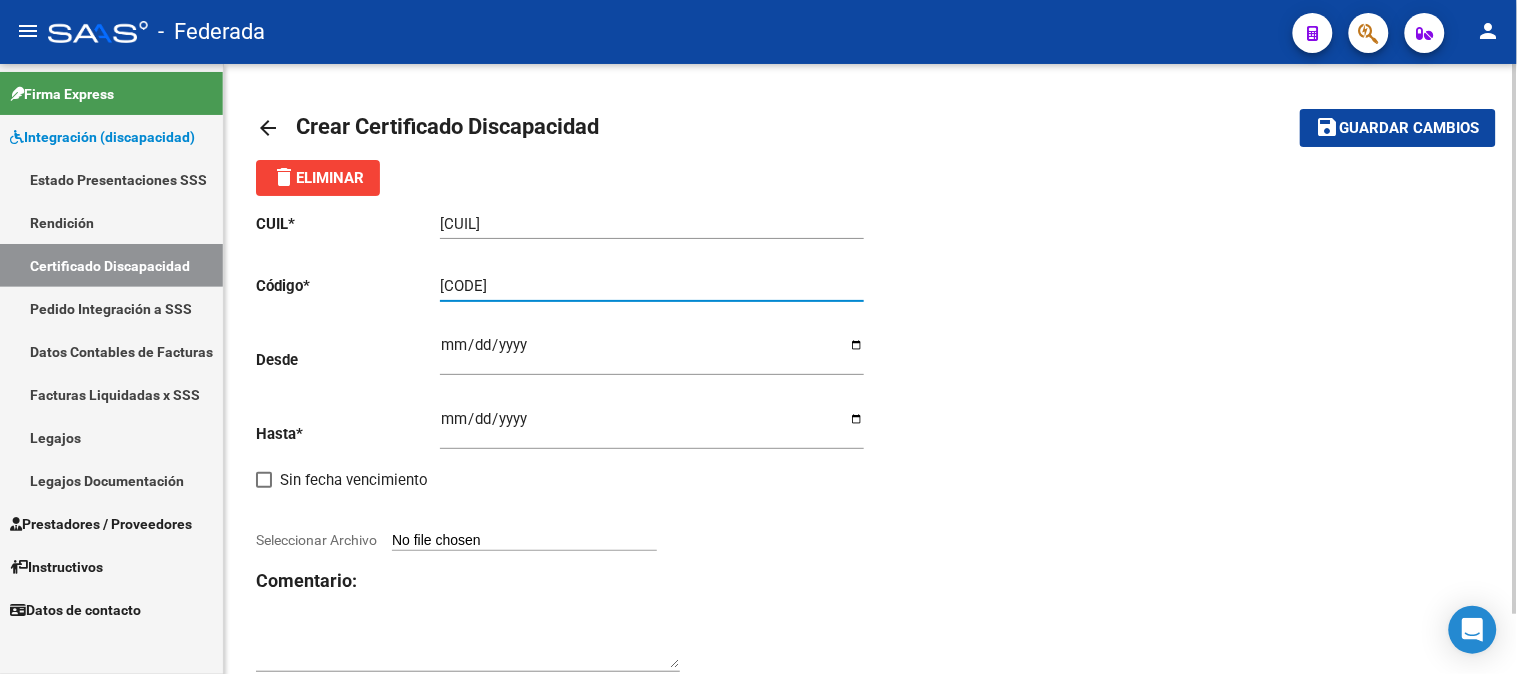 click on "[CODE]" at bounding box center (652, 286) 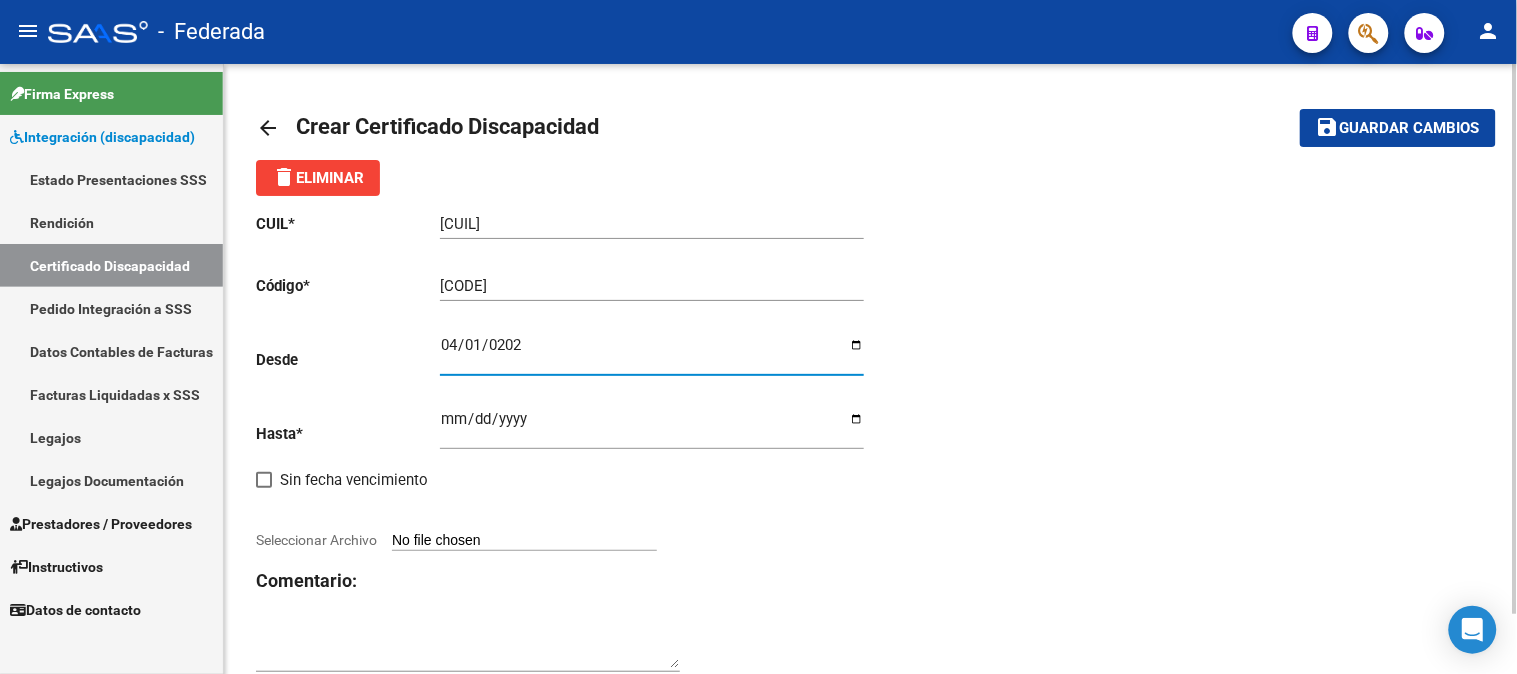 type on "[DATE]" 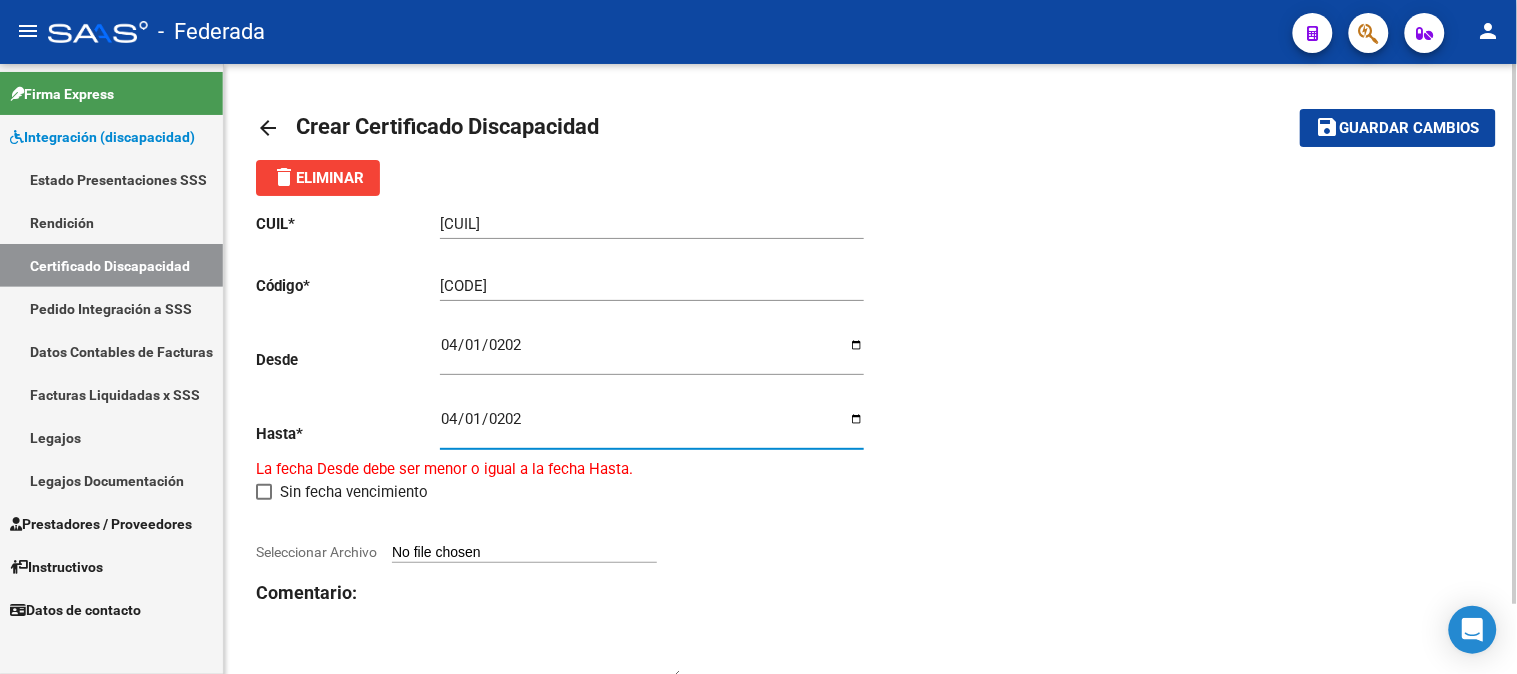 type on "[DATE]" 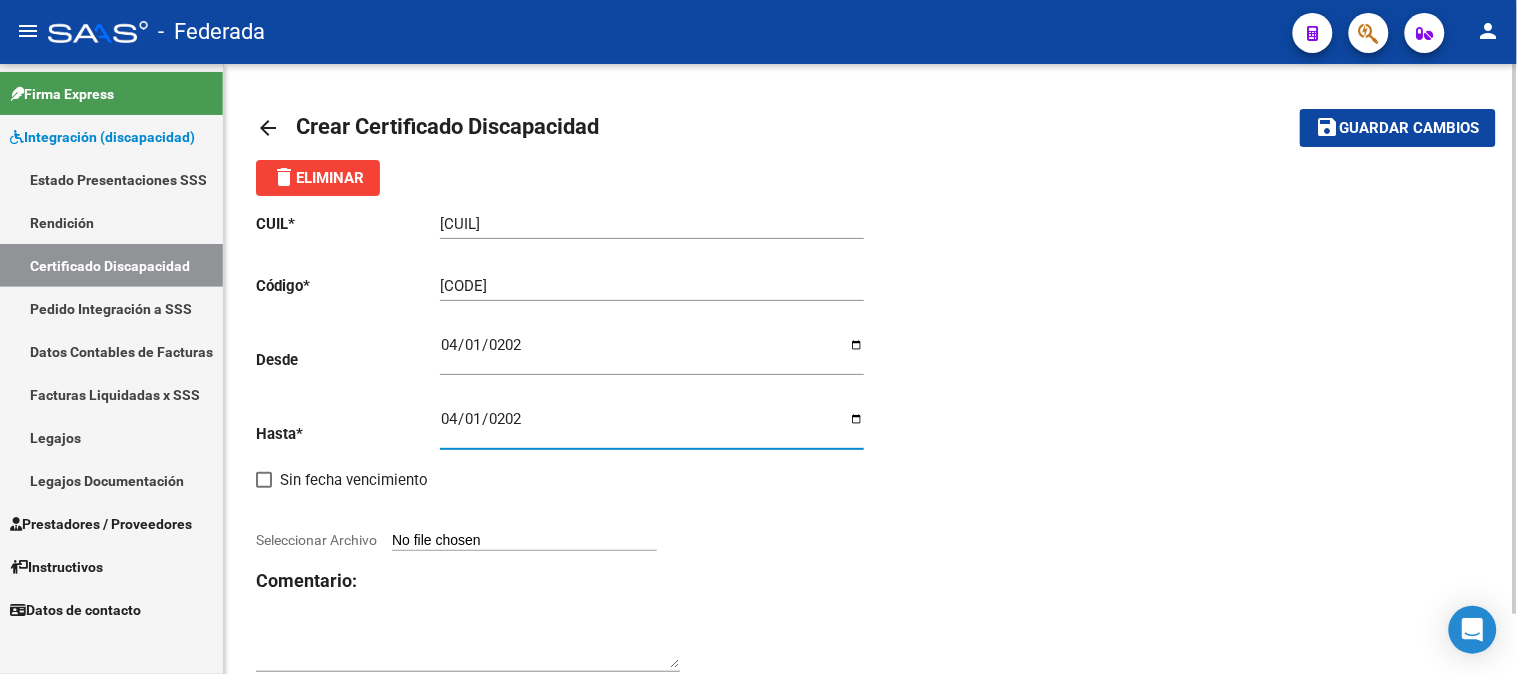 click on "CUIL  *   [CUIL] Ingresar el CUIL  Código  *   [CODE] Ingresar el Codigo  Desde    [DATE] Ingresar fec. Desde  Hasta  *   [DATE] Ingresar fec. Hasta     Sin fecha vencimiento        Seleccionar Archivo Comentario:" 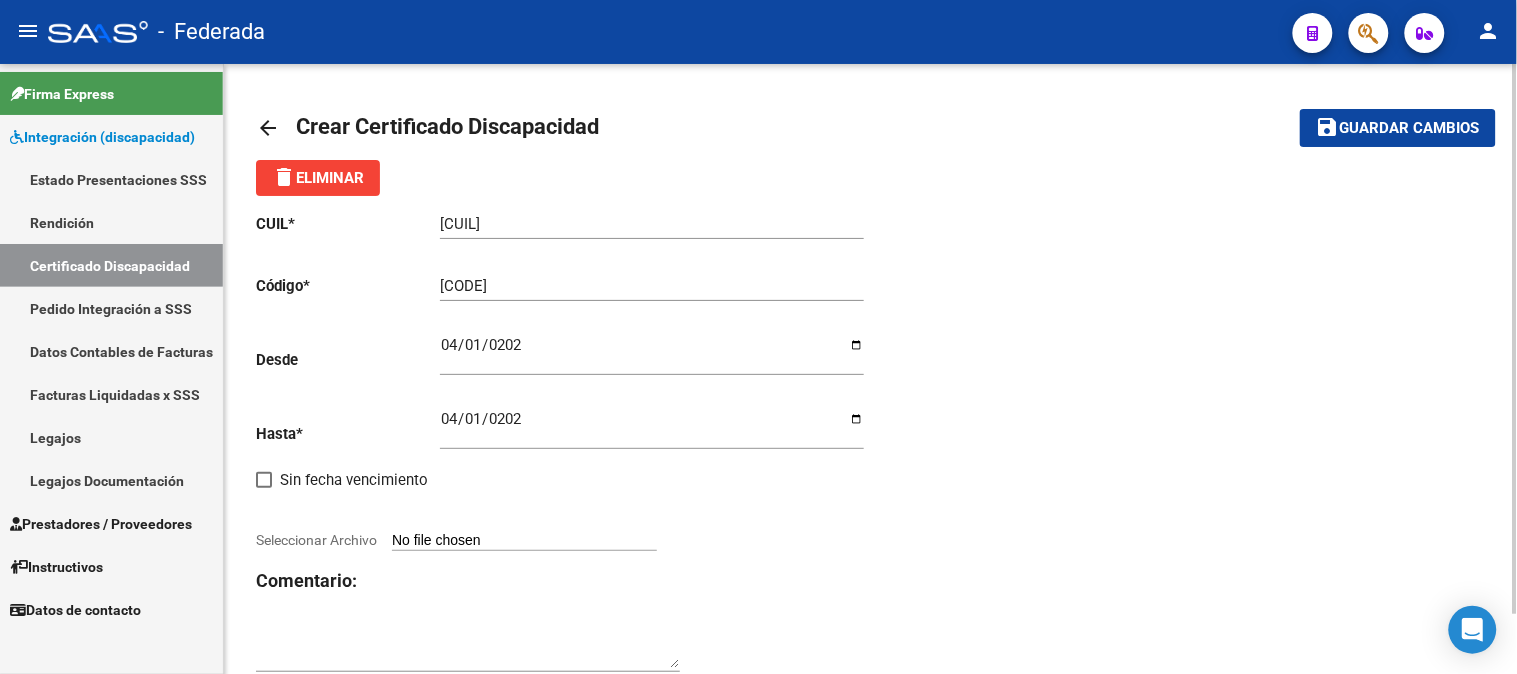 click on "Seleccionar Archivo" at bounding box center (524, 541) 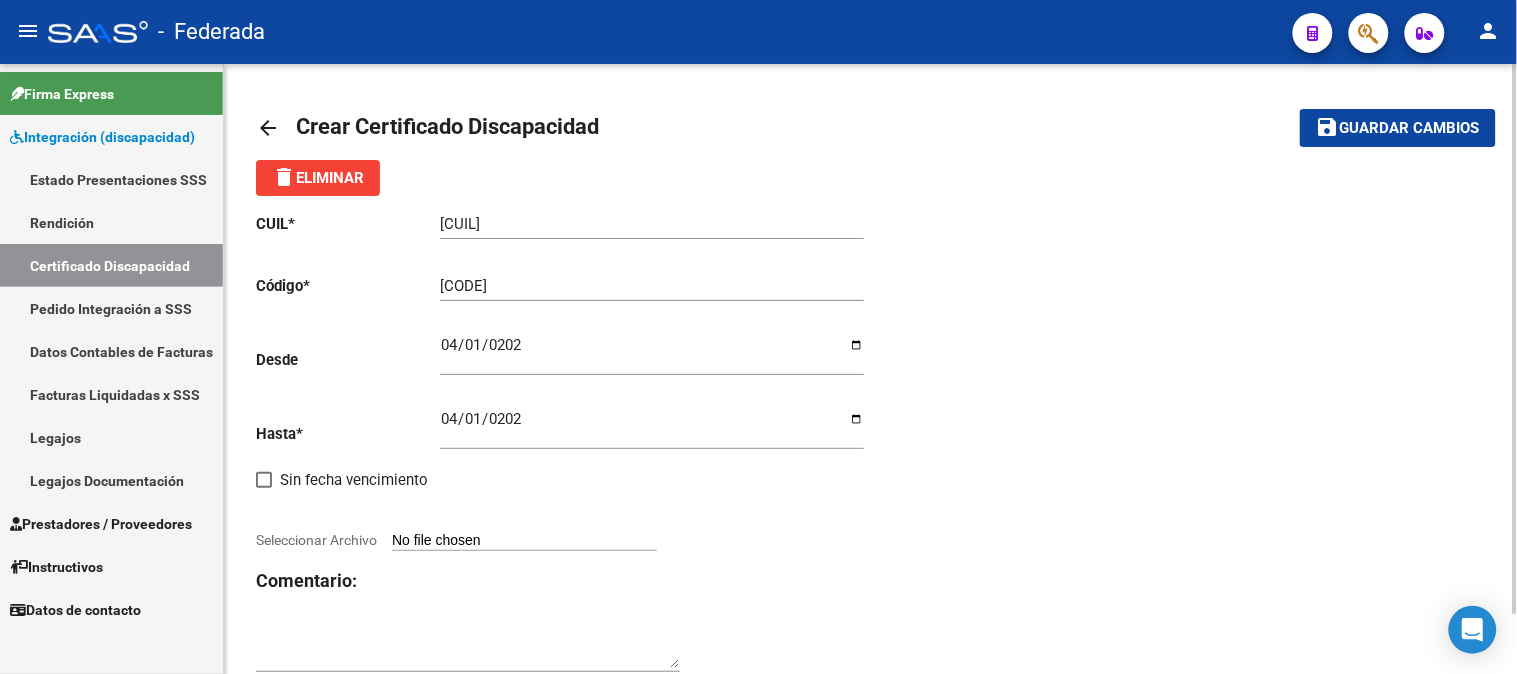 type on "C:\fakepath\[NUMBER] [LAST] [FIRST].jpg" 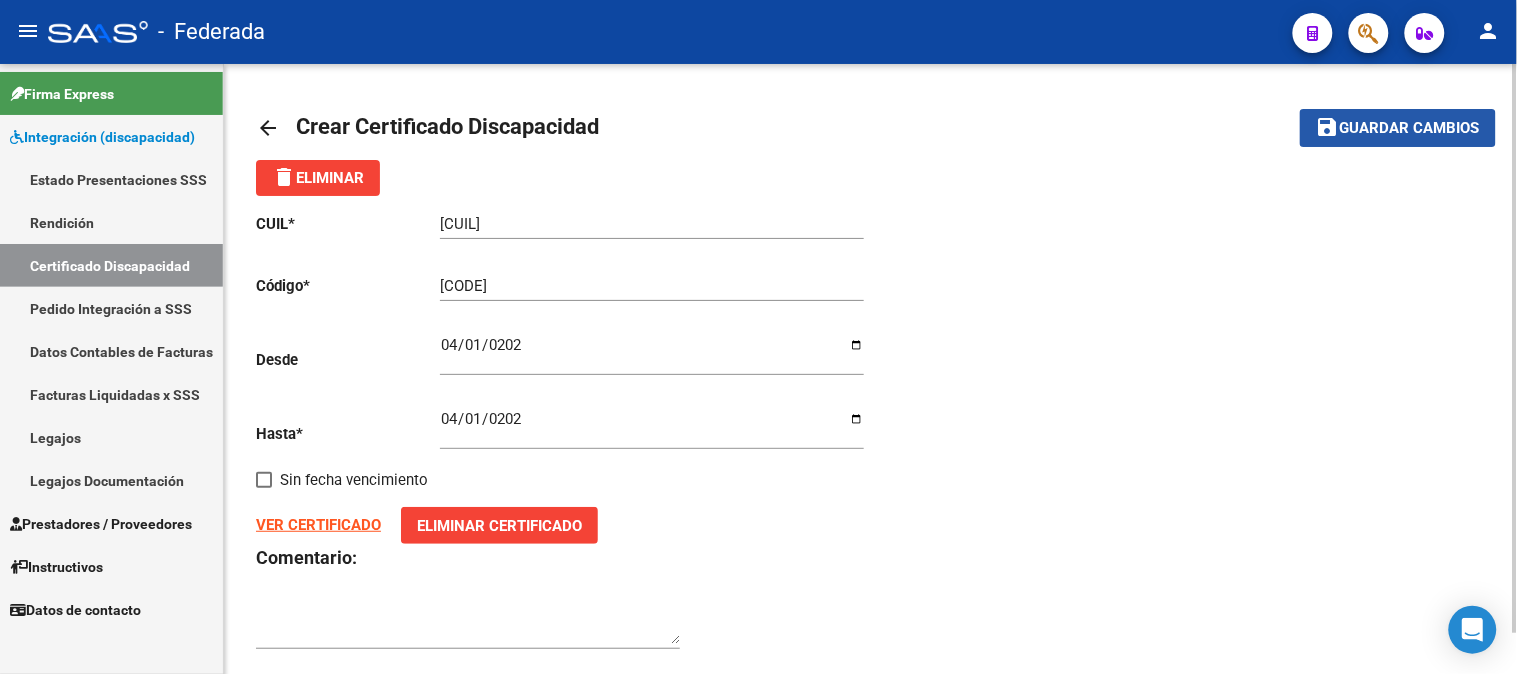 click on "Guardar cambios" 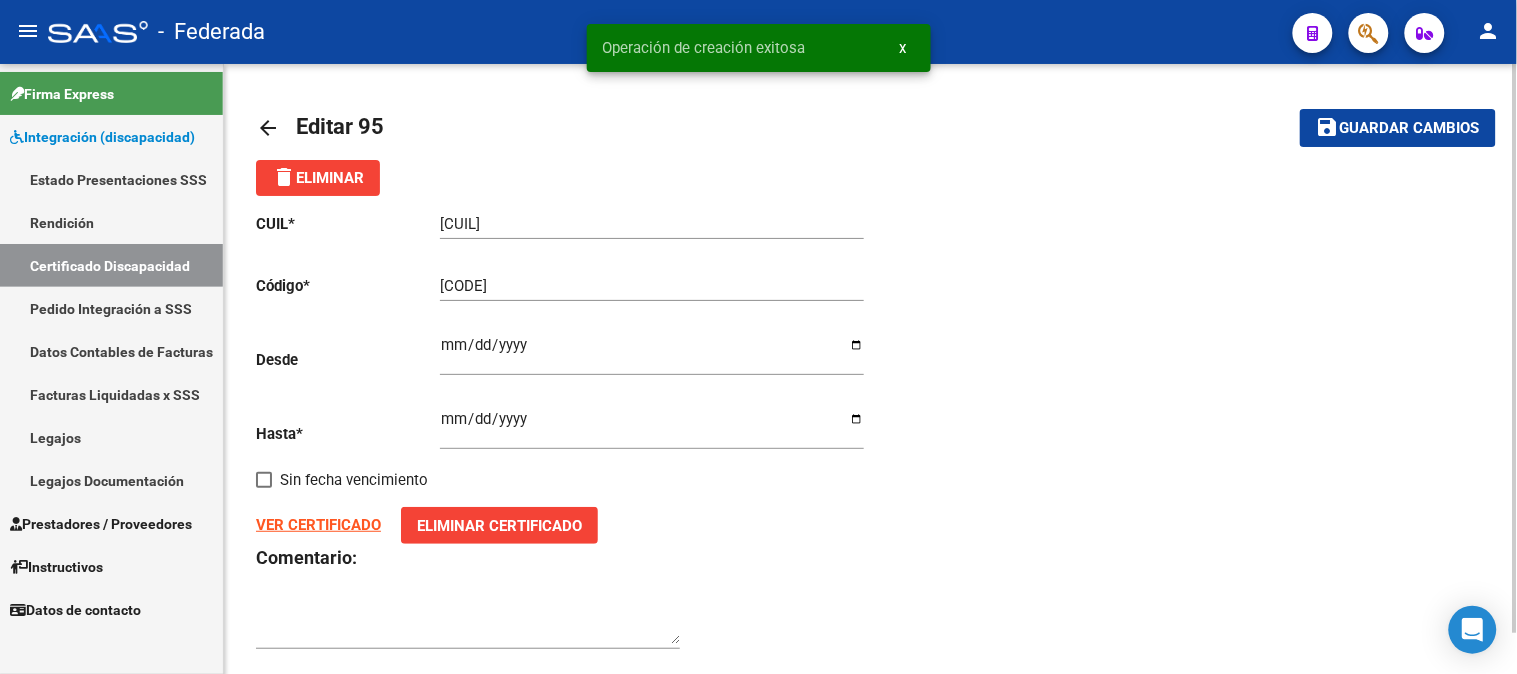 click on "x" at bounding box center [903, 48] 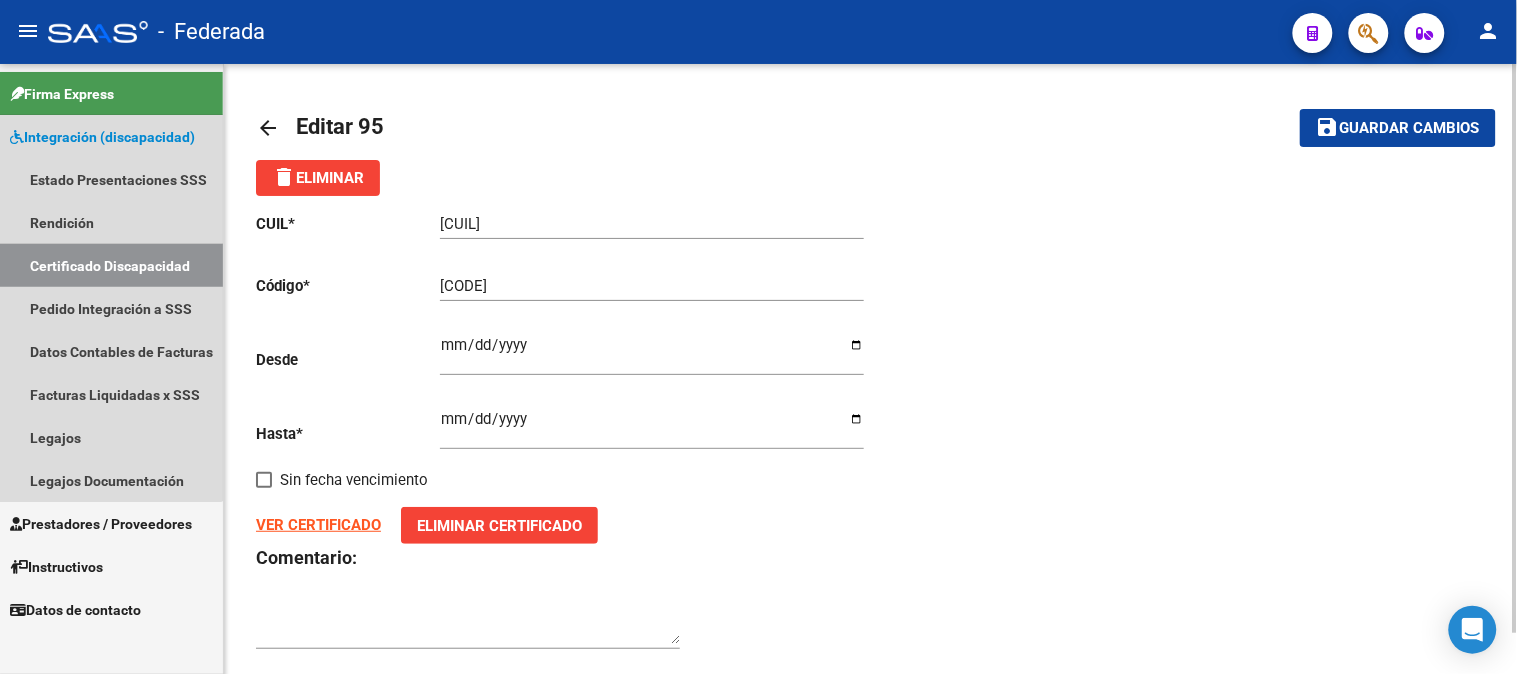 click on "Certificado Discapacidad" at bounding box center (111, 265) 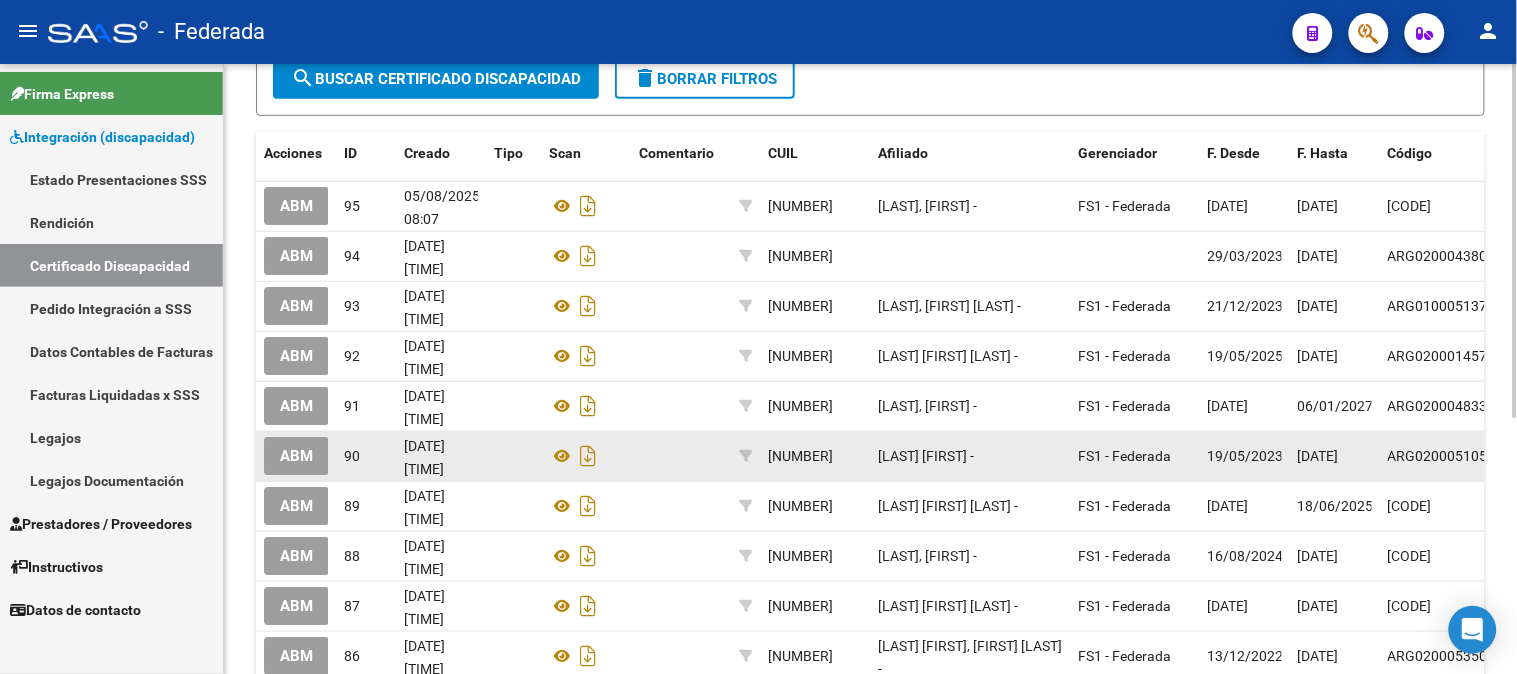 scroll, scrollTop: 333, scrollLeft: 0, axis: vertical 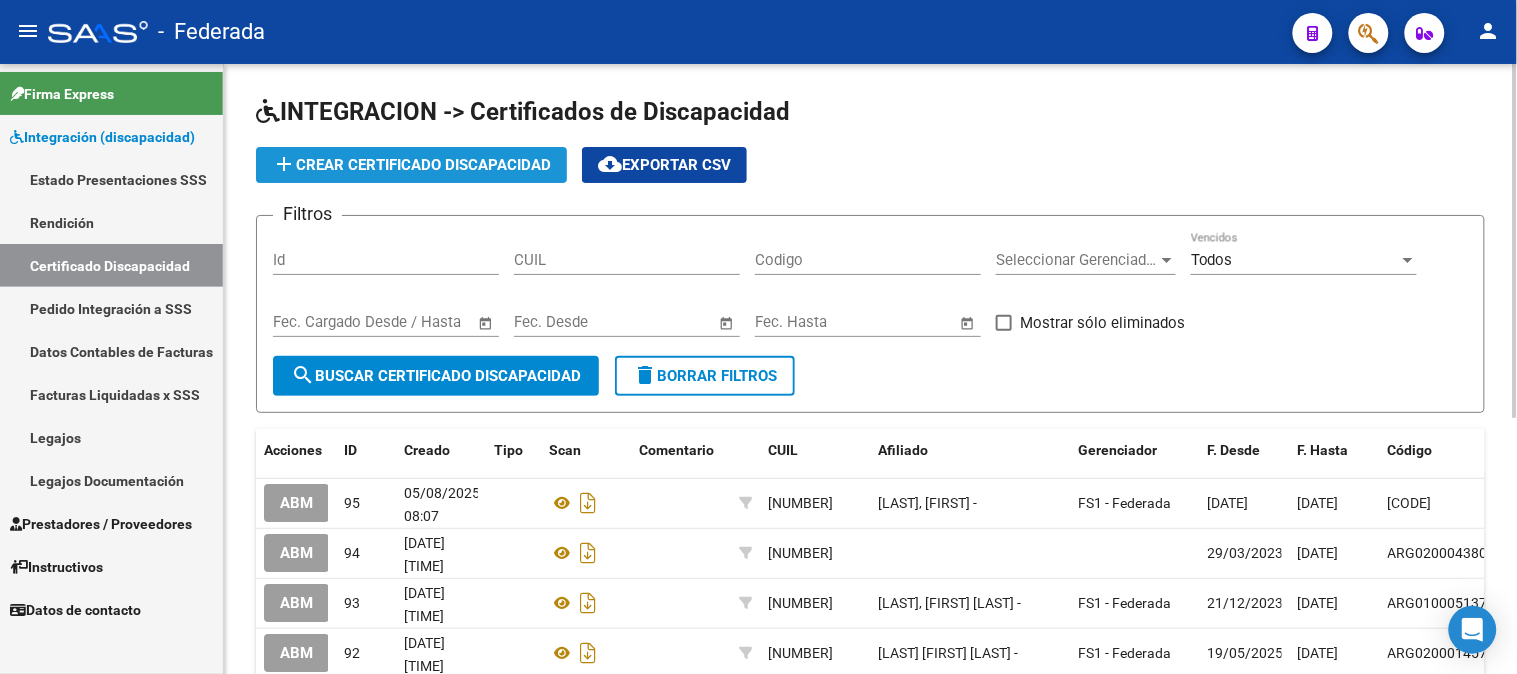 click on "add  Crear Certificado Discapacidad" 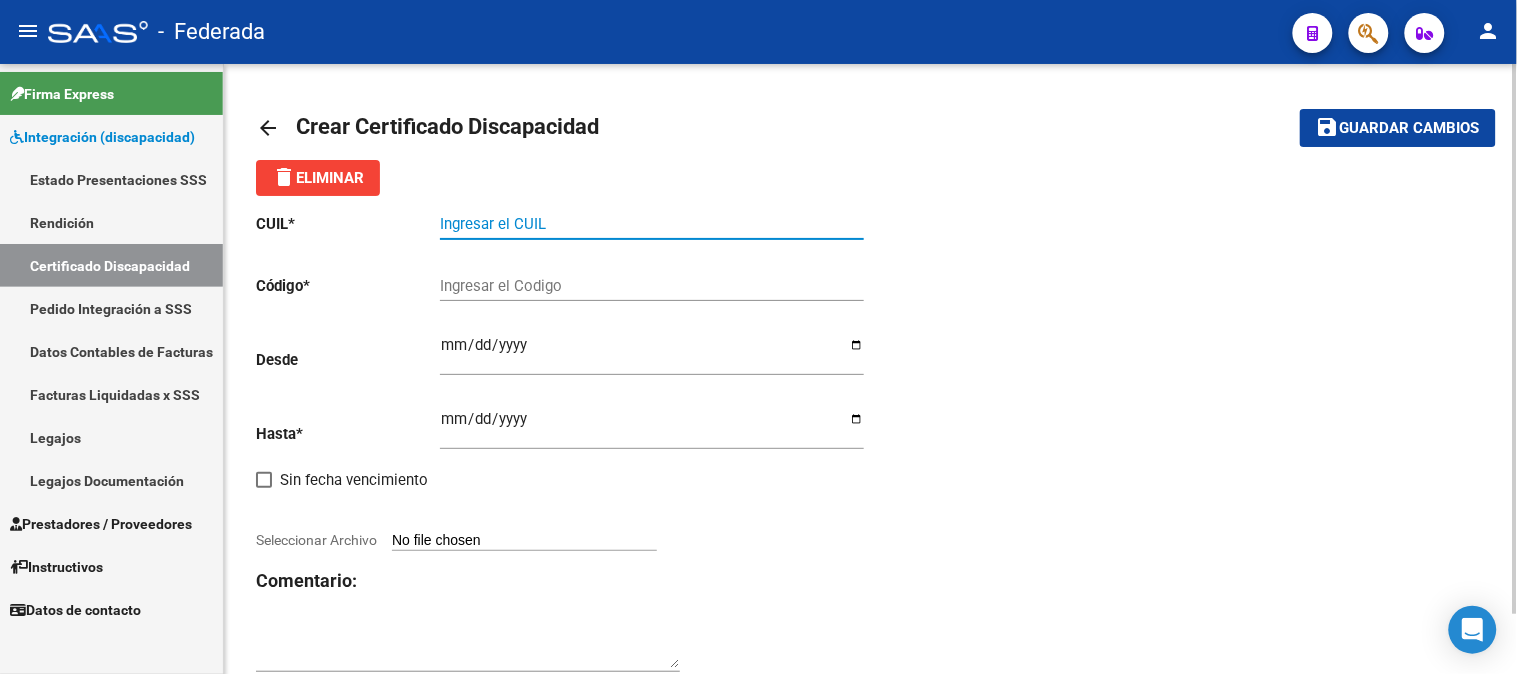 click on "Ingresar el CUIL" at bounding box center [652, 224] 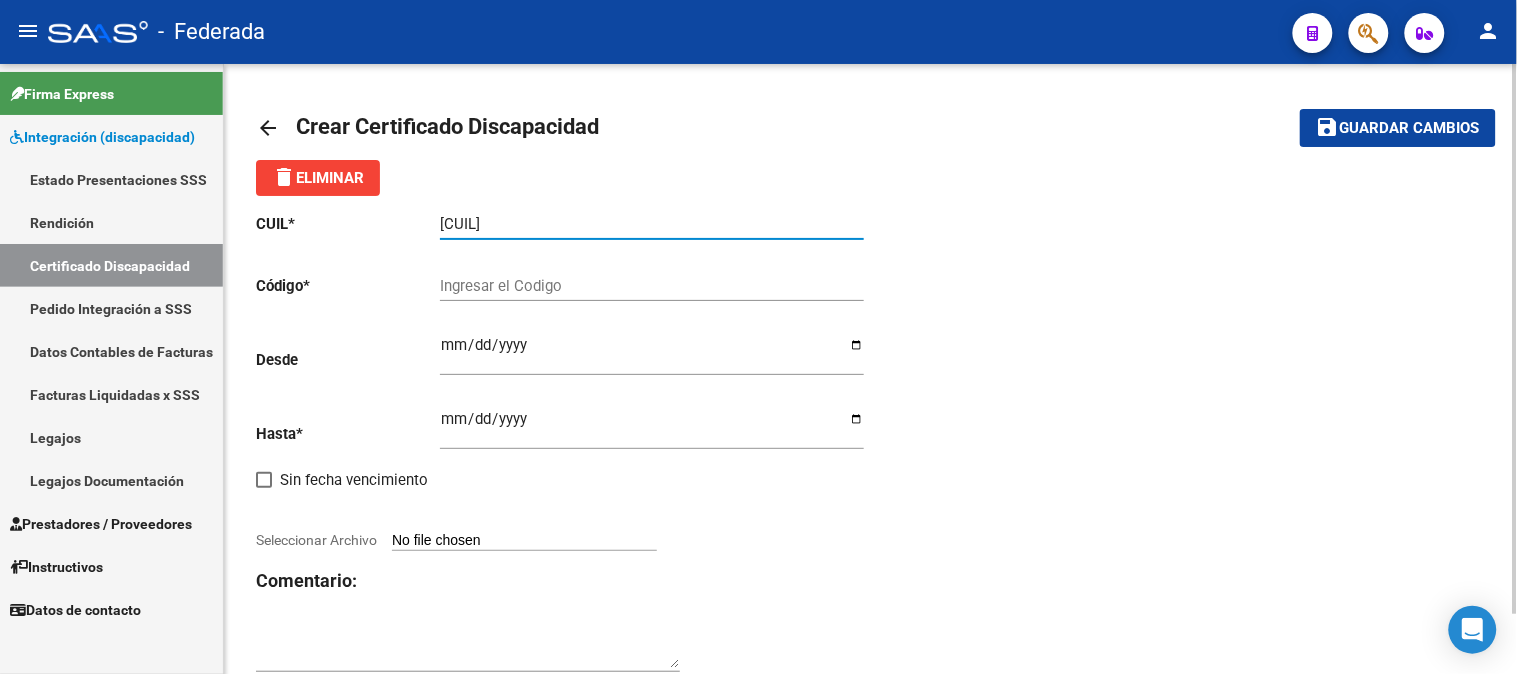 type on "[CUIL]" 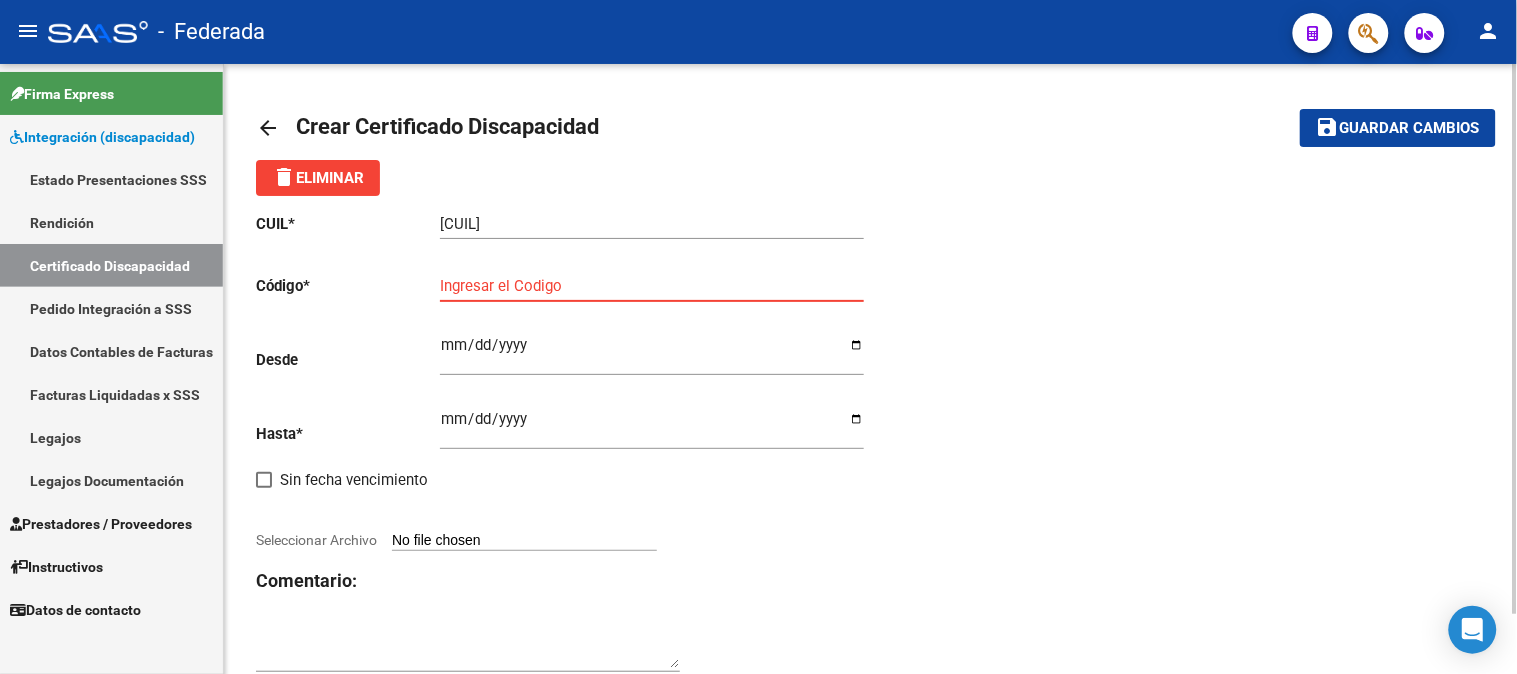 paste on "00ARG02000489724542016083120260831SFE228" 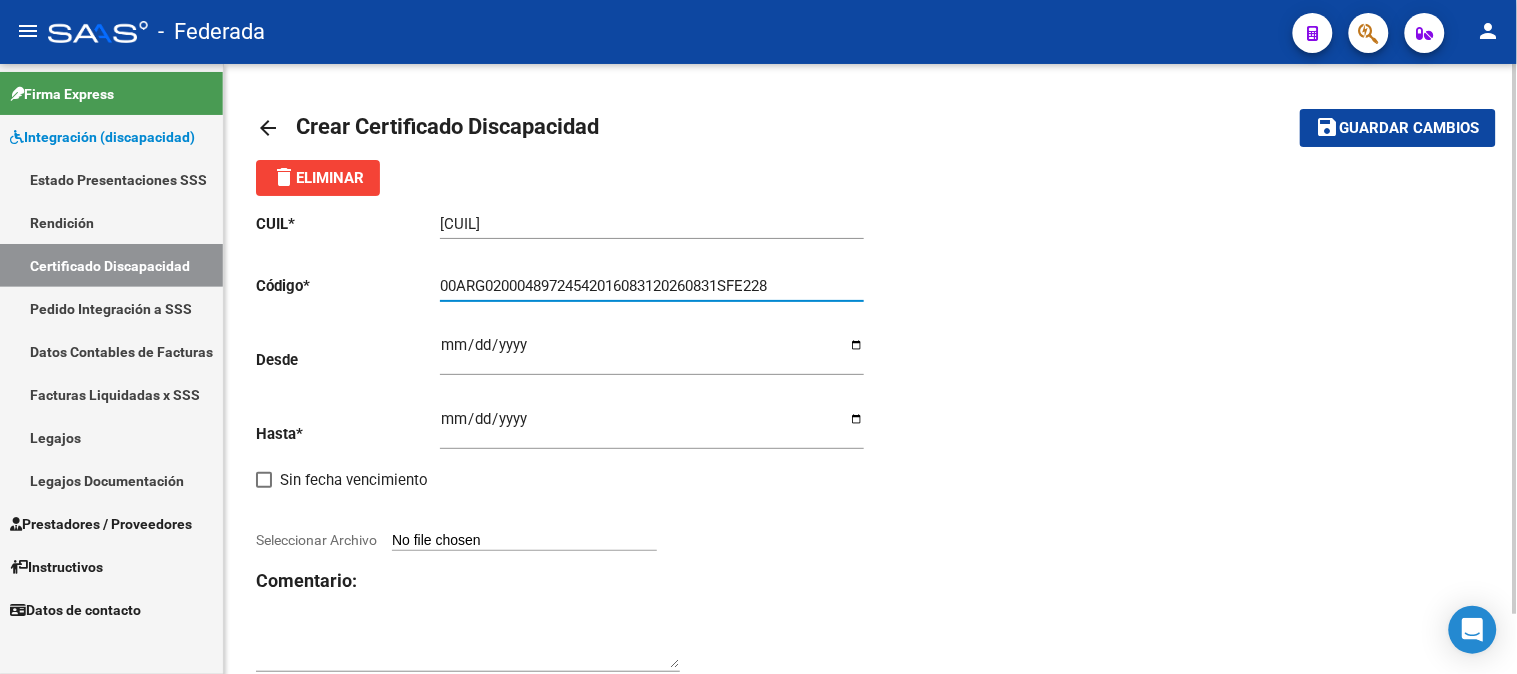 click on "00ARG02000489724542016083120260831SFE228" at bounding box center [652, 286] 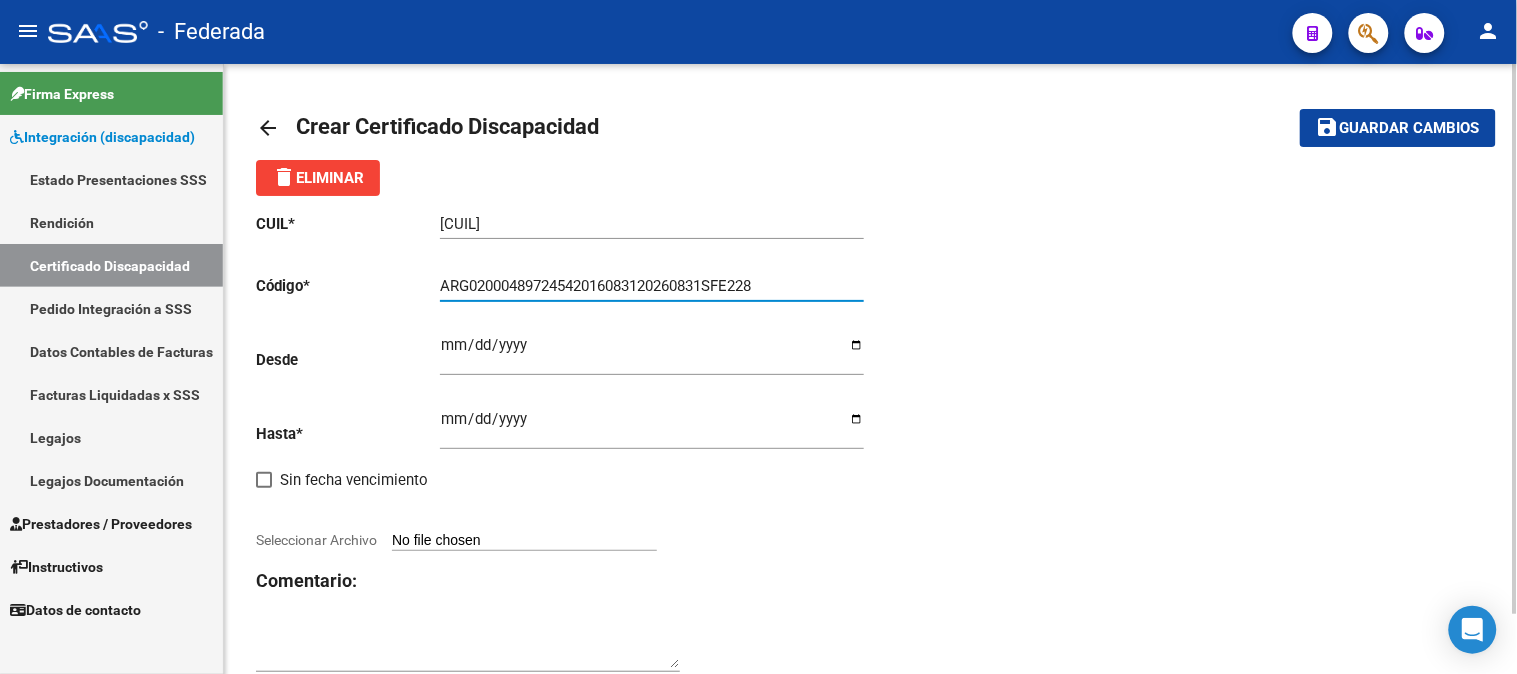 type on "ARG02000489724542016083120260831SFE228" 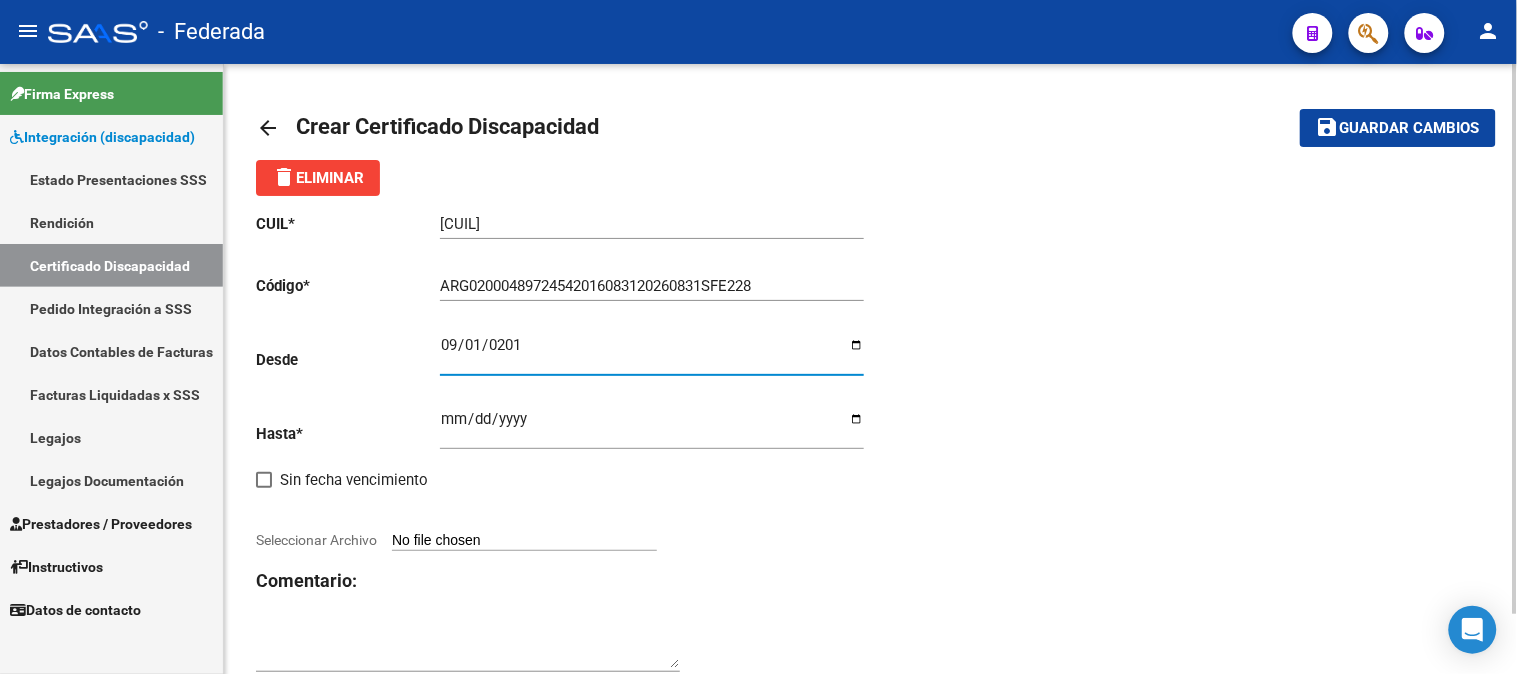type on "[DATE]" 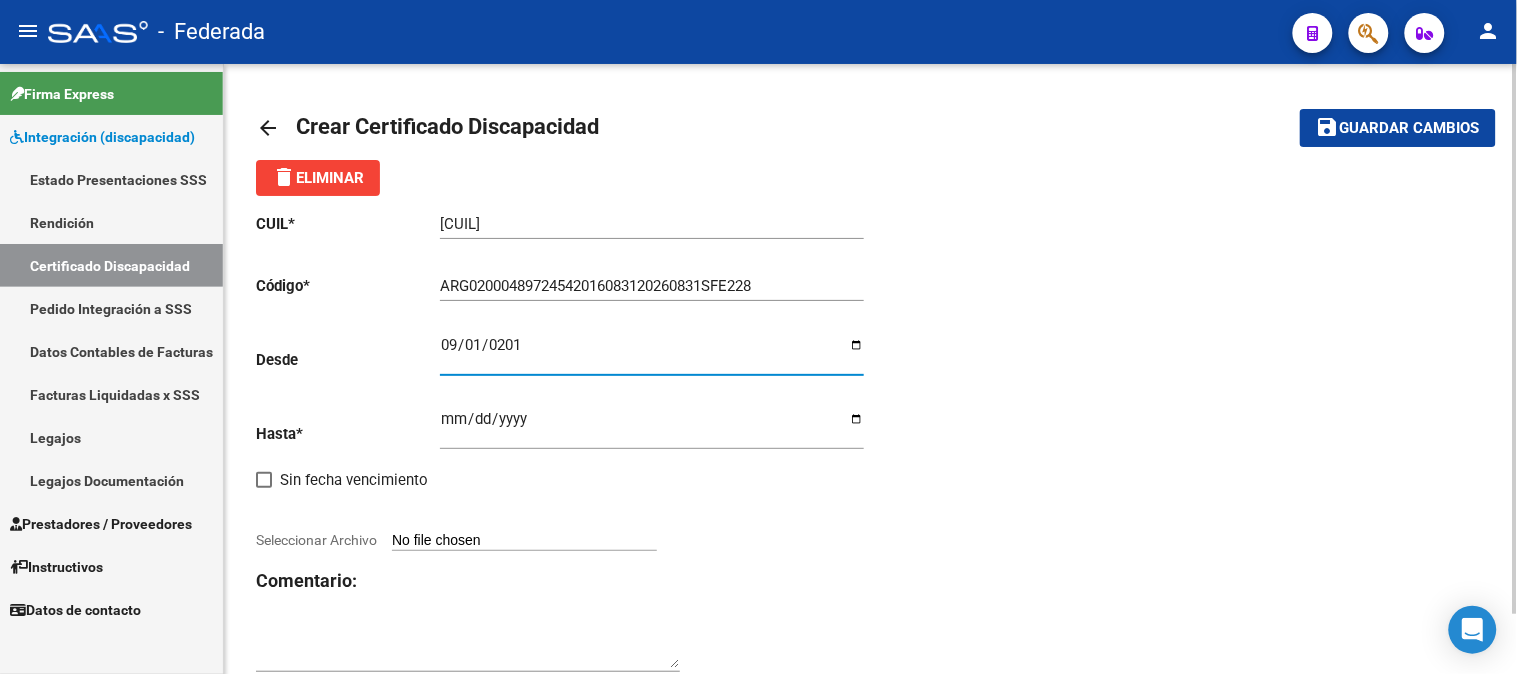 click on "Ingresar fec. Hasta" at bounding box center (652, 427) 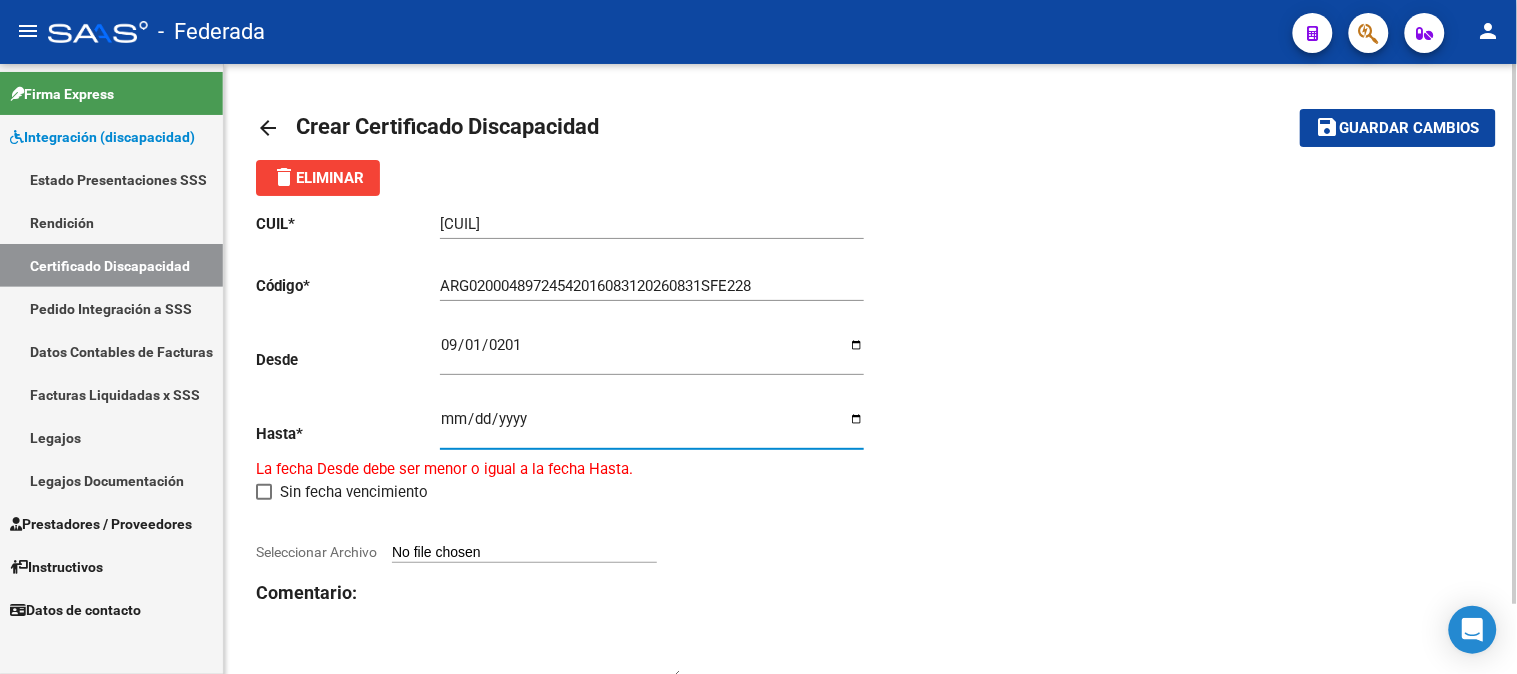 type on "2026-08-31" 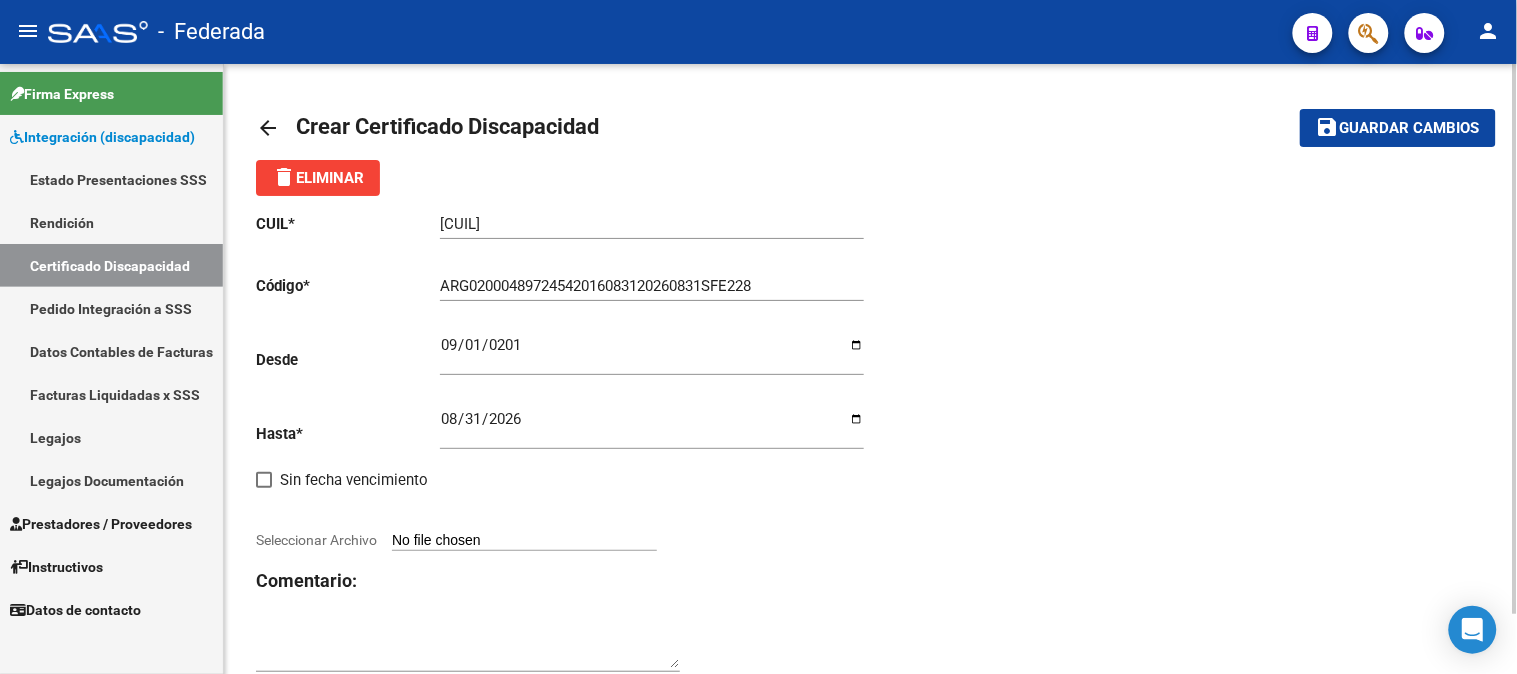click on "CUIL  *   [CUIL] Ingresar el CUIL  Código  *   [CODE] Ingresar el Codigo  Desde    [DATE] Ingresar fec. Desde  Hasta  *   [DATE] Ingresar fec. Hasta     Sin fecha vencimiento        Seleccionar Archivo Comentario:" 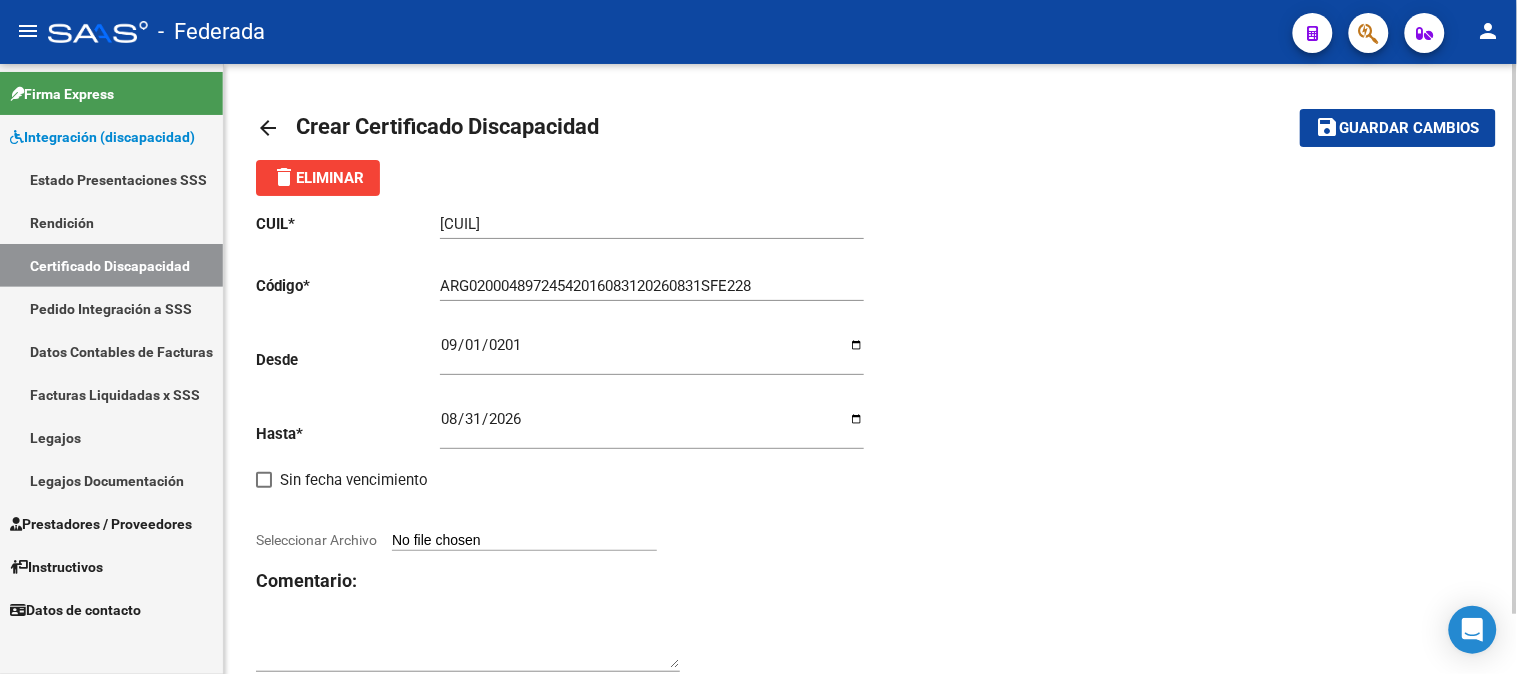 click on "Seleccionar Archivo" at bounding box center (524, 541) 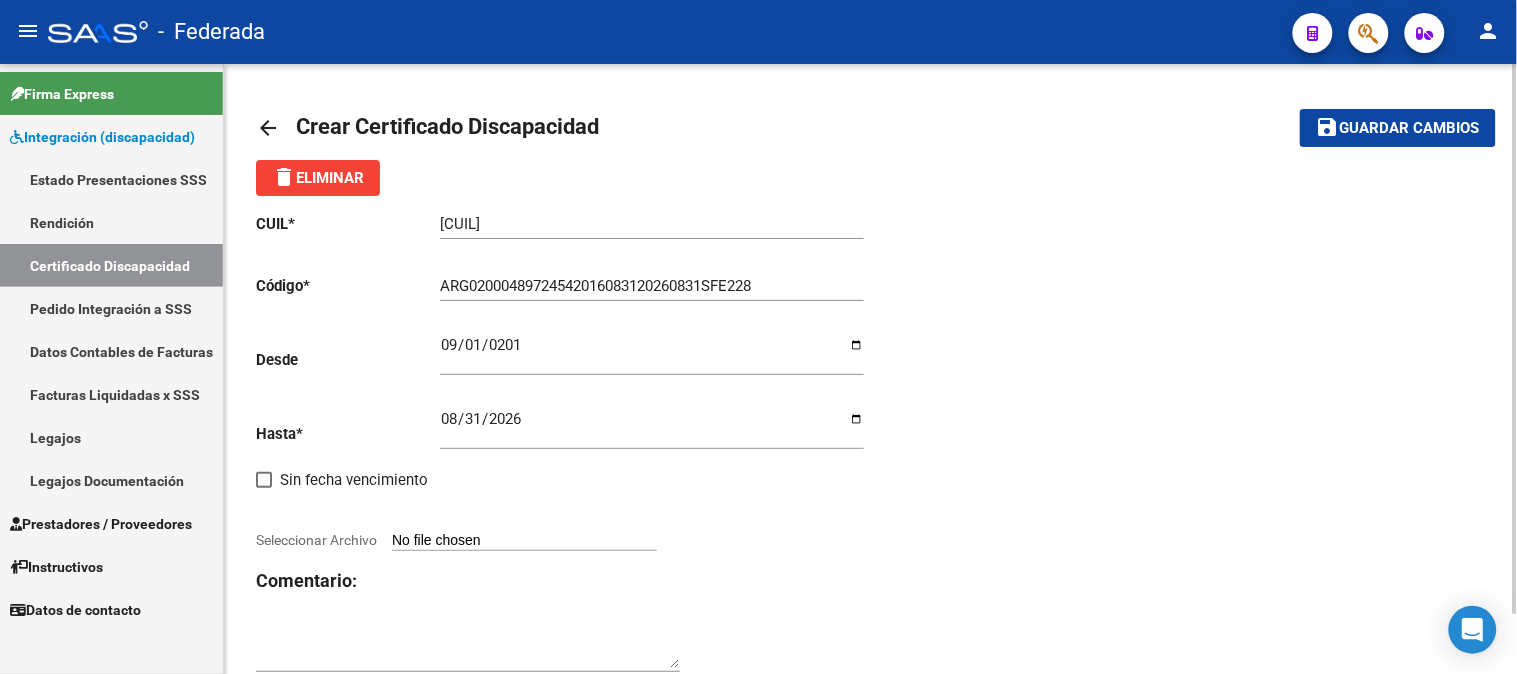type on "C:\fakepath\[NUMBER] [LAST] [FIRST] [LAST].jpg" 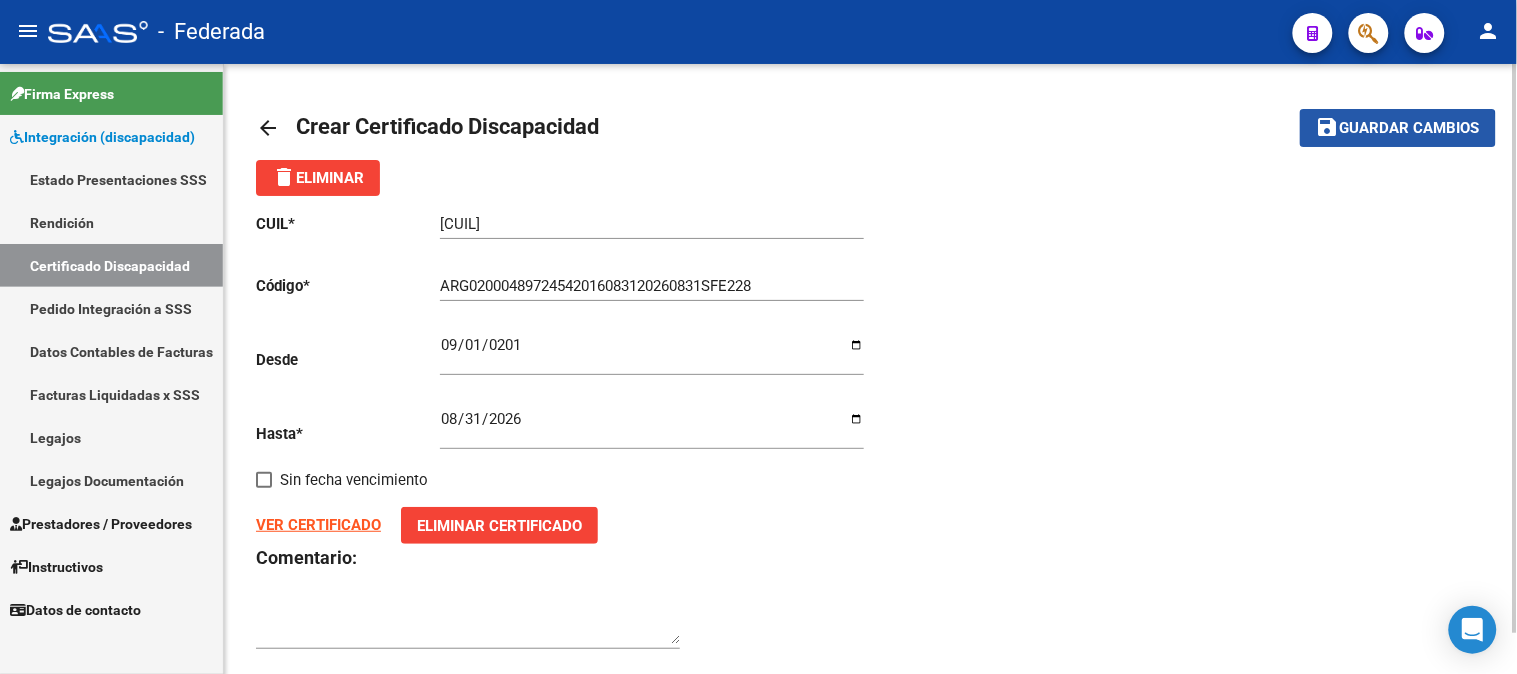 click on "save Guardar cambios" 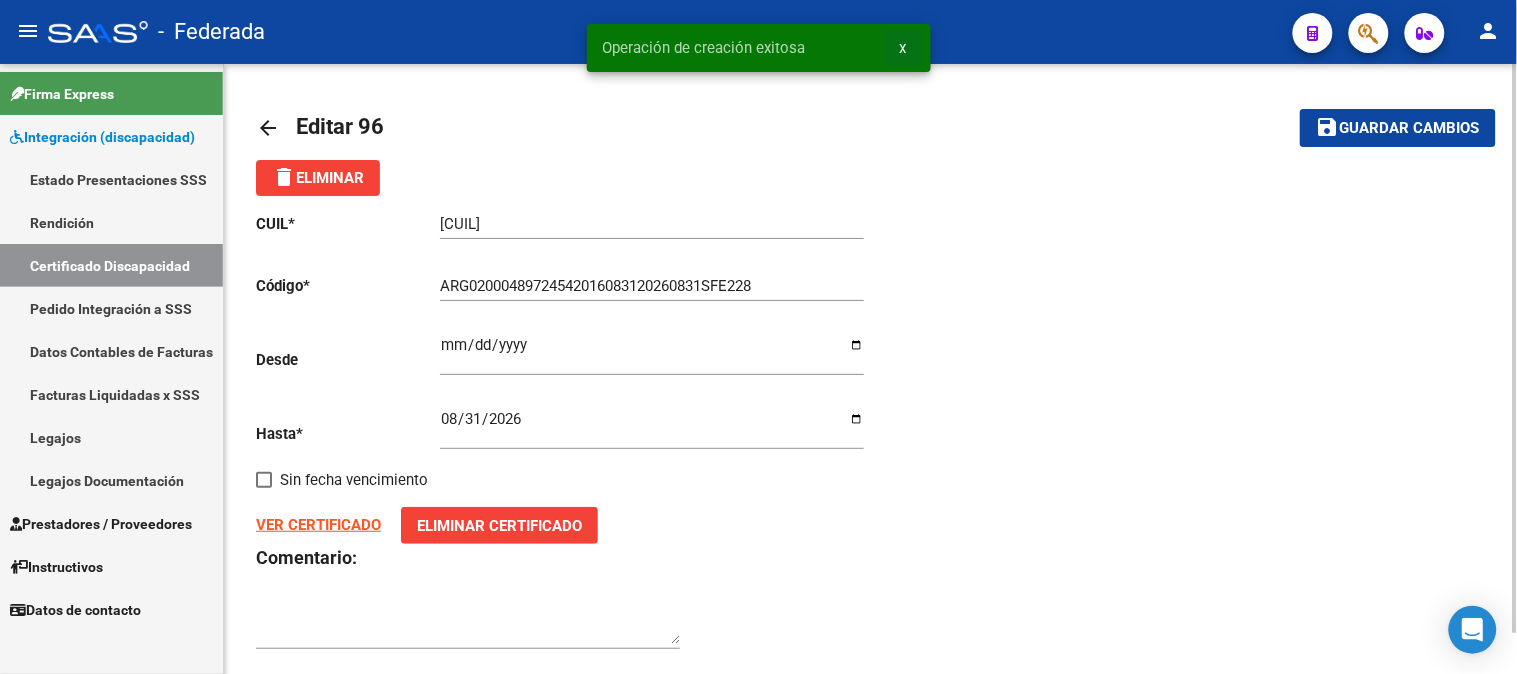 click on "x" at bounding box center (903, 48) 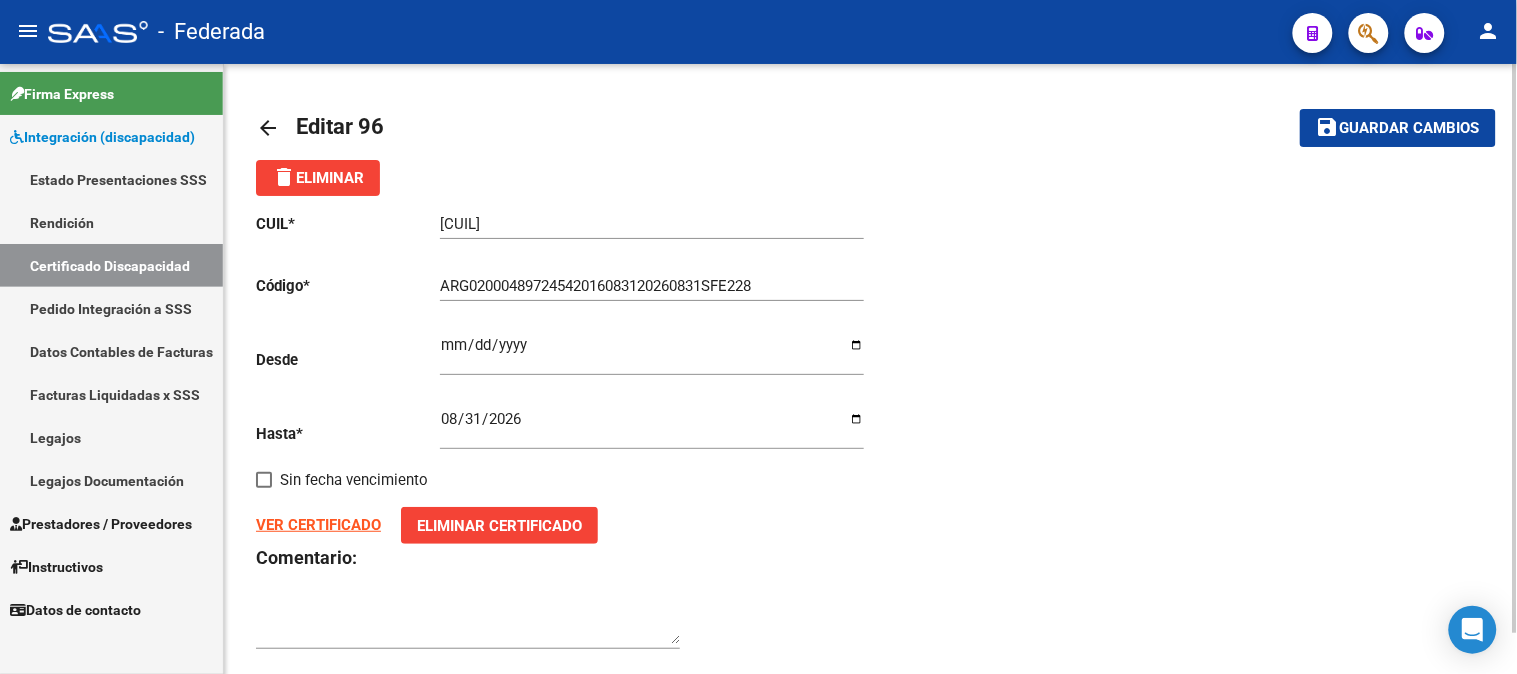 click on "Certificado Discapacidad" at bounding box center [111, 265] 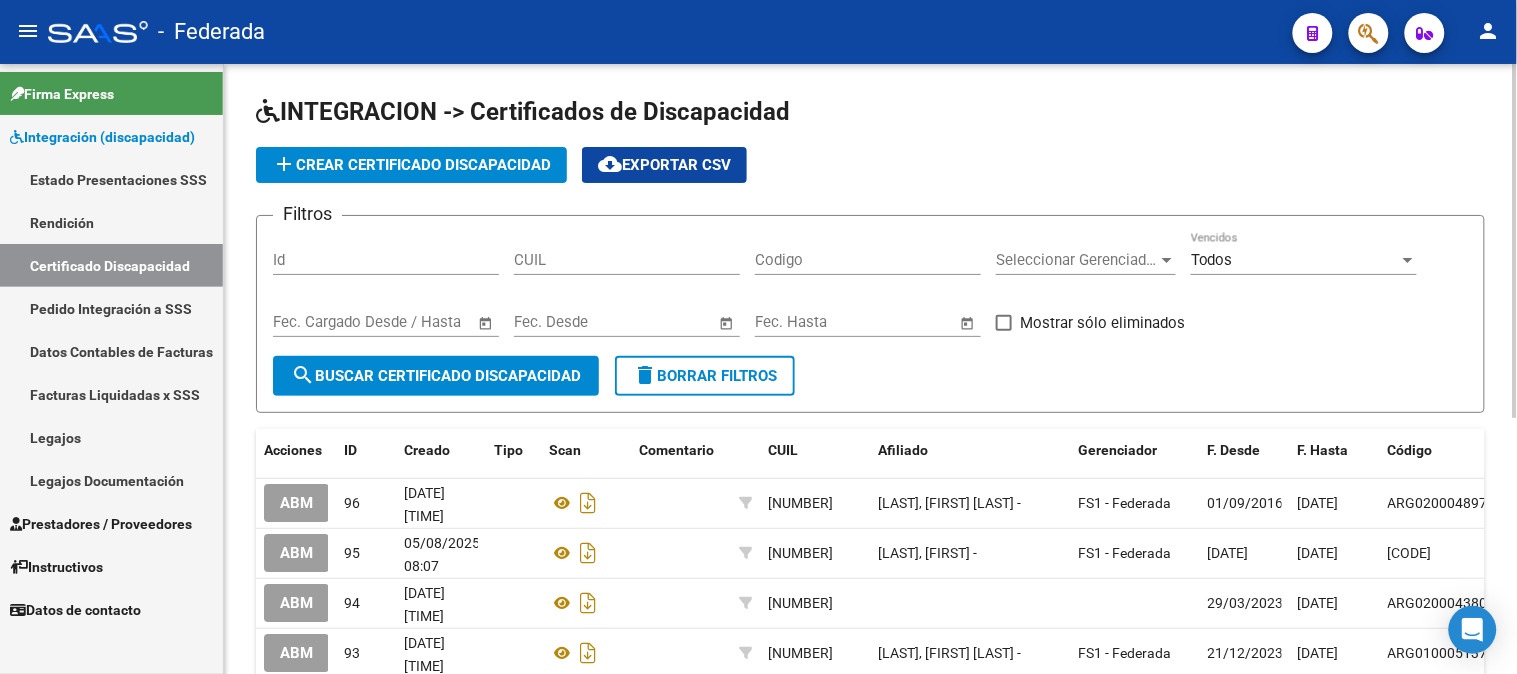 click on "Certificado Discapacidad" at bounding box center (111, 265) 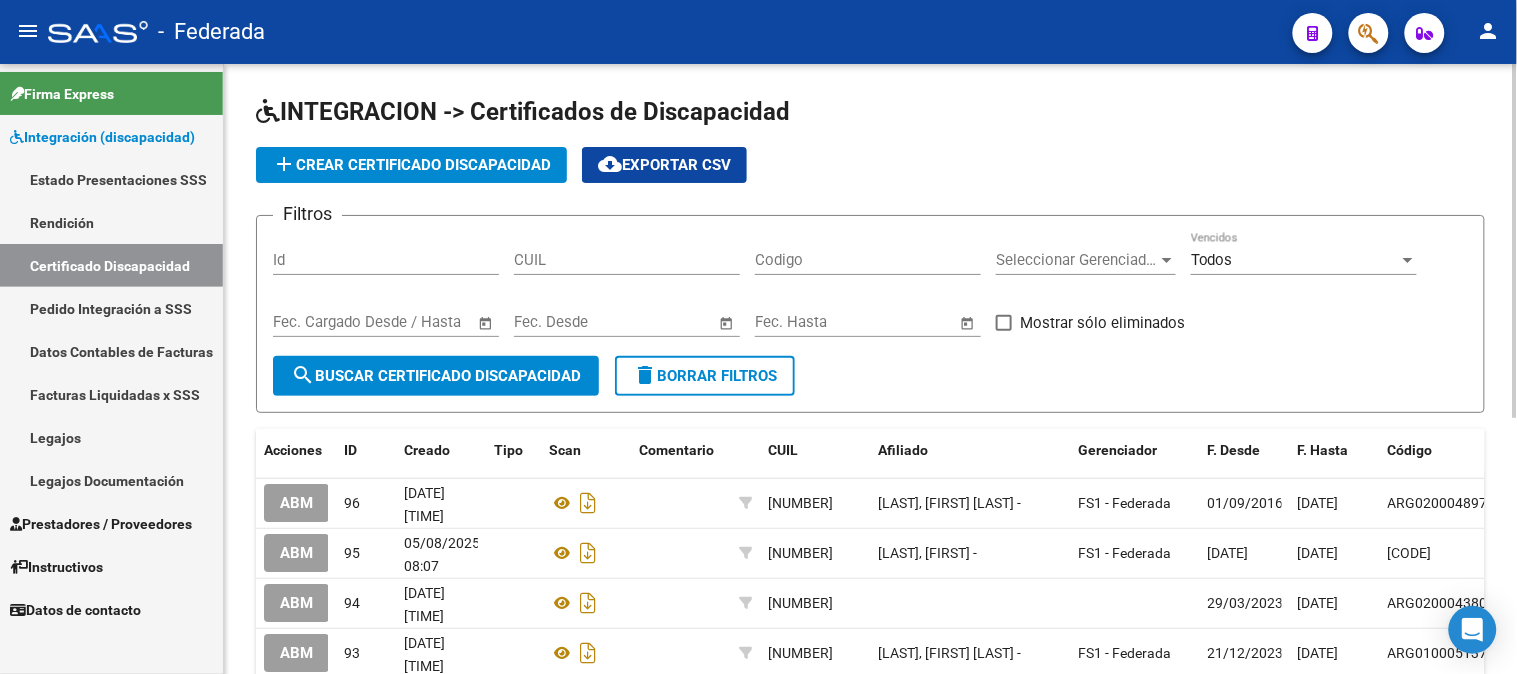 click on "Certificado Discapacidad" at bounding box center (111, 265) 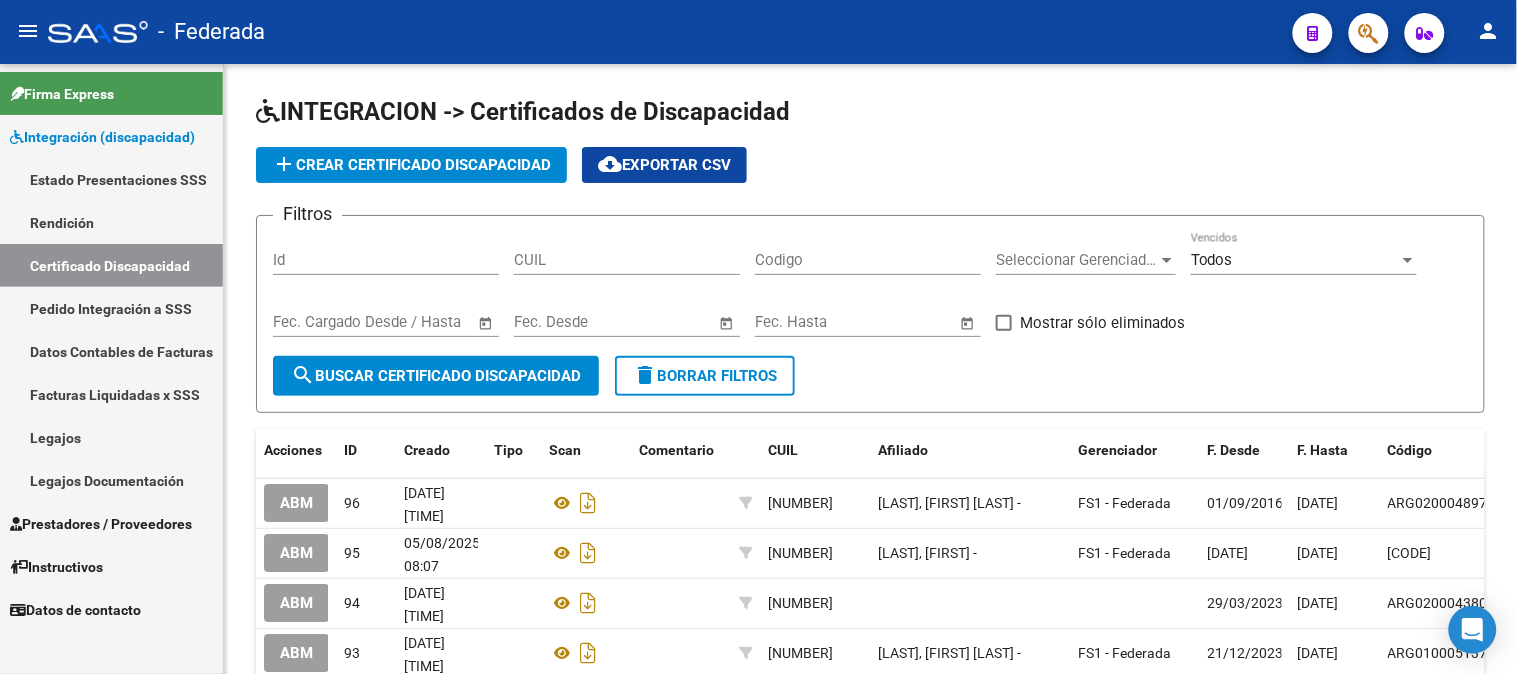 click on "Prestadores / Proveedores" at bounding box center (101, 524) 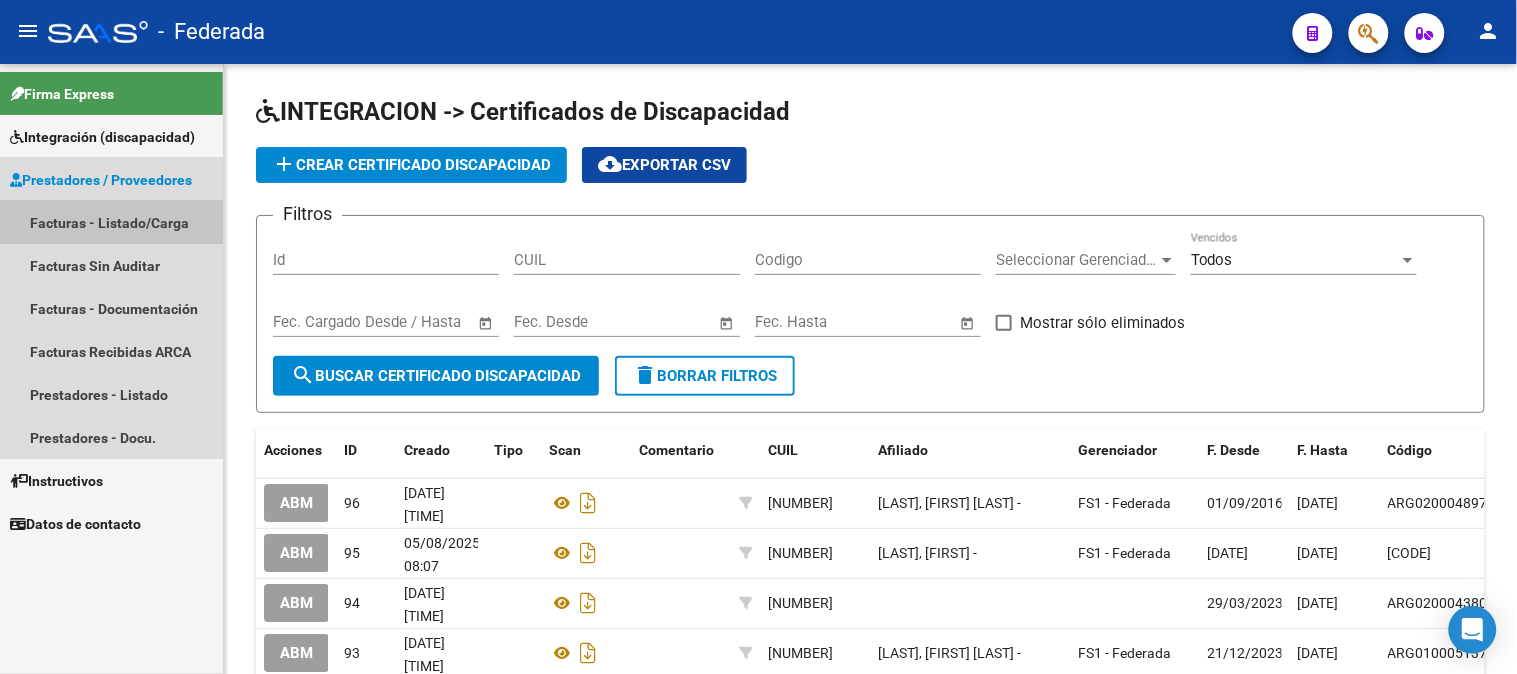 click on "Facturas - Listado/Carga" at bounding box center (111, 222) 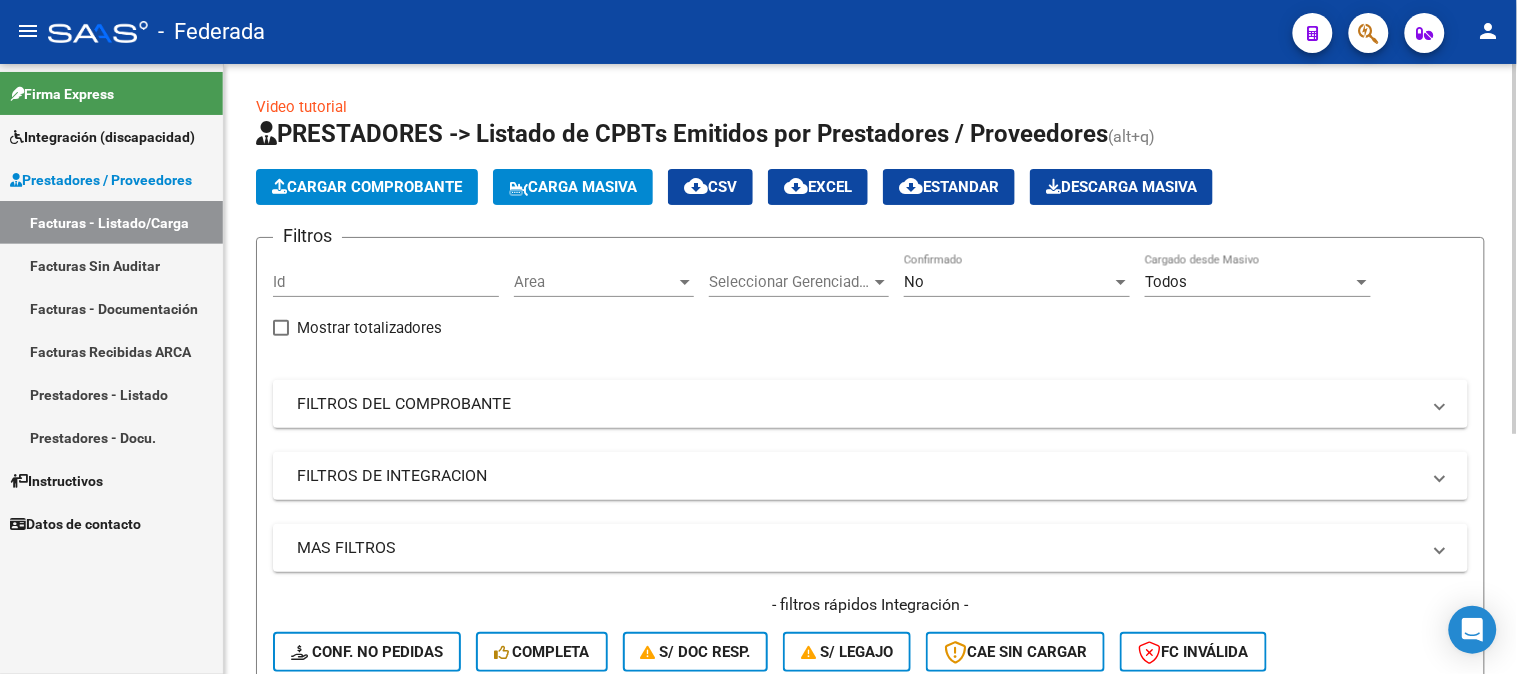 click on "Carga Masiva" 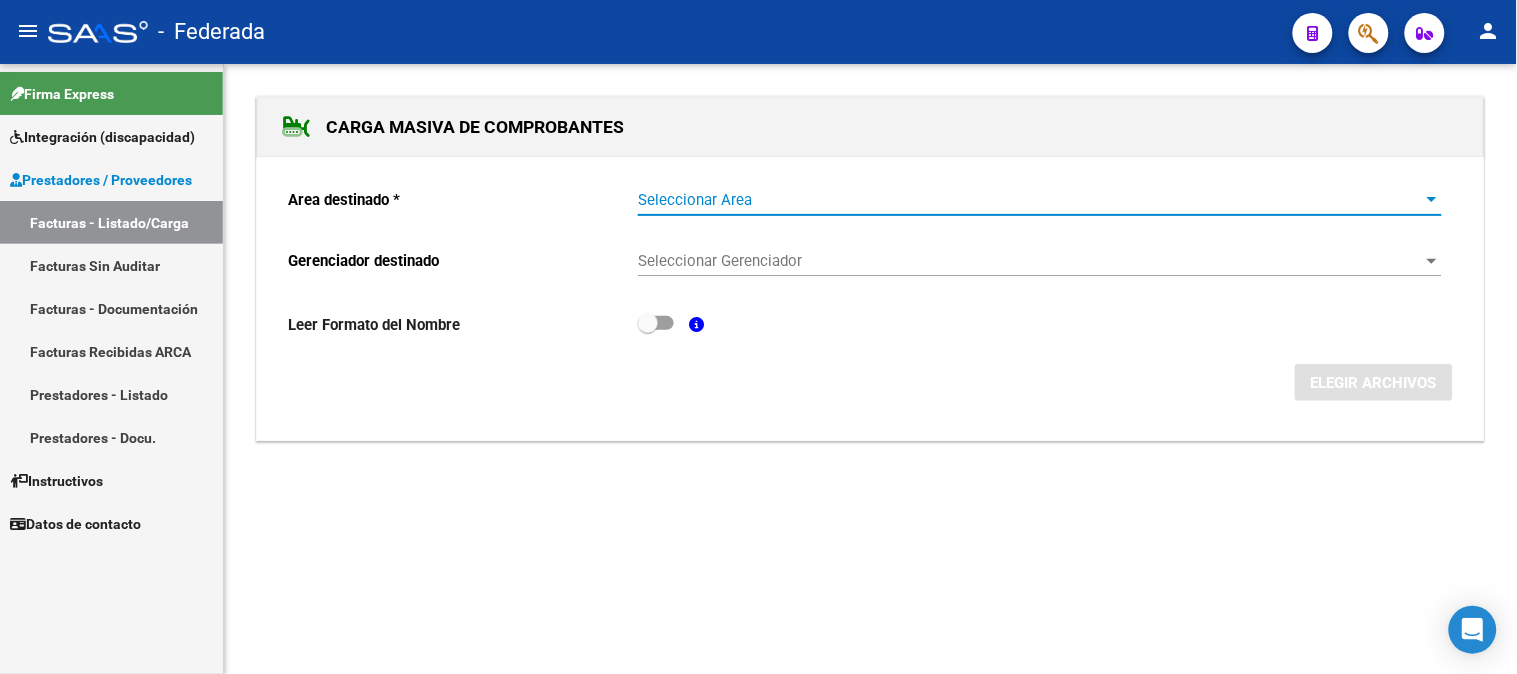 click on "Seleccionar Area" at bounding box center (1031, 200) 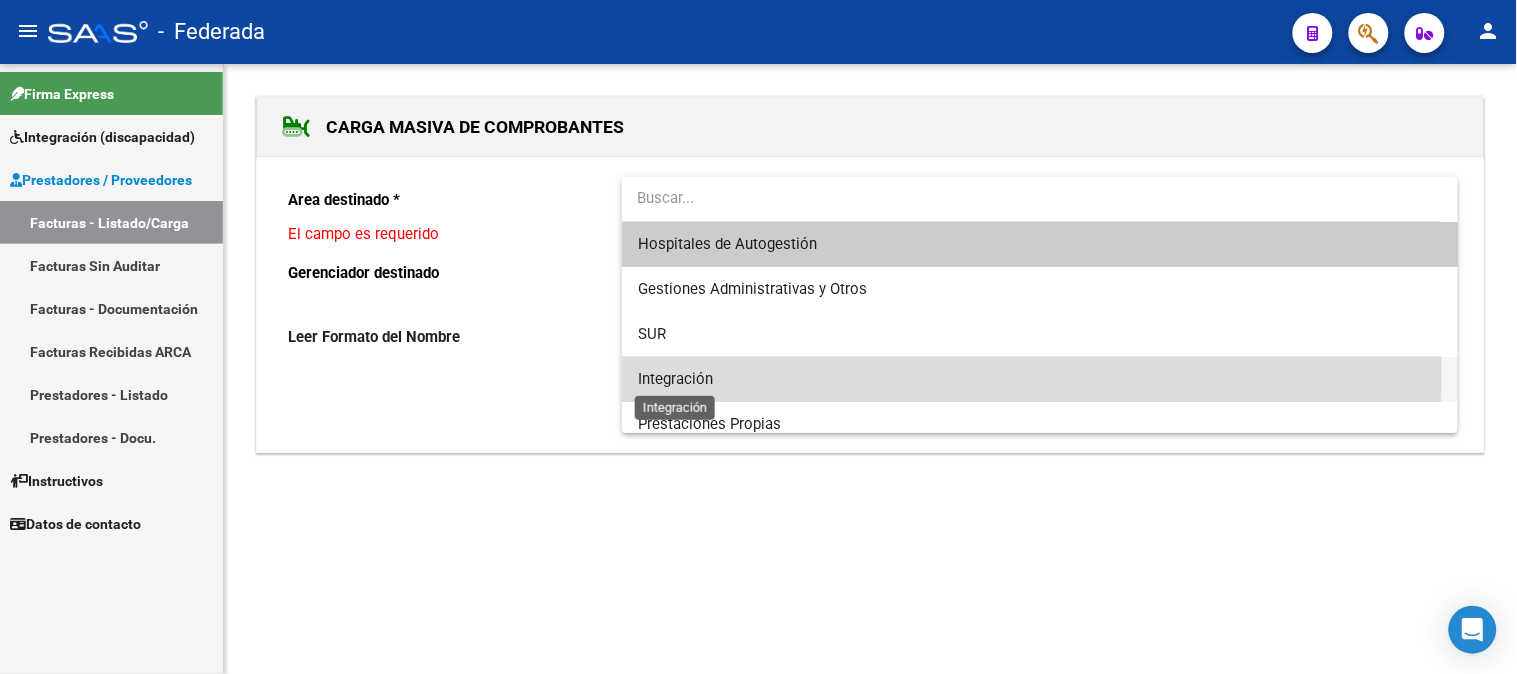 click on "Integración" at bounding box center (675, 379) 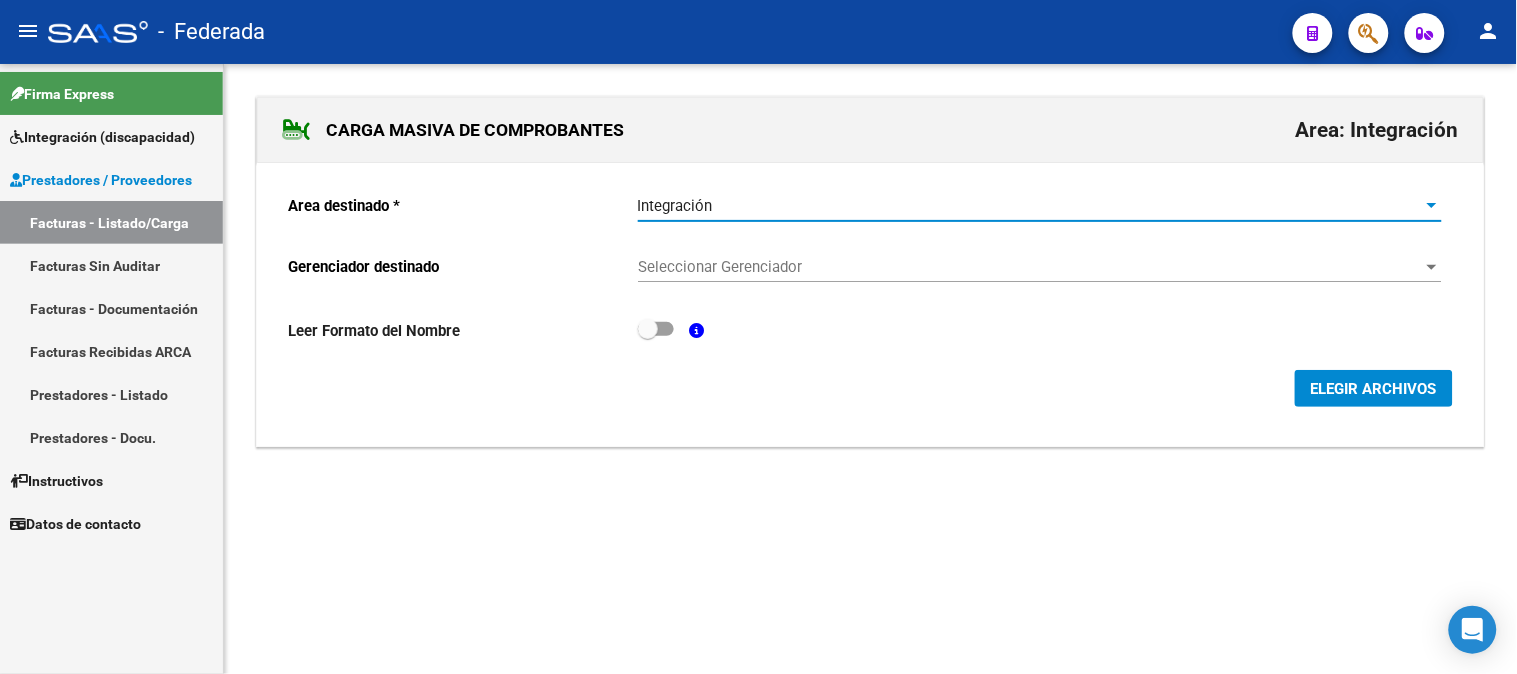 click on "Seleccionar Gerenciador Seleccionar Gerenciador" 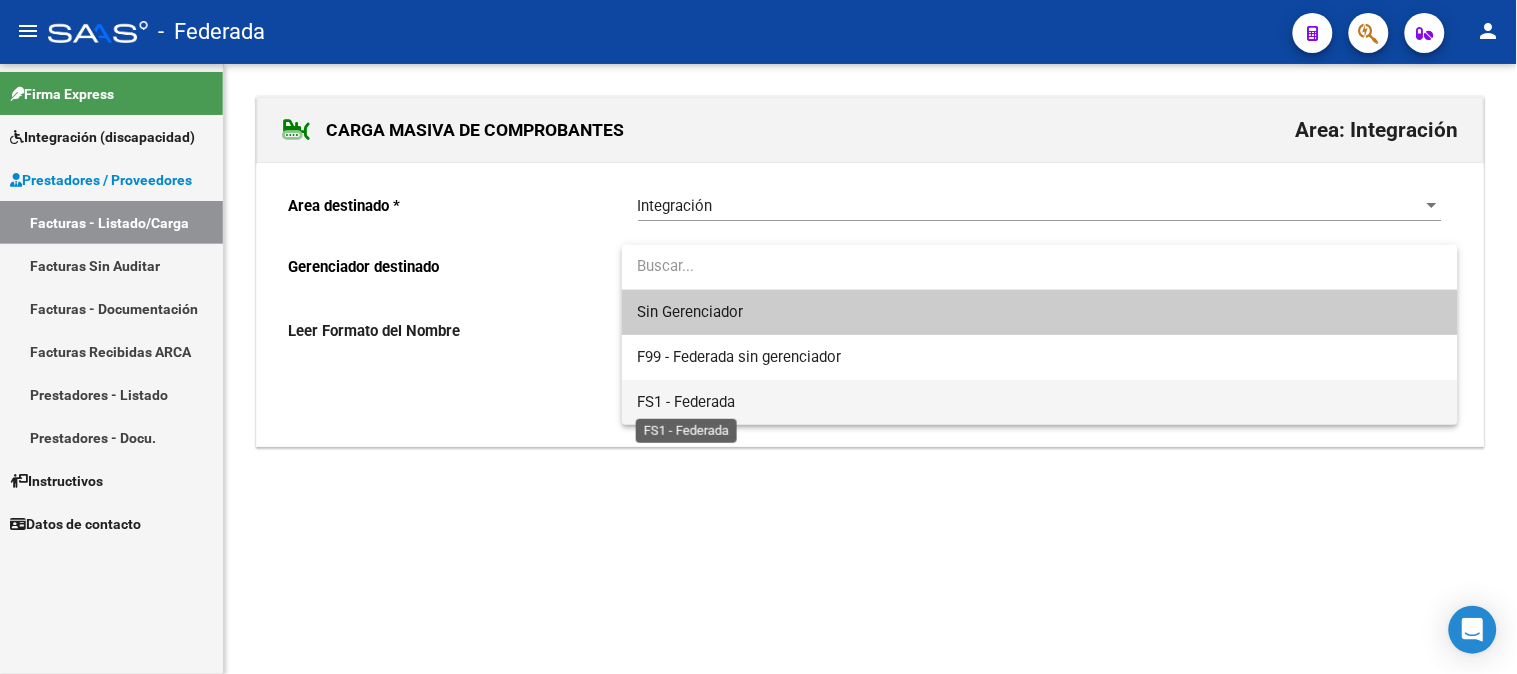 click on "FS1 - Federada" at bounding box center (687, 402) 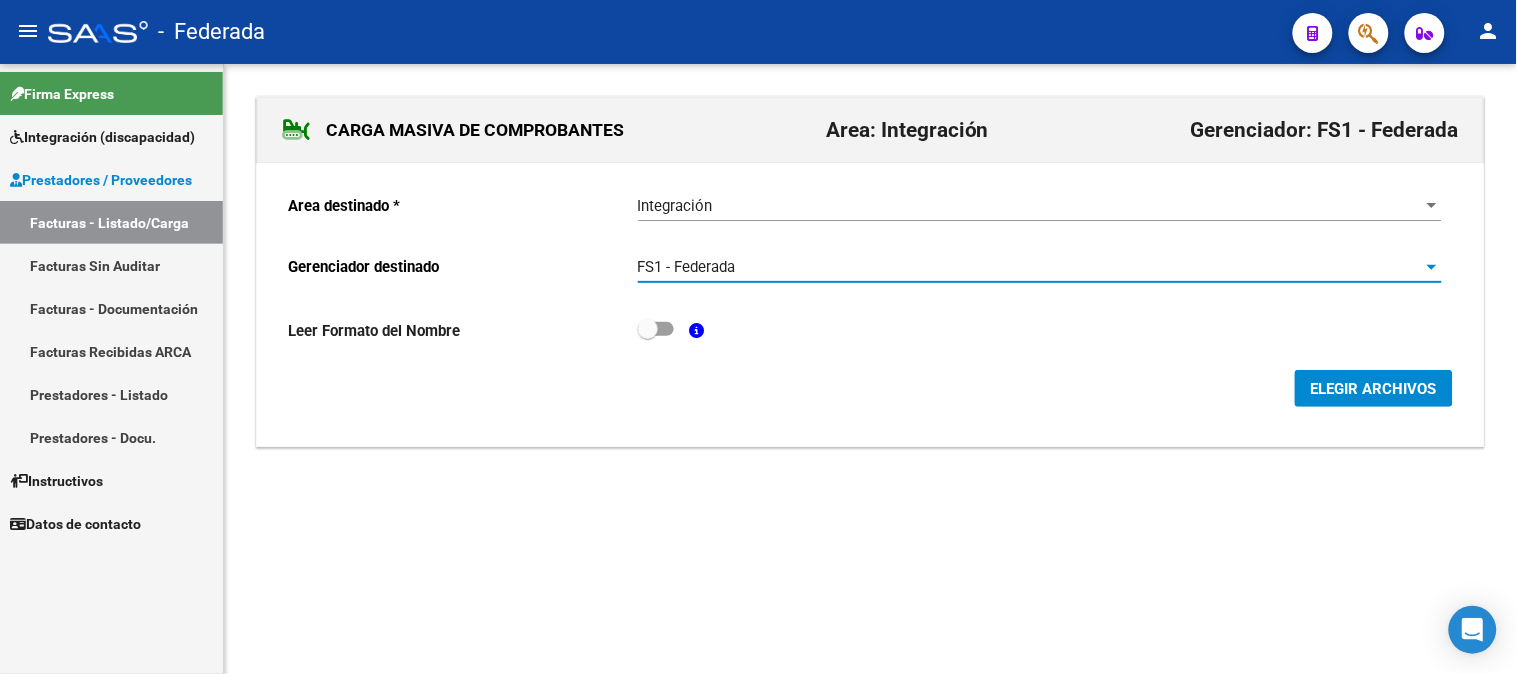 click on "ELEGIR ARCHIVOS" 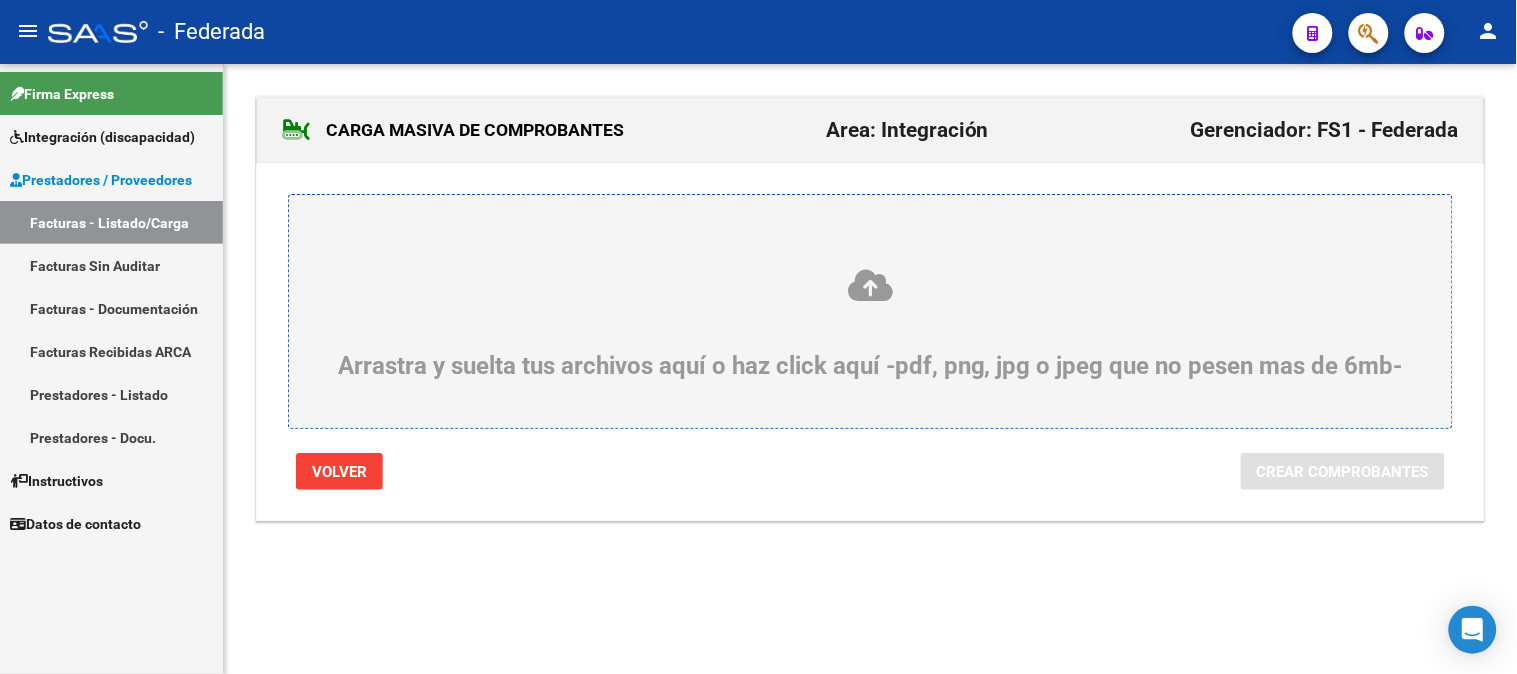 click on "Volver" 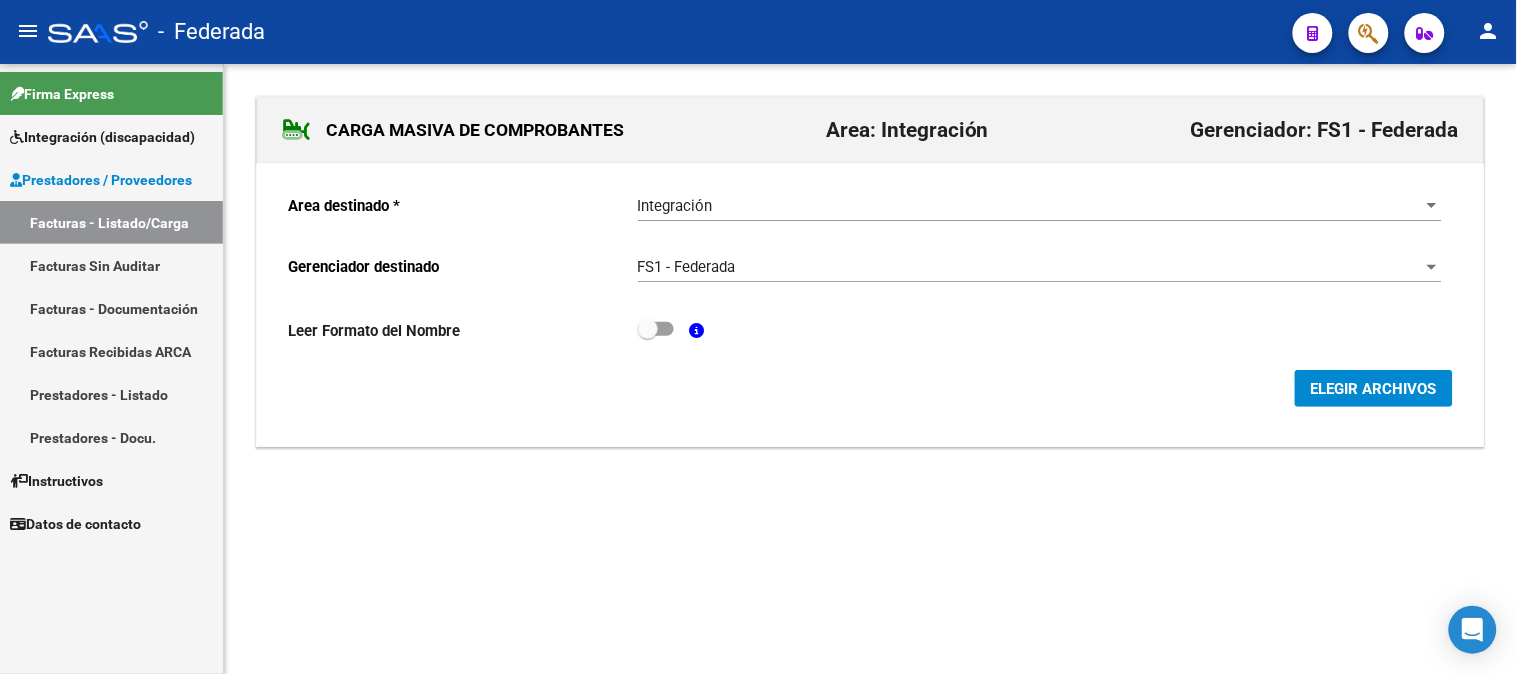 click on "Leer Formato del Nombre" 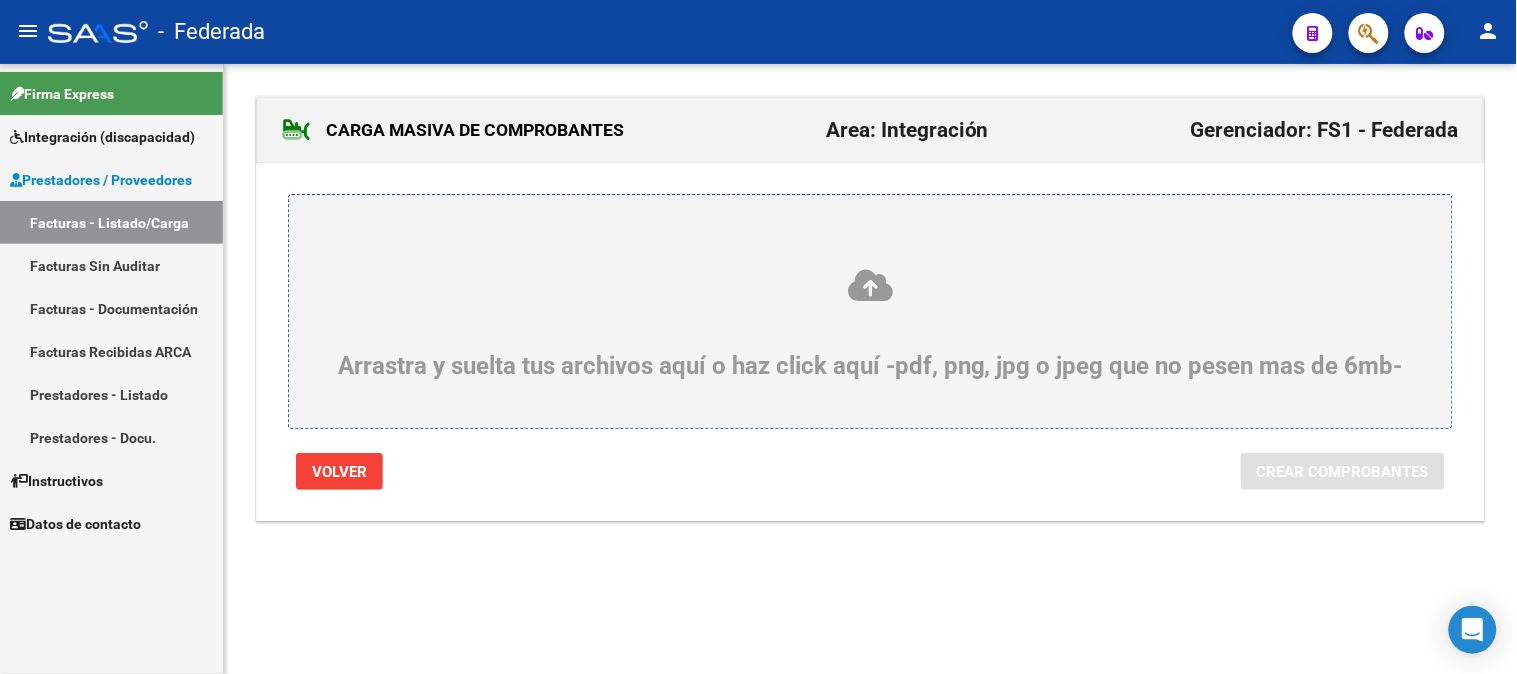 click on "Volver" 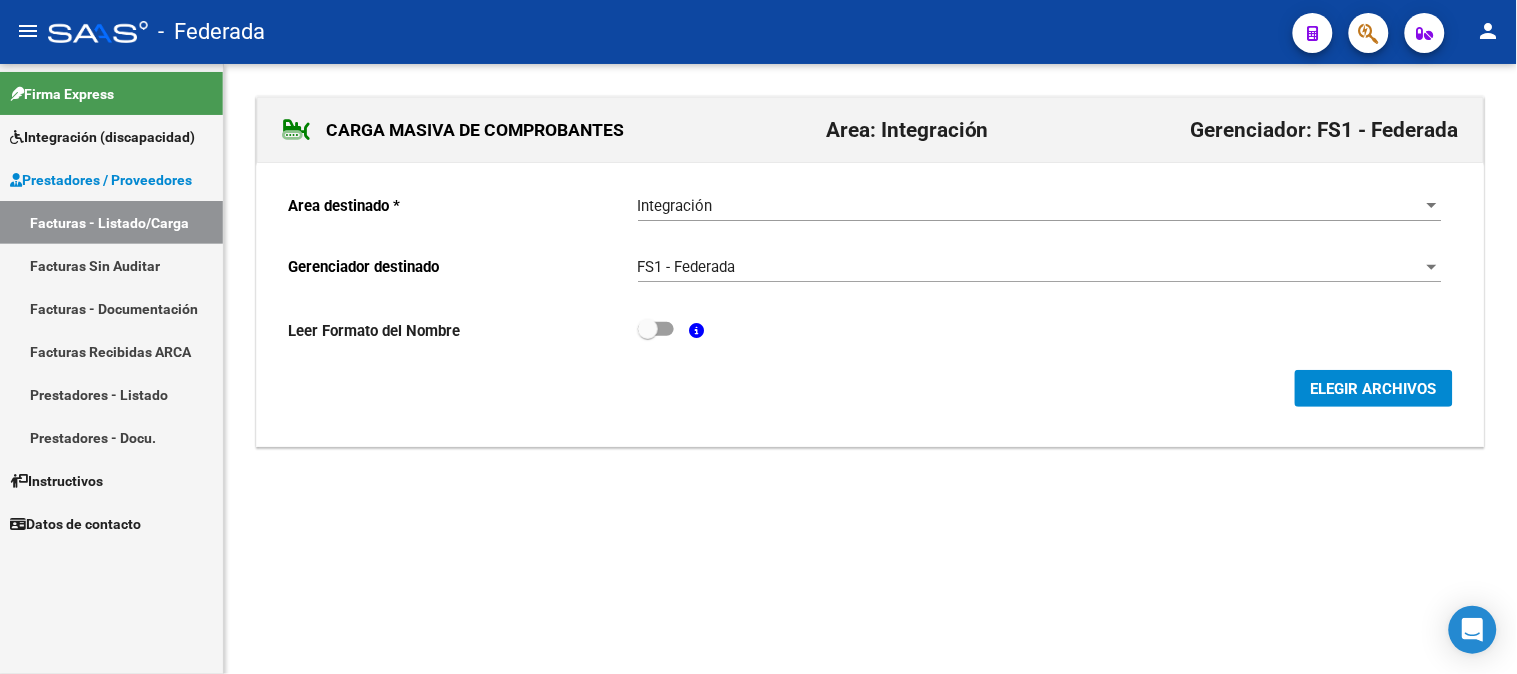 click on "Prestadores / Proveedores" at bounding box center [101, 180] 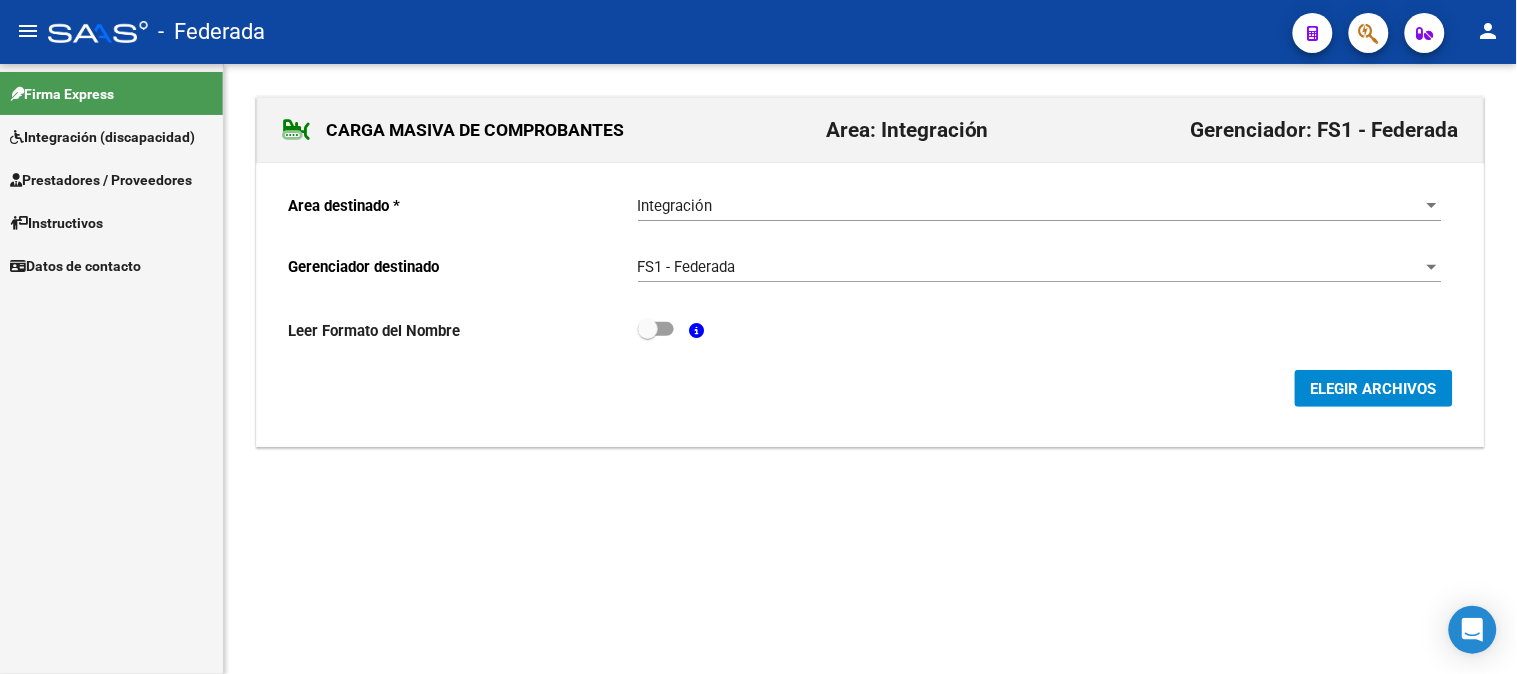 click on "Integración (discapacidad)" at bounding box center (102, 137) 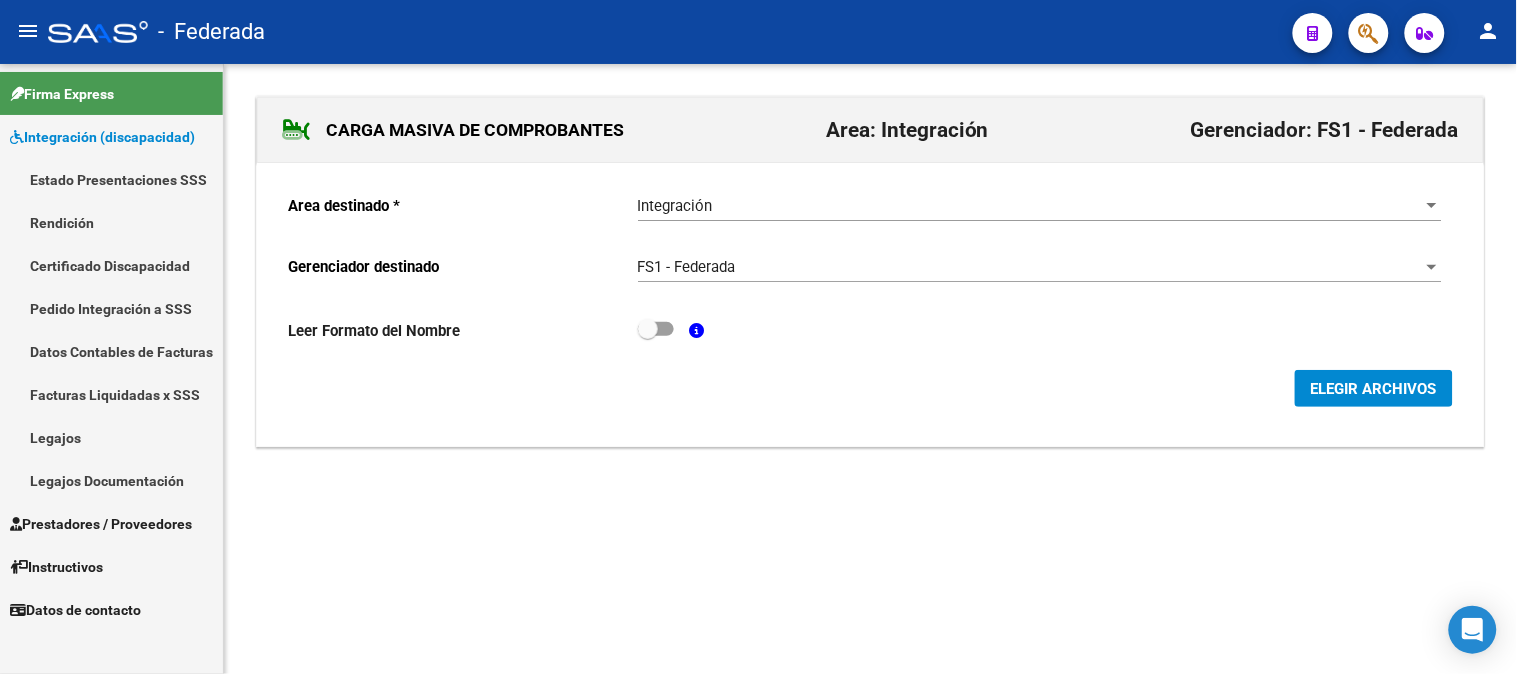 click on "Prestadores / Proveedores" at bounding box center (101, 524) 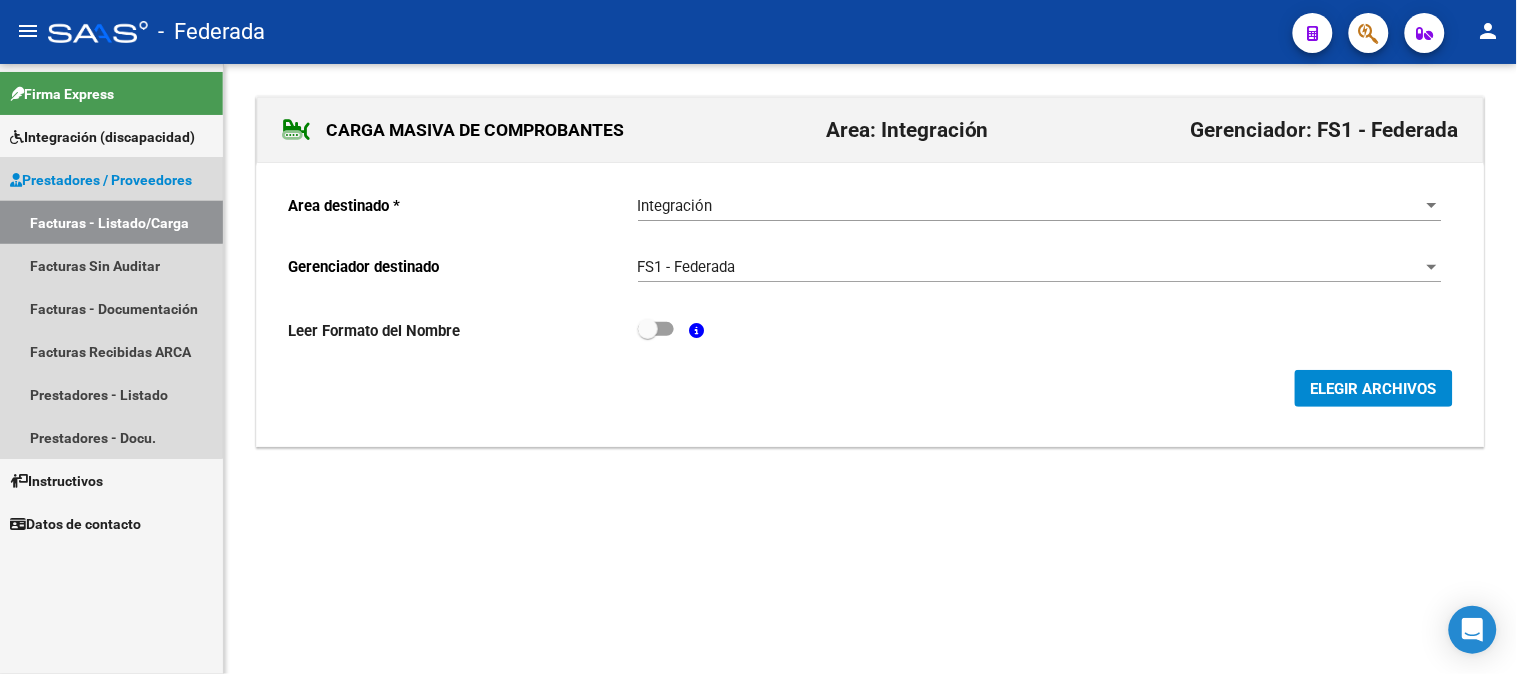 click on "Facturas - Listado/Carga" at bounding box center (111, 222) 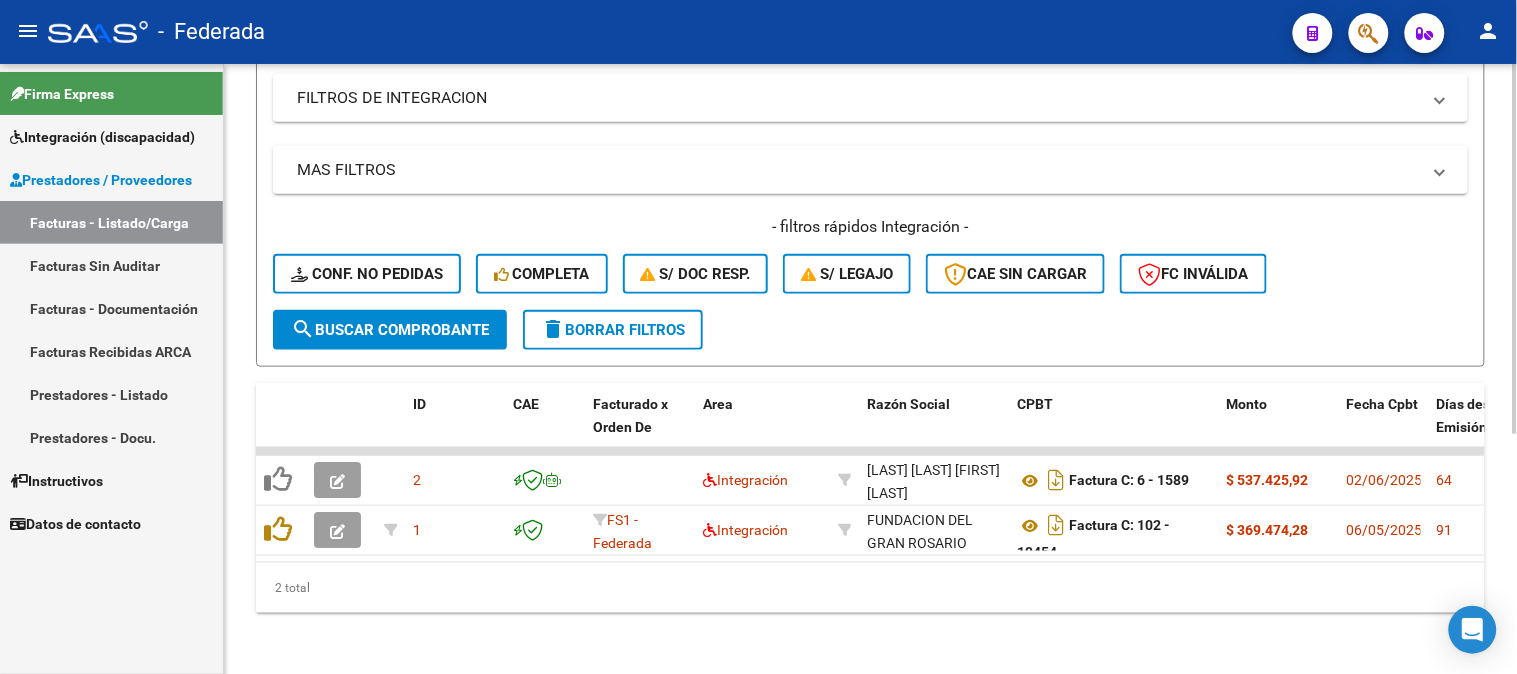 scroll, scrollTop: 394, scrollLeft: 0, axis: vertical 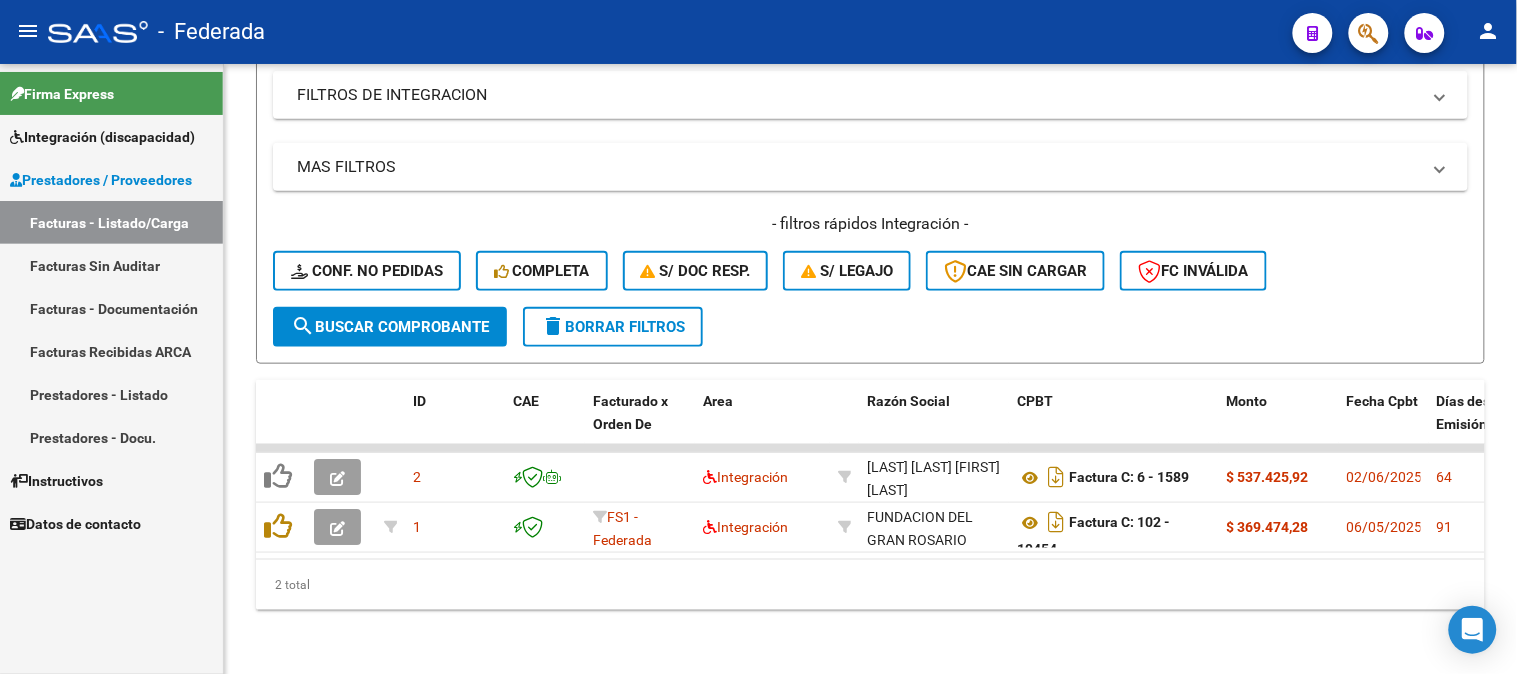 click on "Integración (discapacidad)" at bounding box center (102, 137) 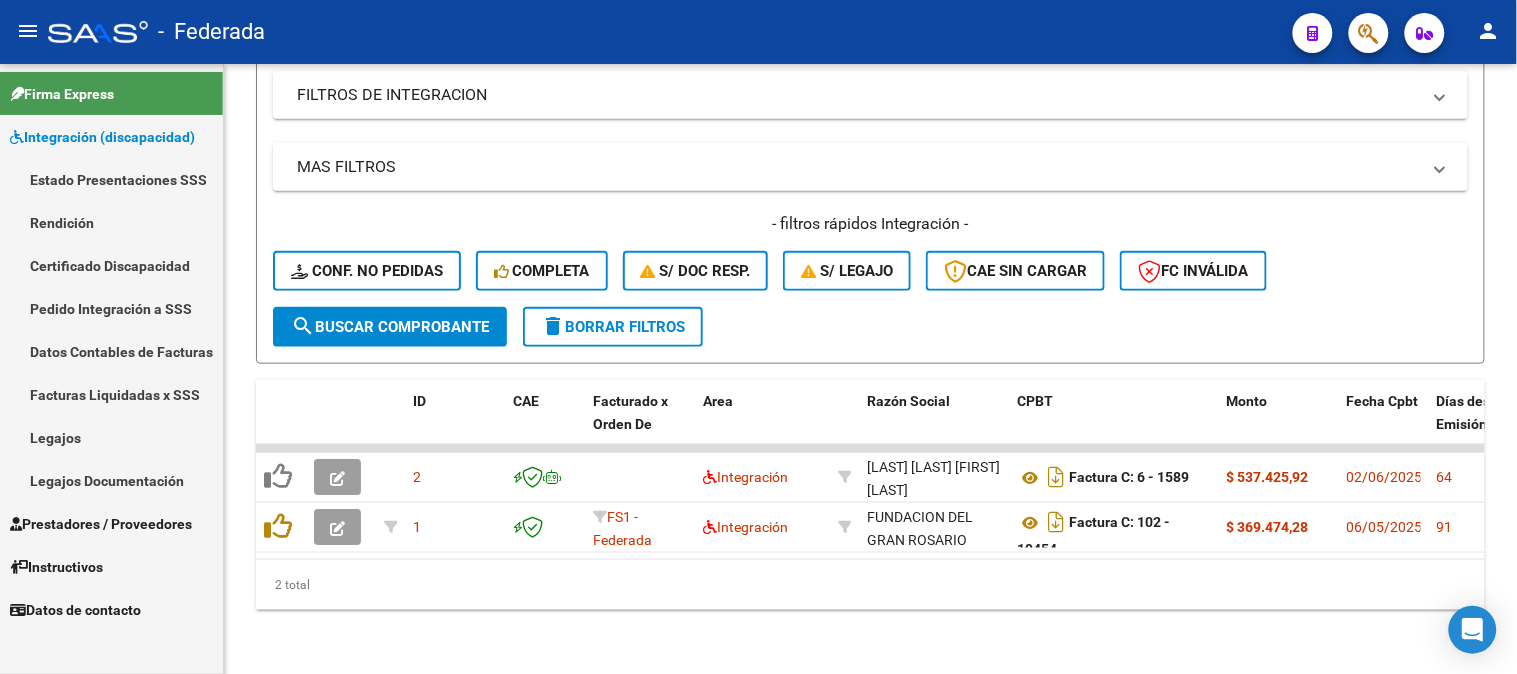 click on "Certificado Discapacidad" at bounding box center (111, 265) 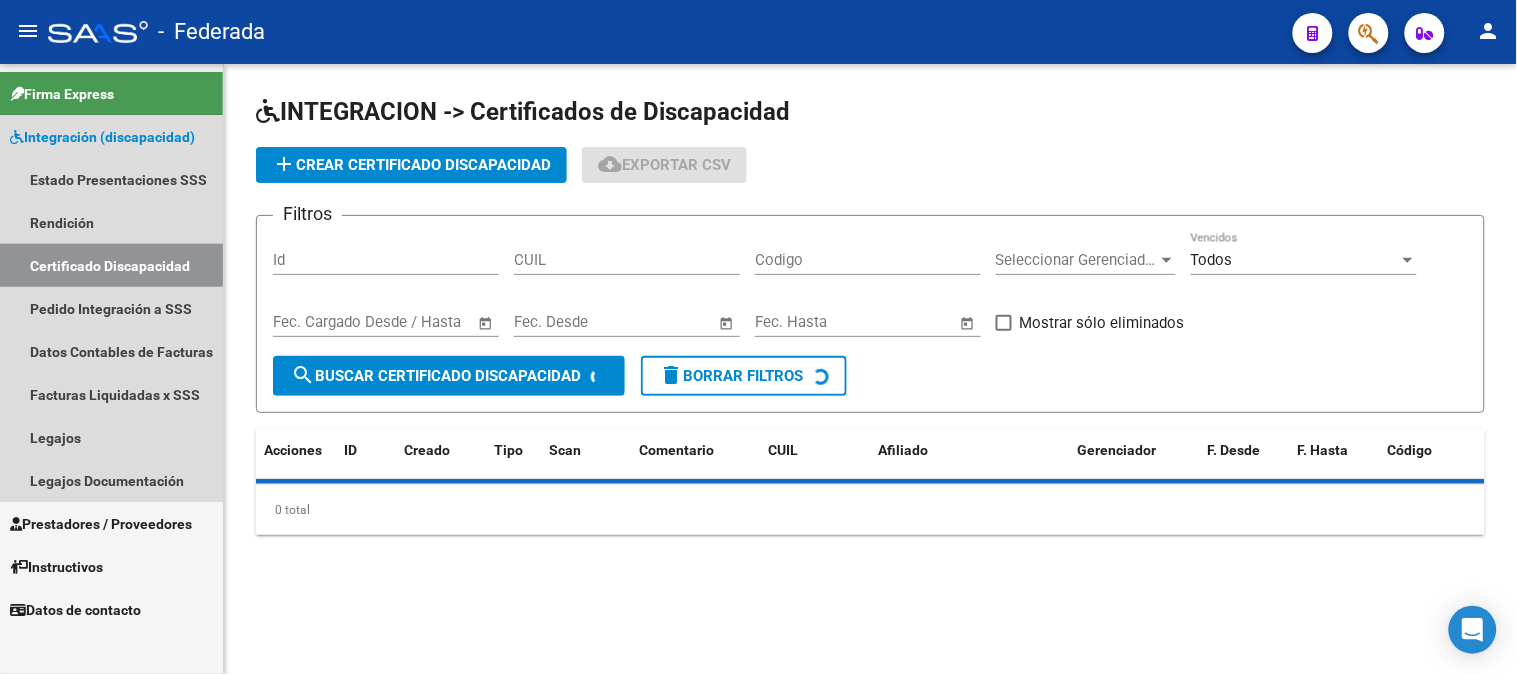 scroll, scrollTop: 0, scrollLeft: 0, axis: both 